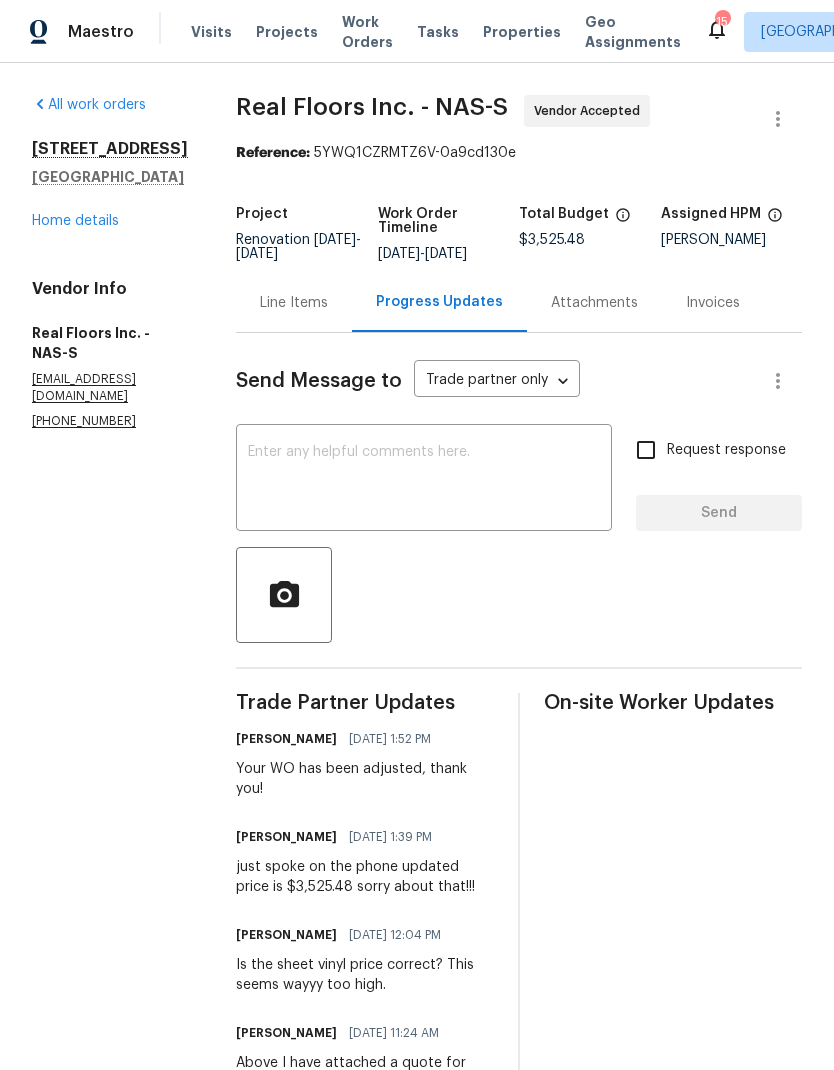 scroll, scrollTop: -16, scrollLeft: 0, axis: vertical 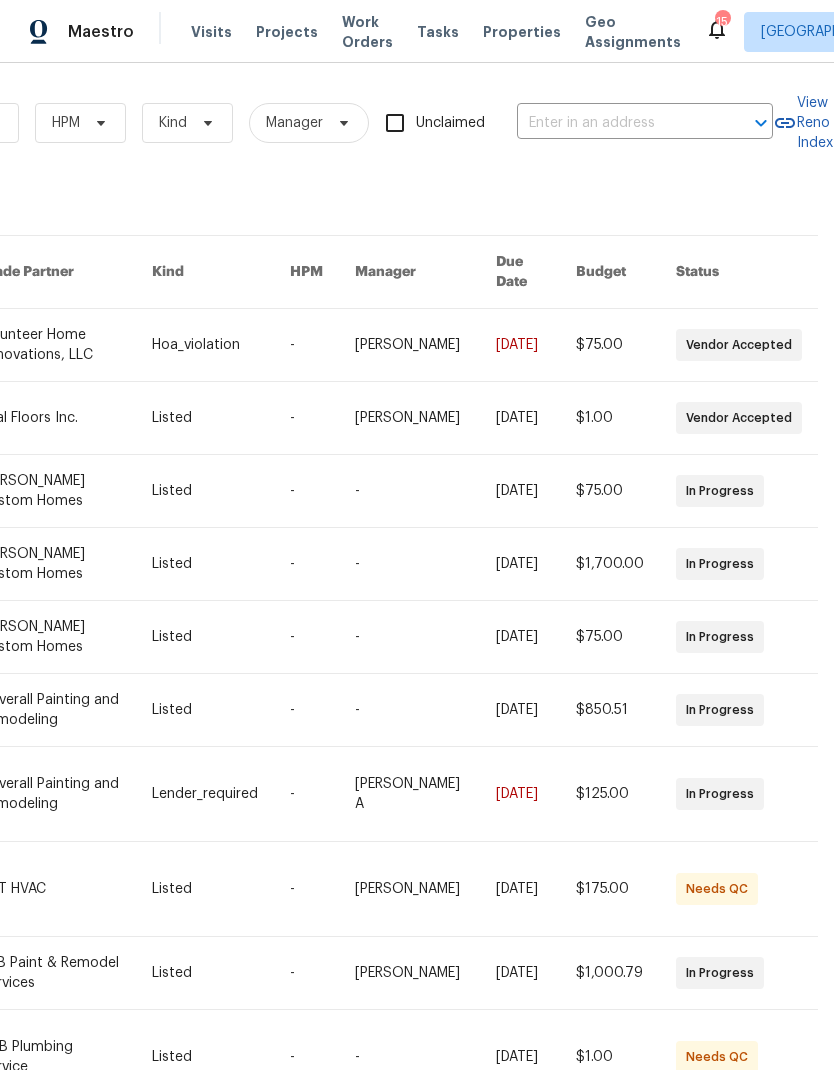click at bounding box center (617, 123) 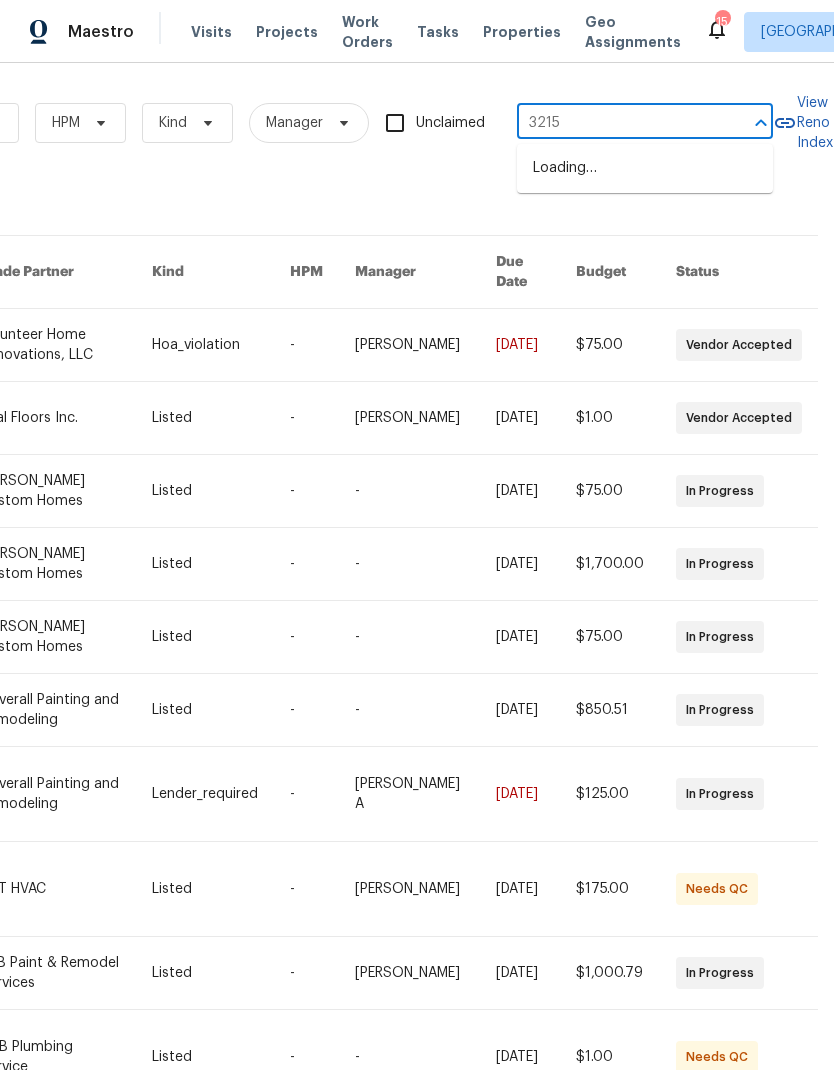 type on "3215 w" 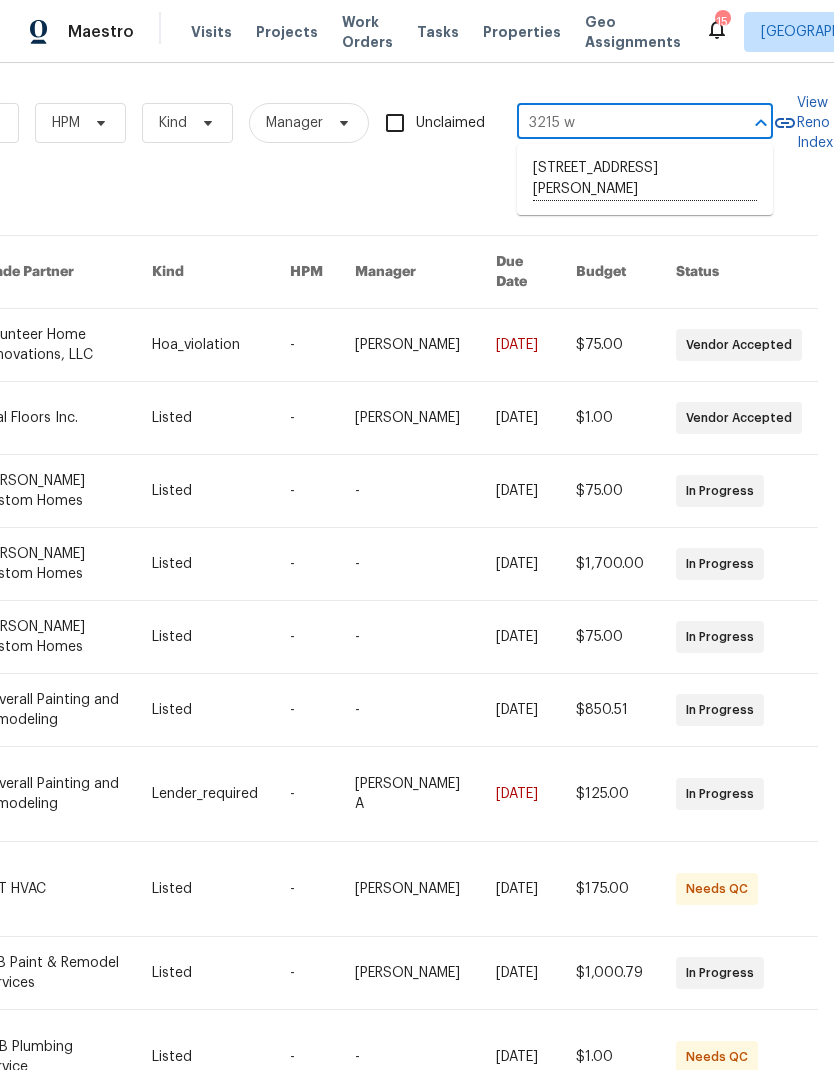 click on "3215 Worsham Springs Rd, Greenbrier, TN 37073" at bounding box center (645, 179) 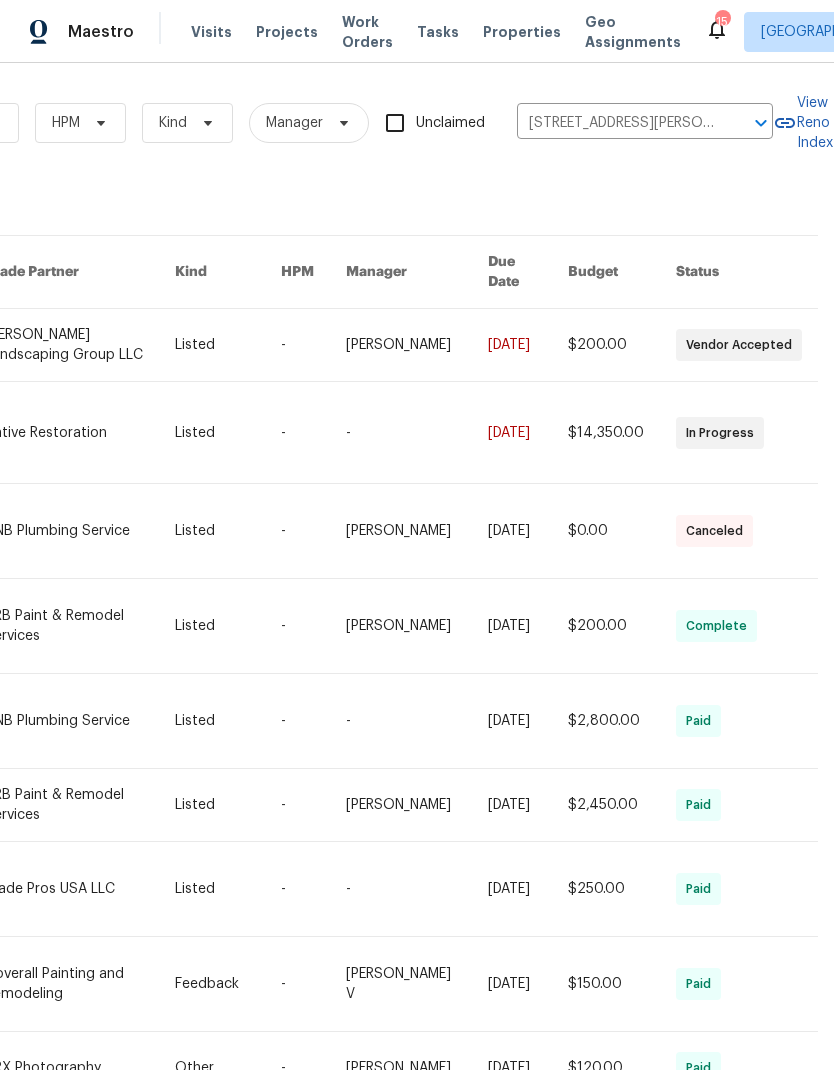 click at bounding box center [80, 432] 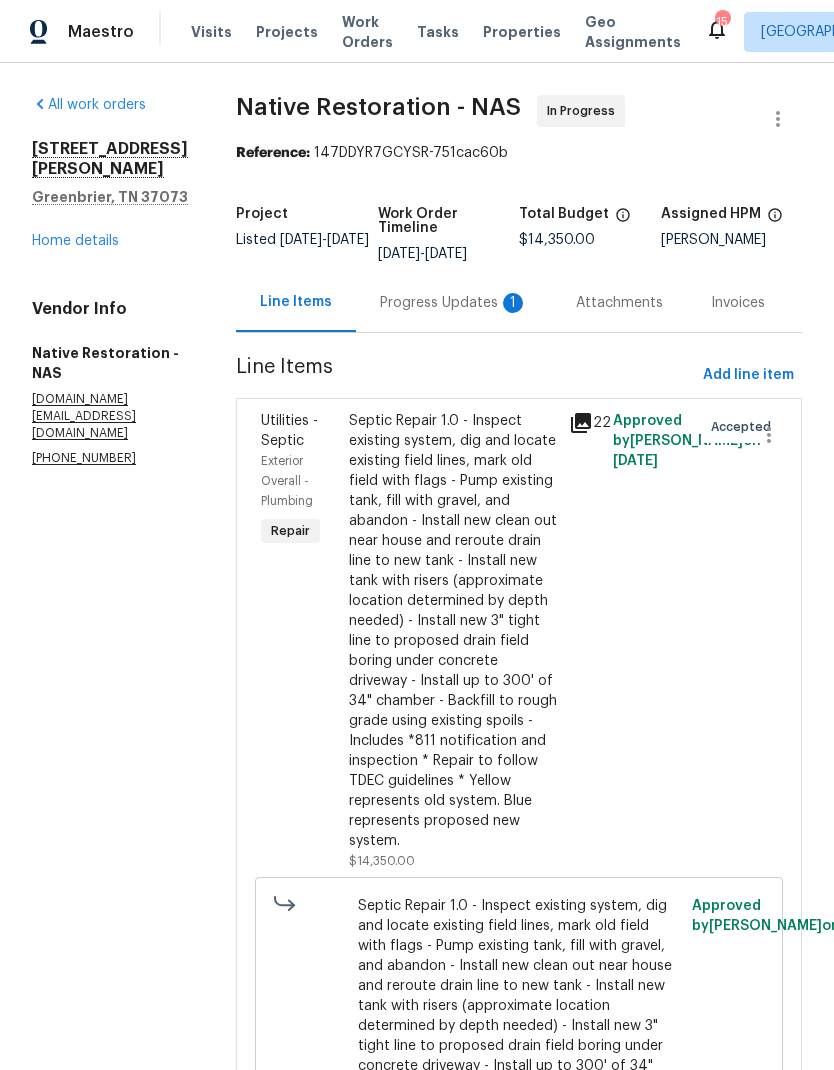 click on "Progress Updates 1" at bounding box center [454, 303] 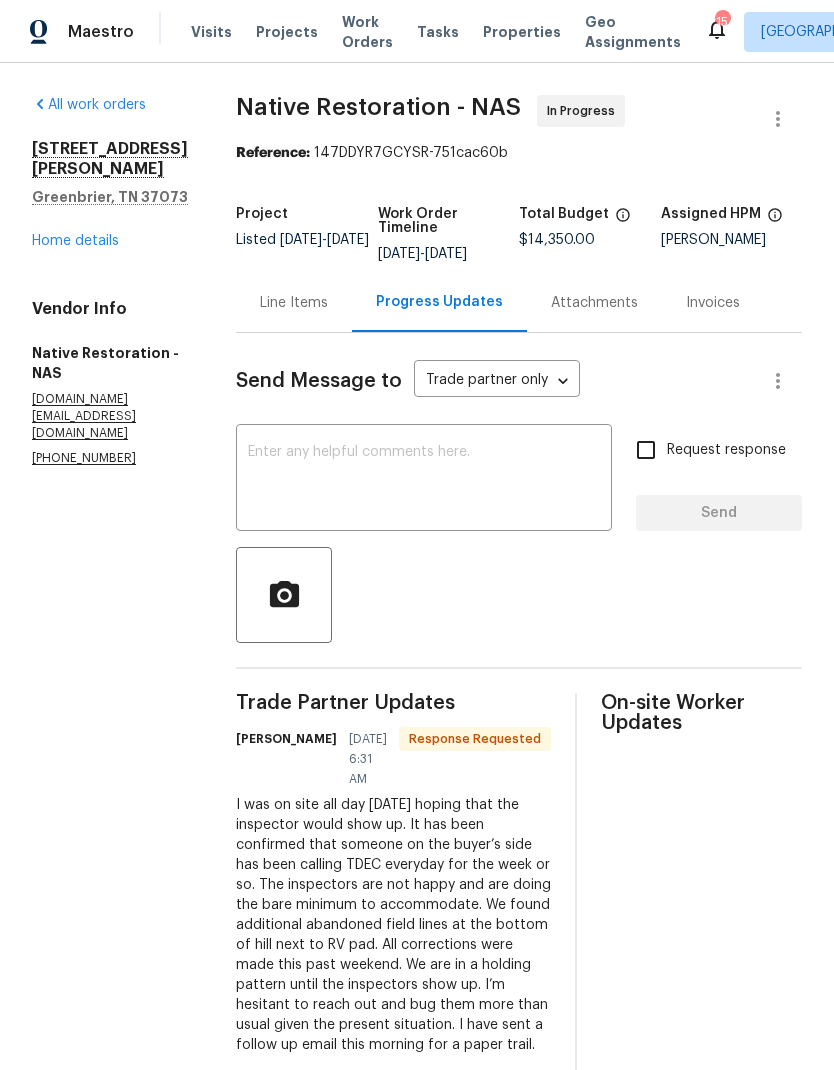 scroll, scrollTop: 0, scrollLeft: 0, axis: both 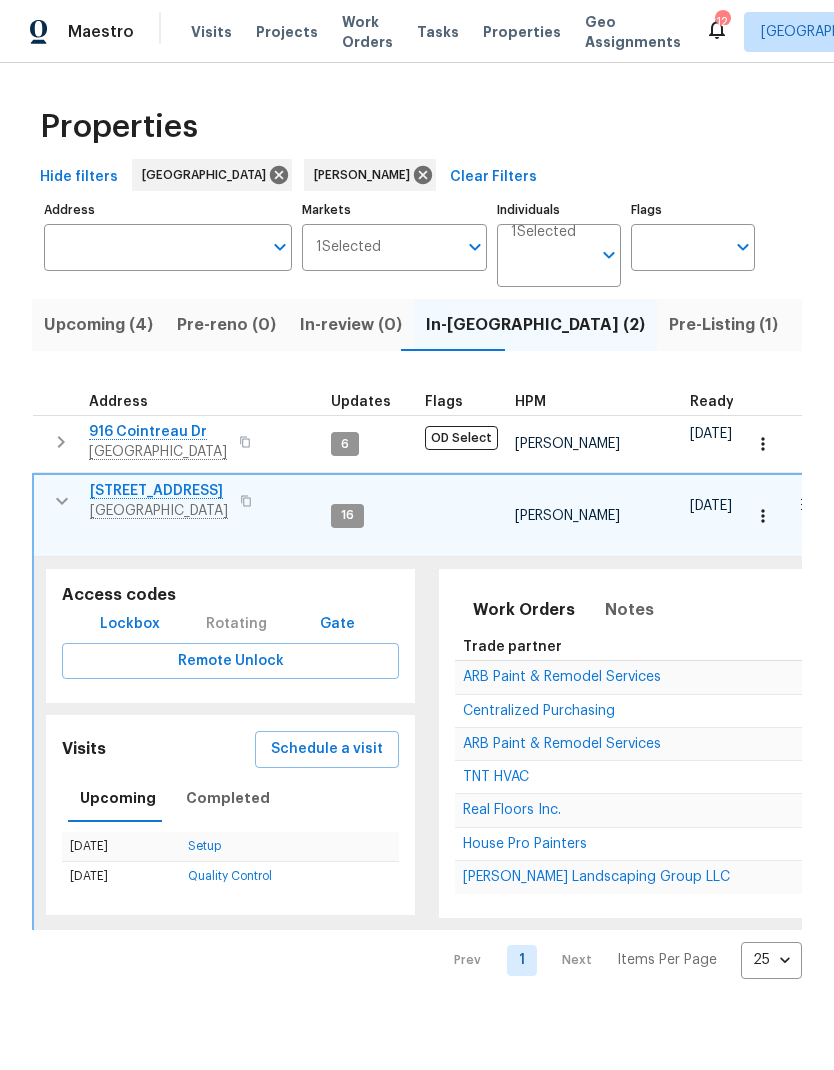 click on "Trade partner" at bounding box center [718, 647] 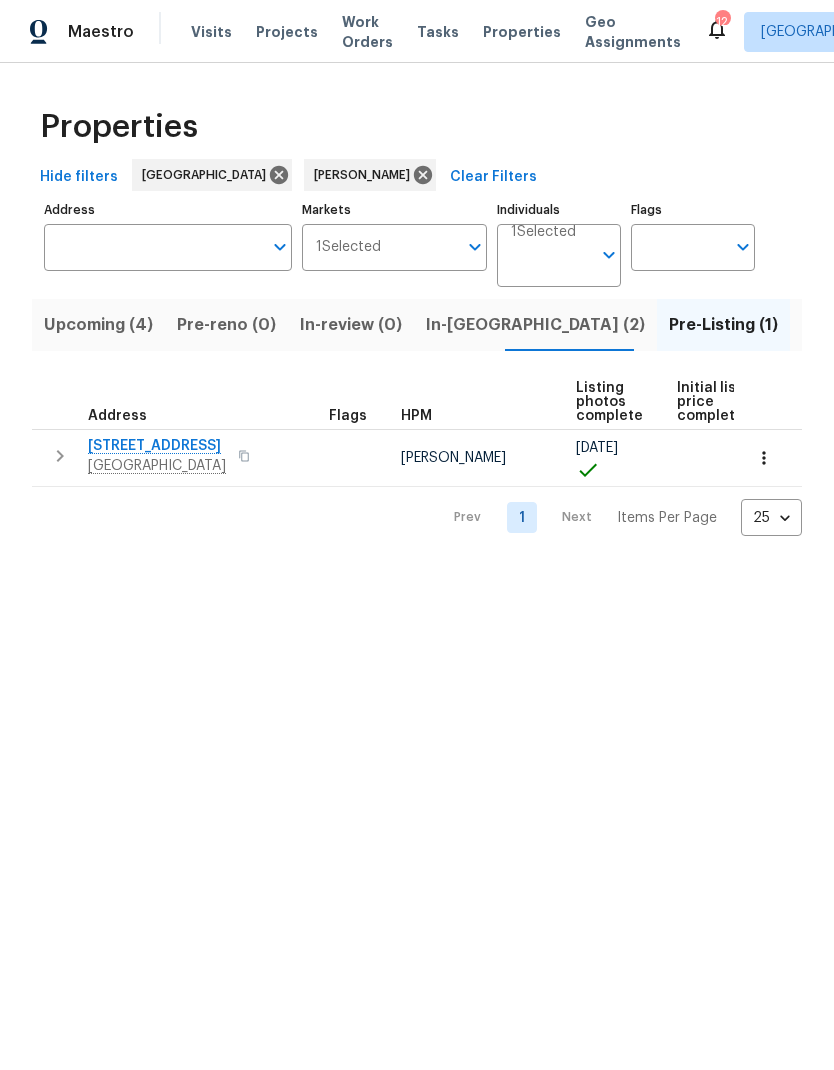 click at bounding box center [60, 456] 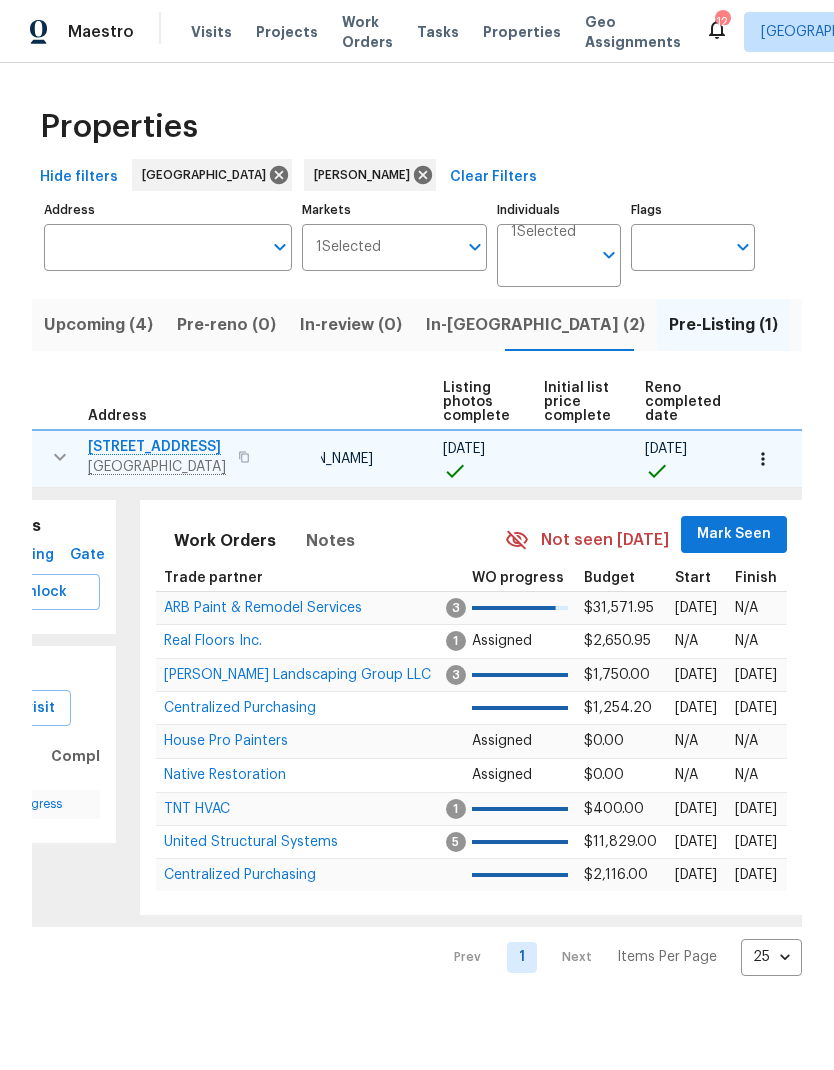 scroll, scrollTop: 0, scrollLeft: 135, axis: horizontal 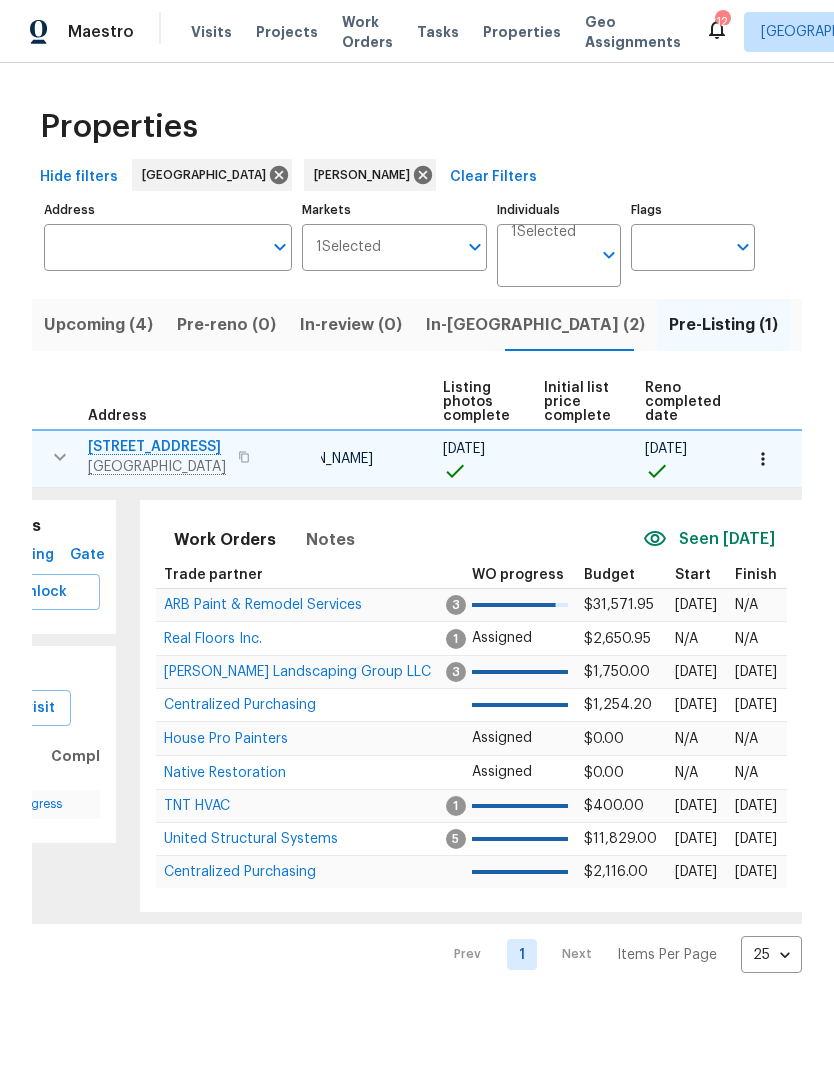 click on "ARB Paint & Remodel Services" at bounding box center [263, 605] 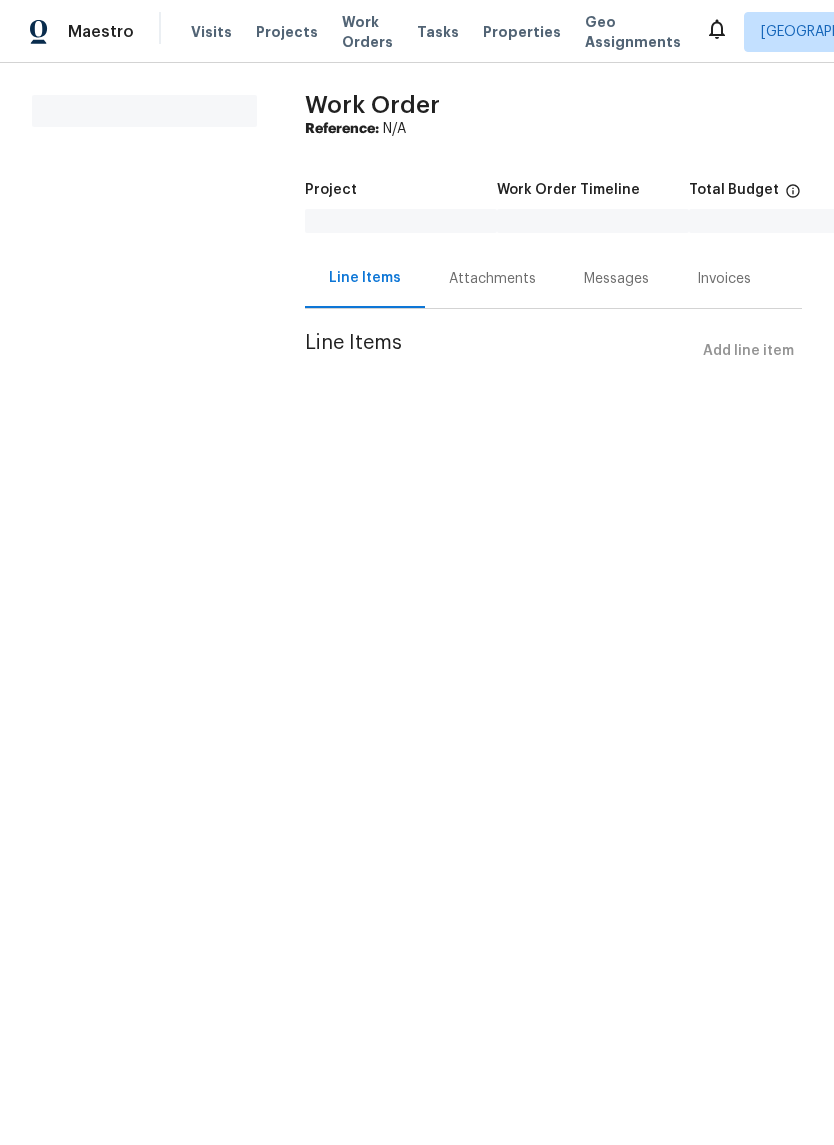 scroll, scrollTop: 0, scrollLeft: 0, axis: both 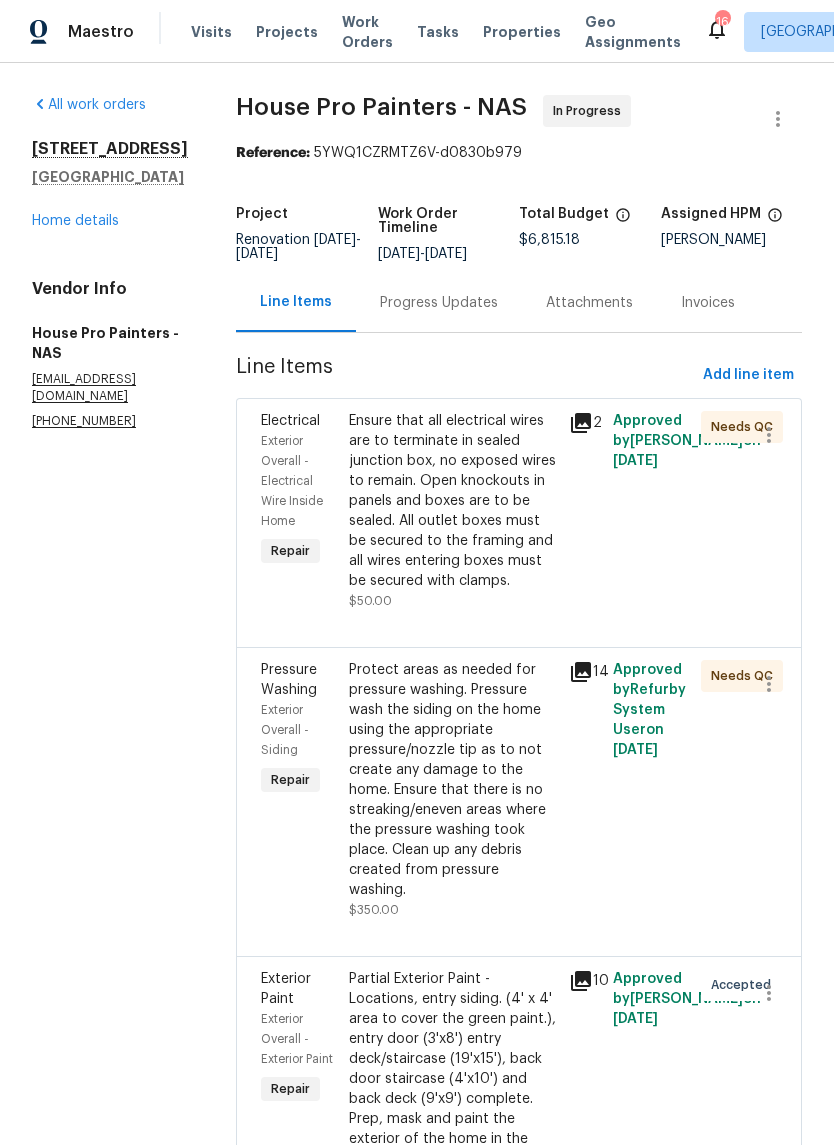 click on "Progress Updates" at bounding box center [439, 303] 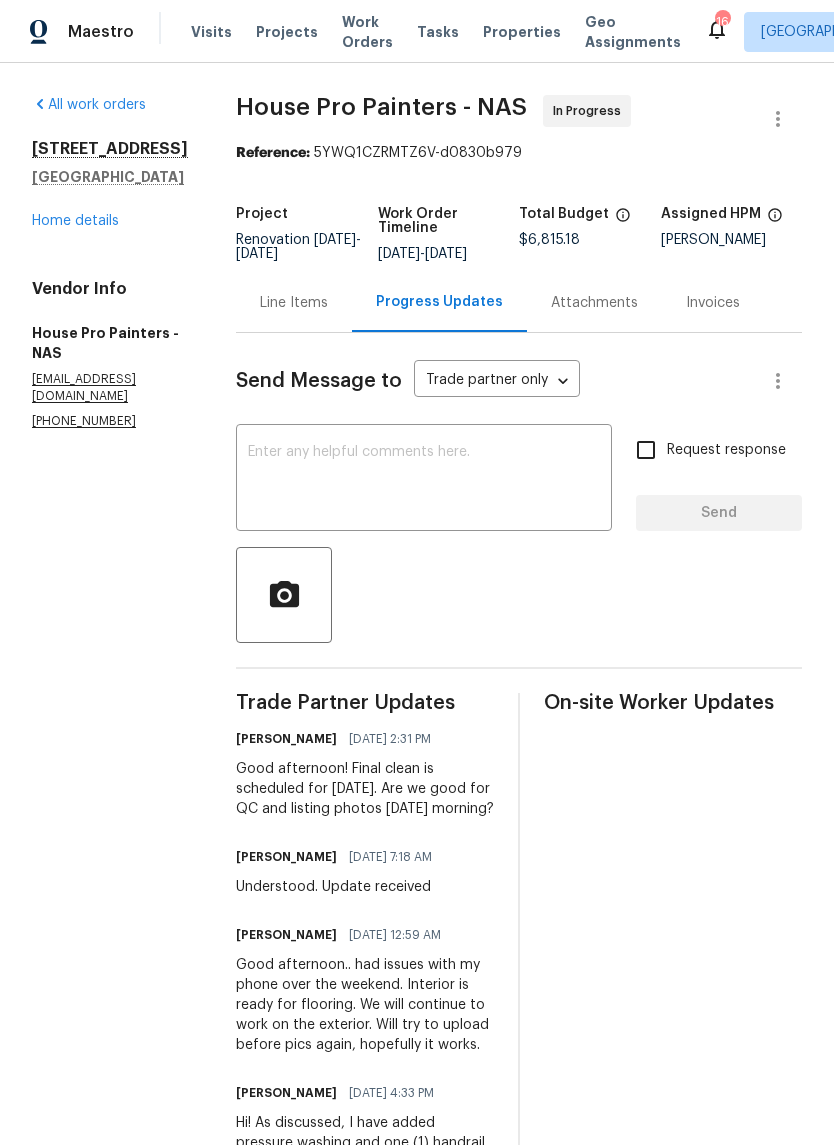 click at bounding box center (424, 480) 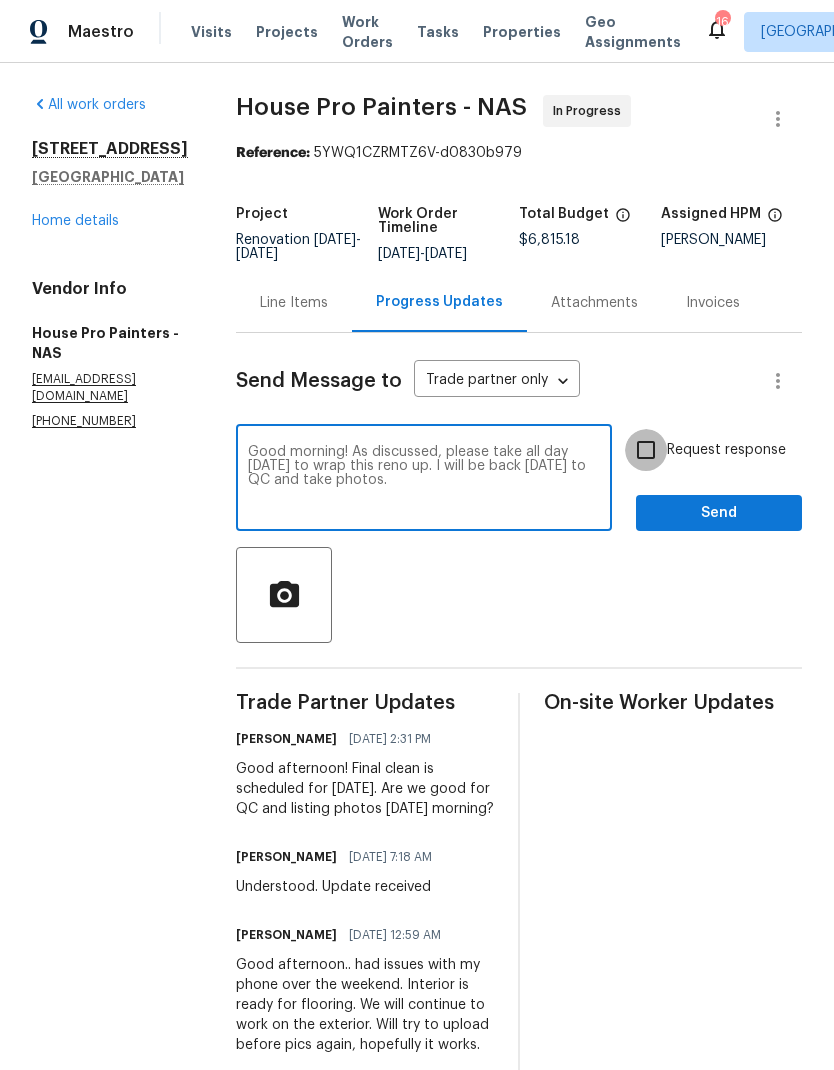 type on "Good morning! As discussed, please take all day [DATE] to wrap this reno up. I will be back [DATE] to QC and take photos." 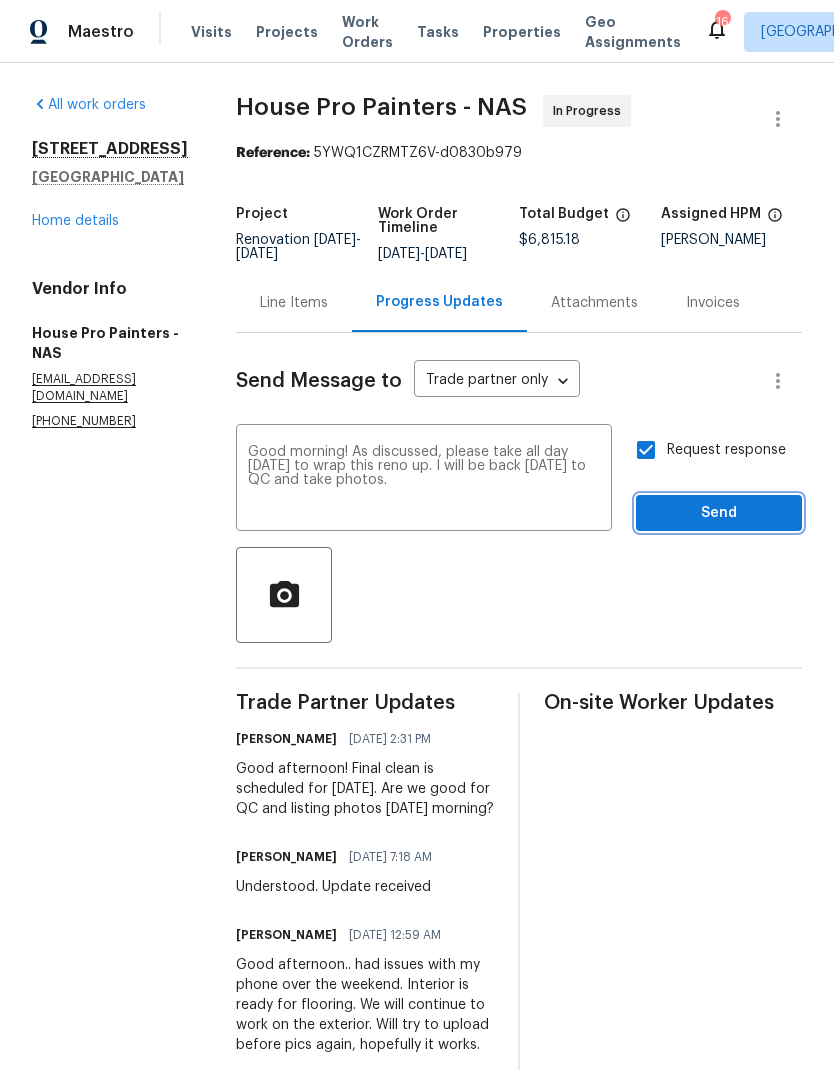 click on "Send" at bounding box center (719, 513) 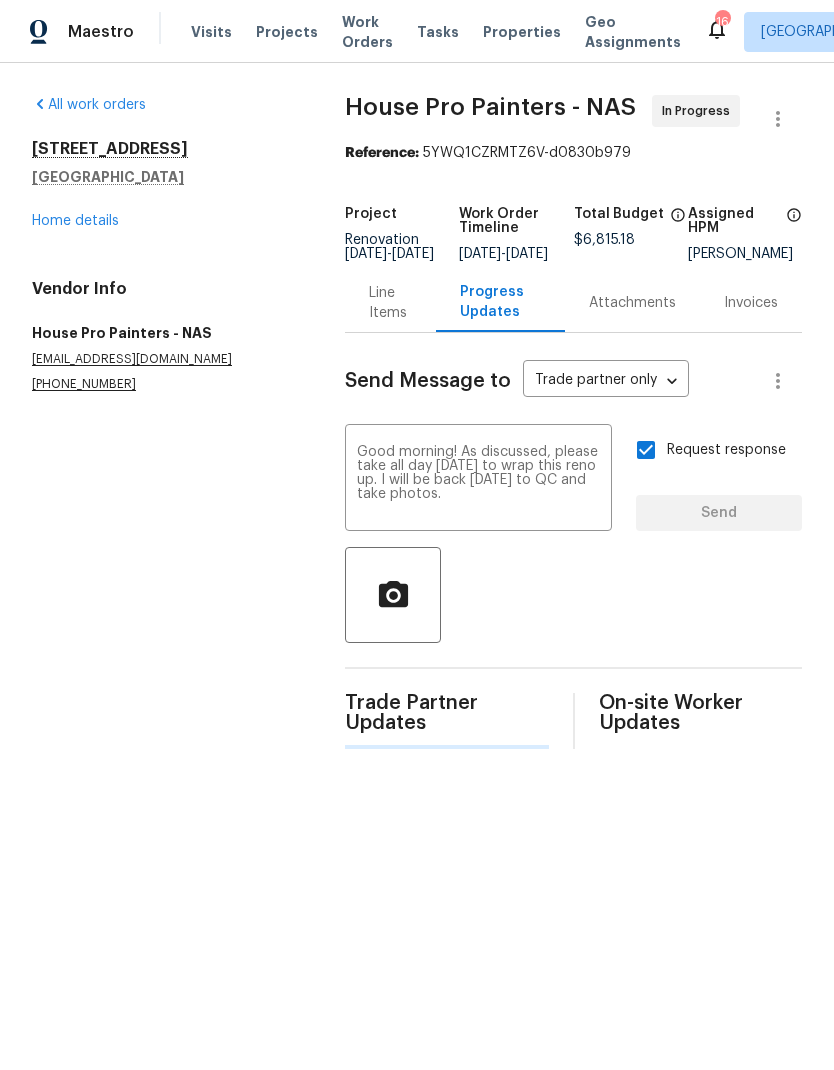 type 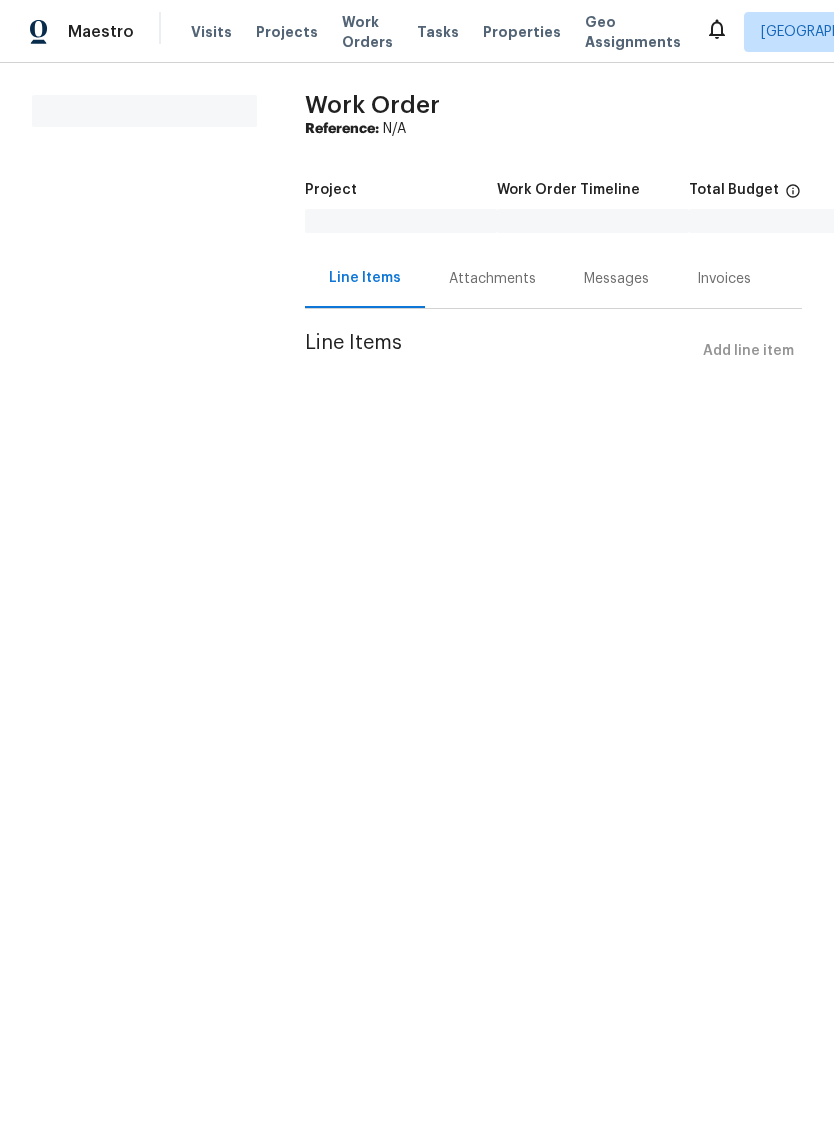 scroll, scrollTop: 0, scrollLeft: 0, axis: both 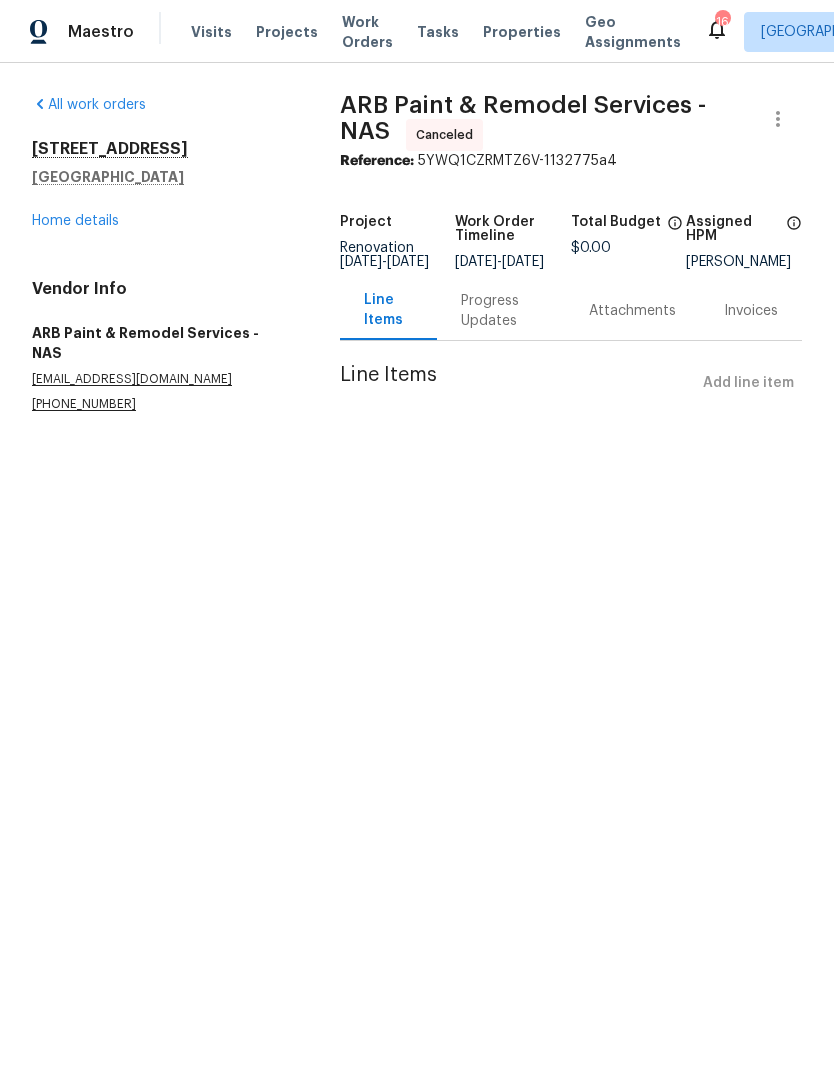 click on "Work Orders" at bounding box center [367, 32] 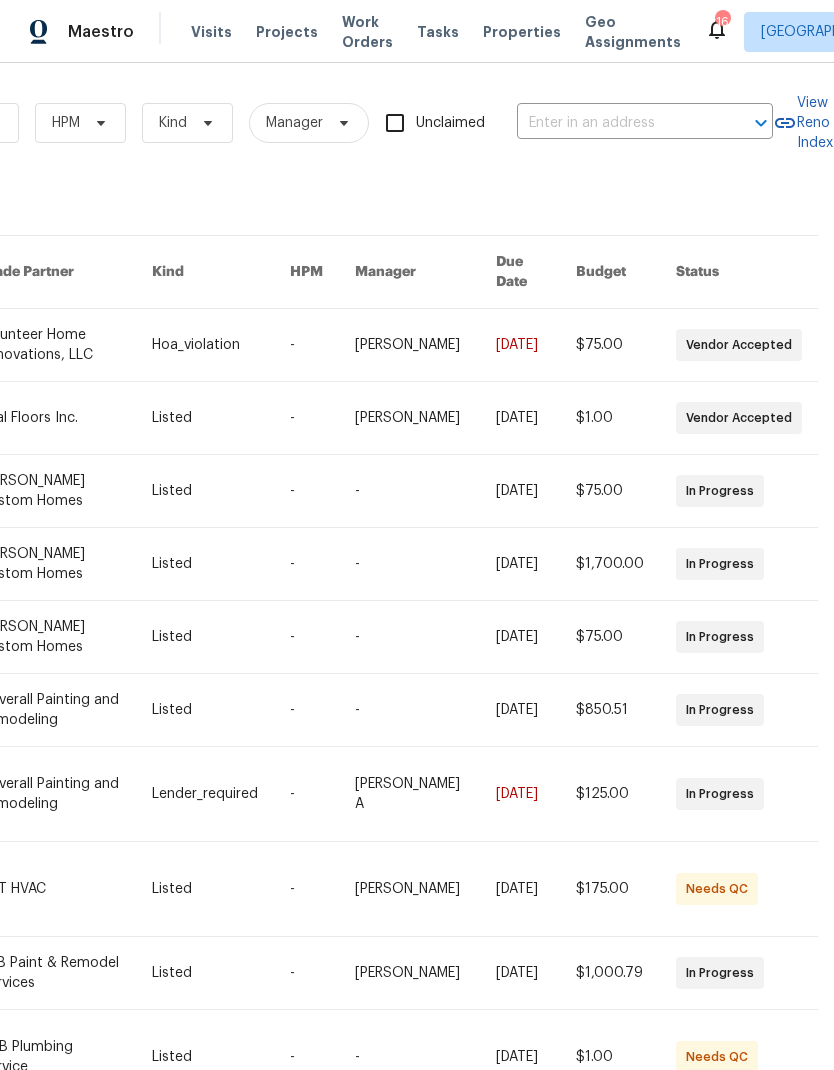 scroll, scrollTop: 0, scrollLeft: 329, axis: horizontal 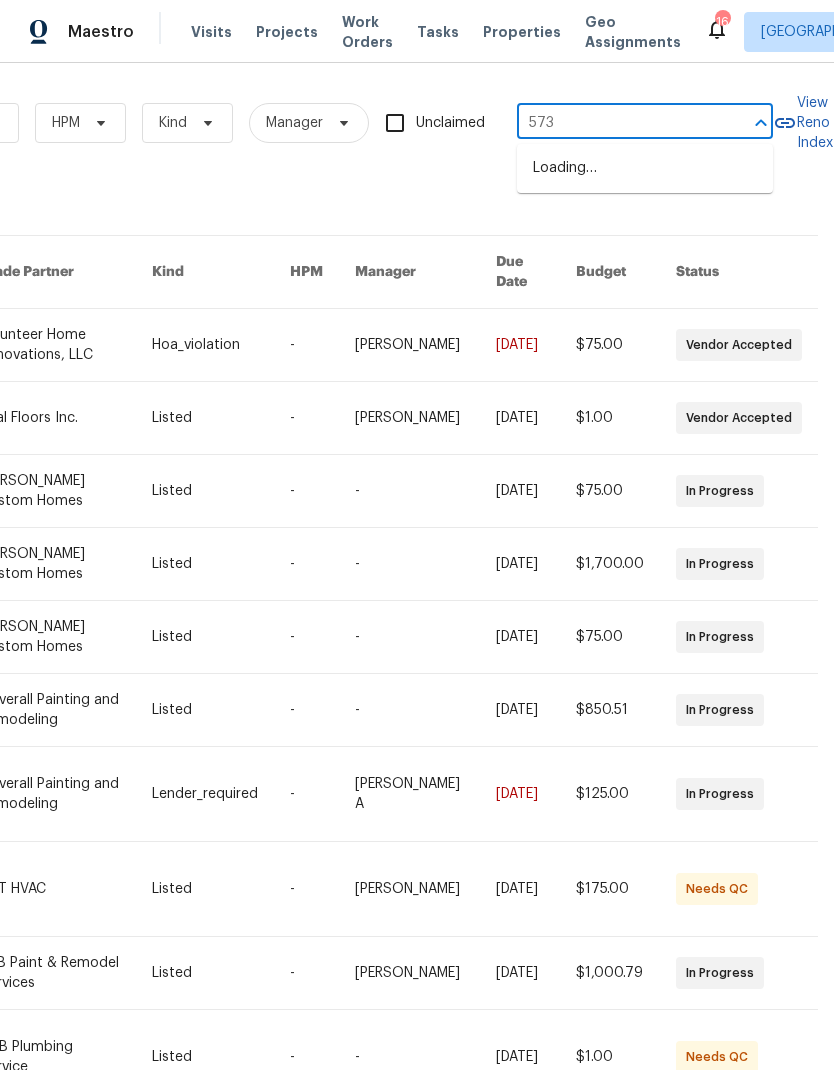 type on "573 d" 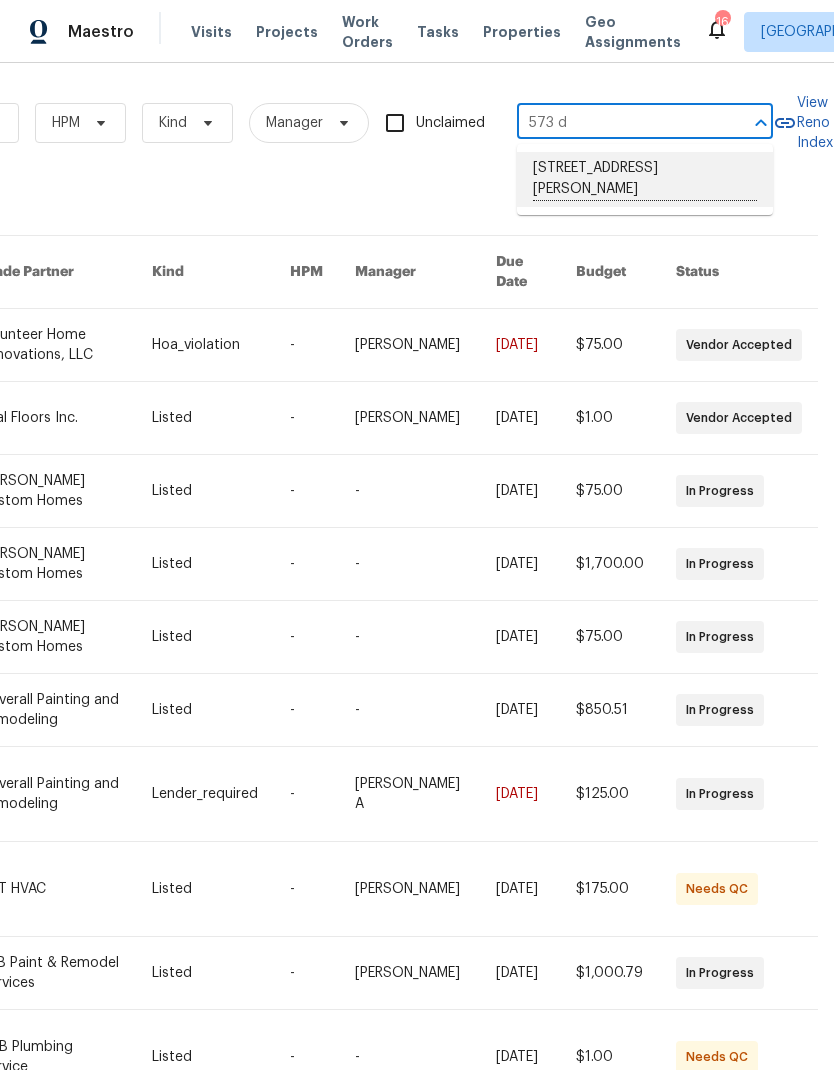 click on "573 Donna Dr, Clarksville, TN 37042" at bounding box center (645, 179) 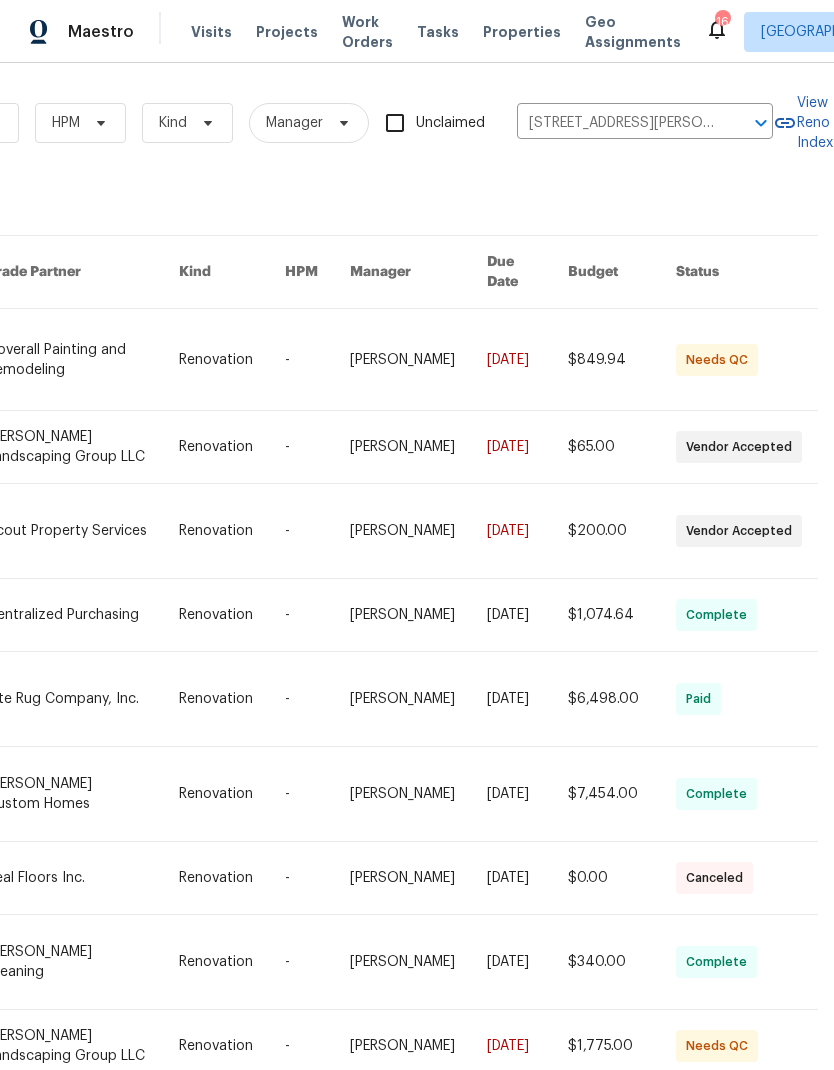 click at bounding box center [83, 447] 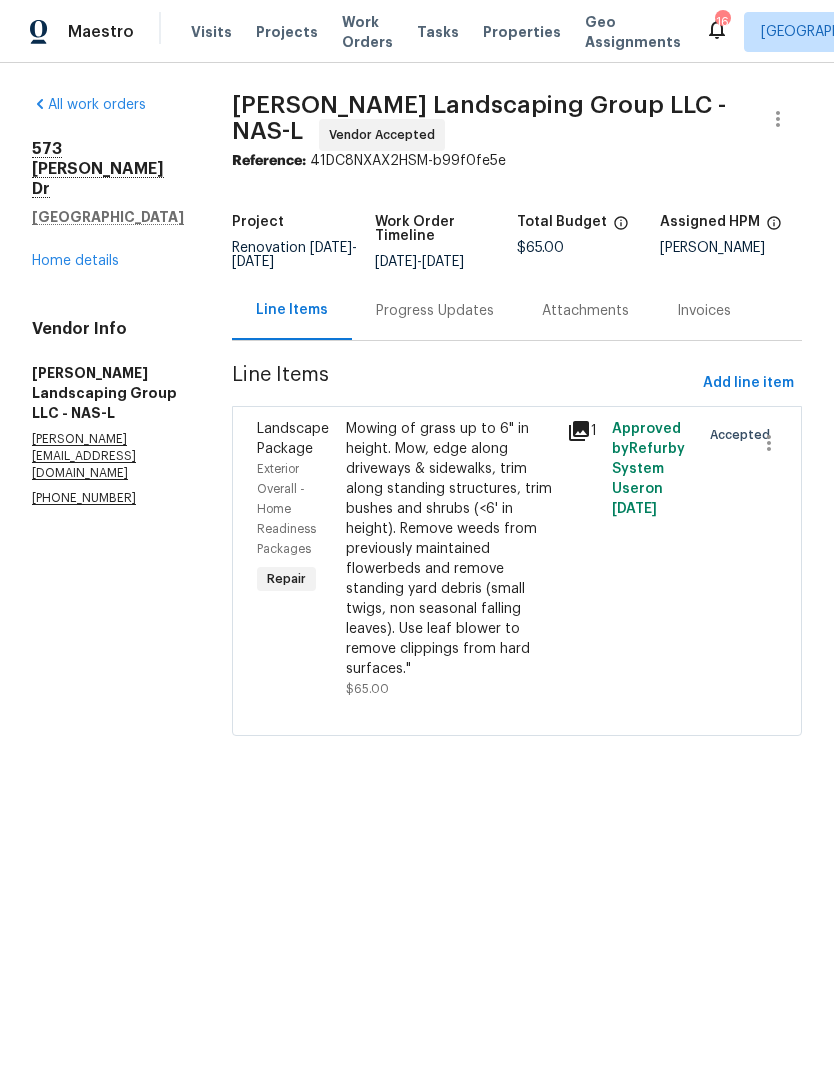 click on "Work Orders" at bounding box center [367, 32] 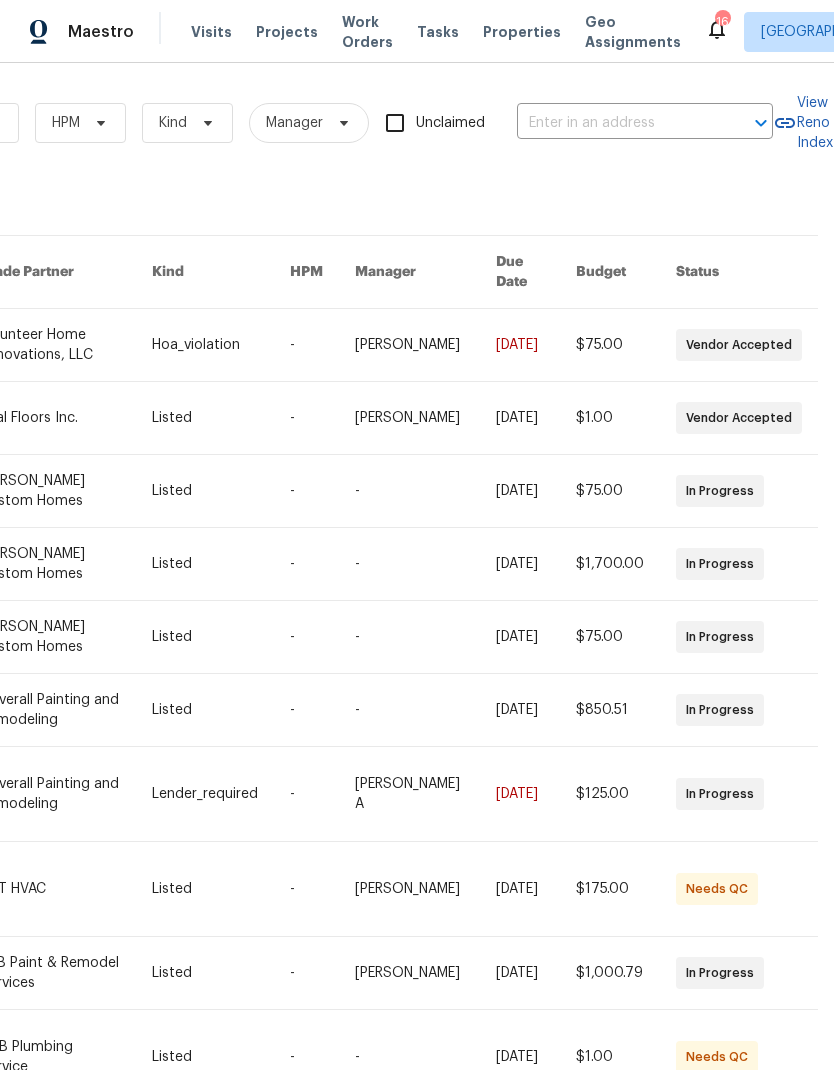 scroll, scrollTop: 0, scrollLeft: 329, axis: horizontal 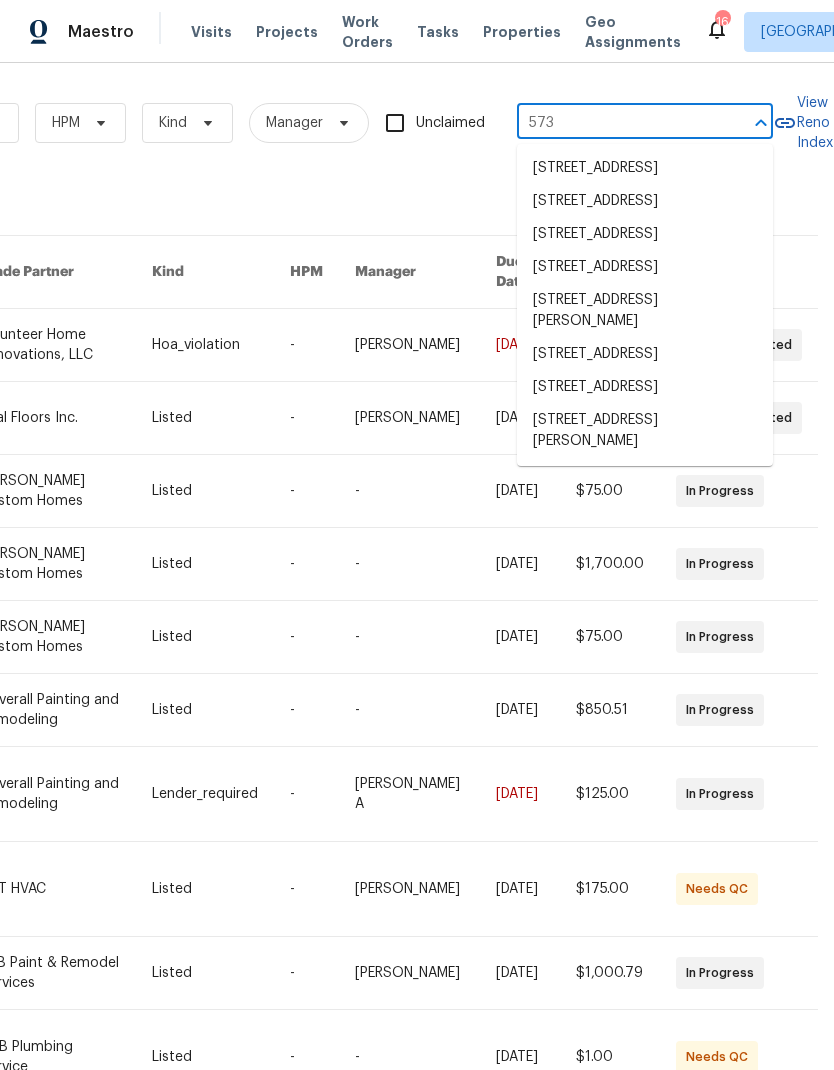type on "573 d" 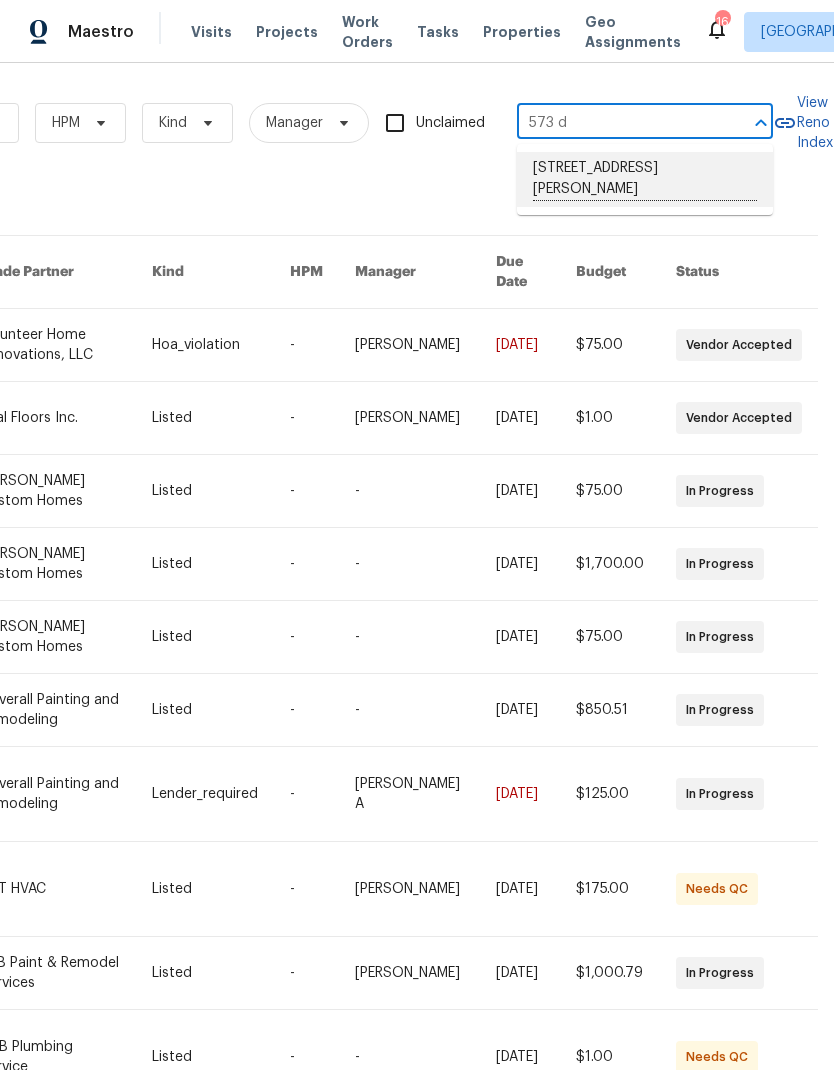 click on "[STREET_ADDRESS][PERSON_NAME]" at bounding box center (645, 179) 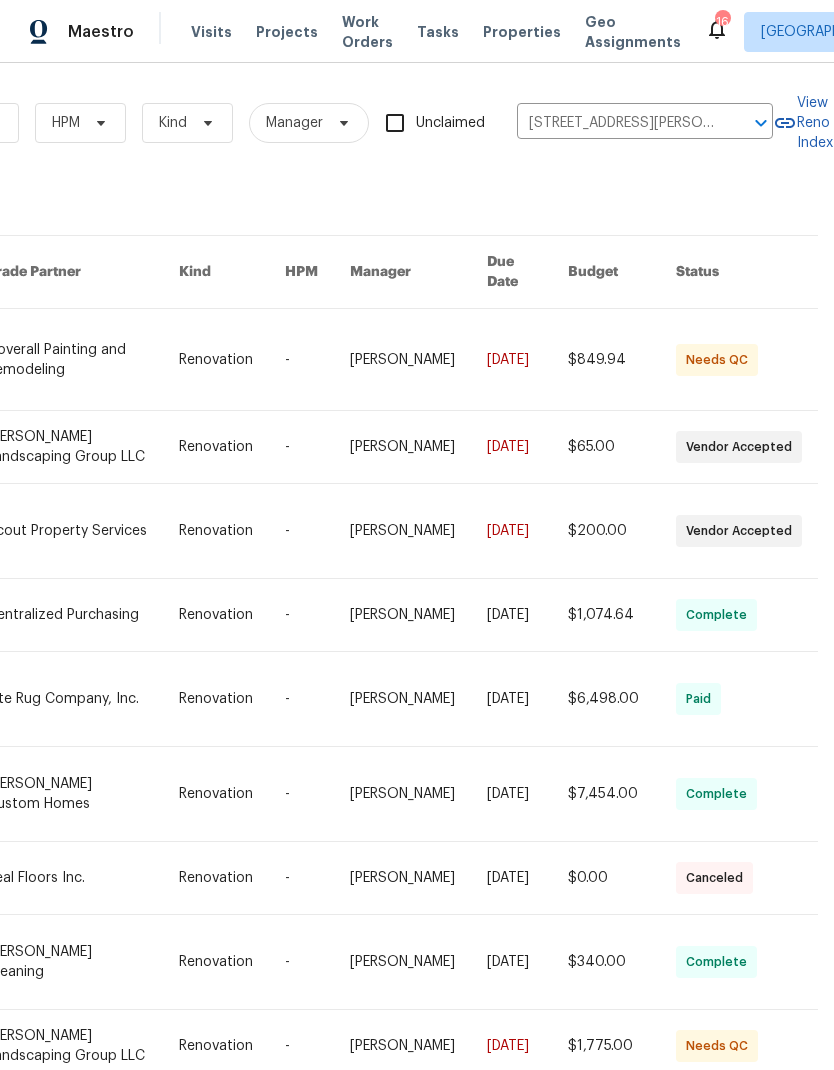click at bounding box center (83, 531) 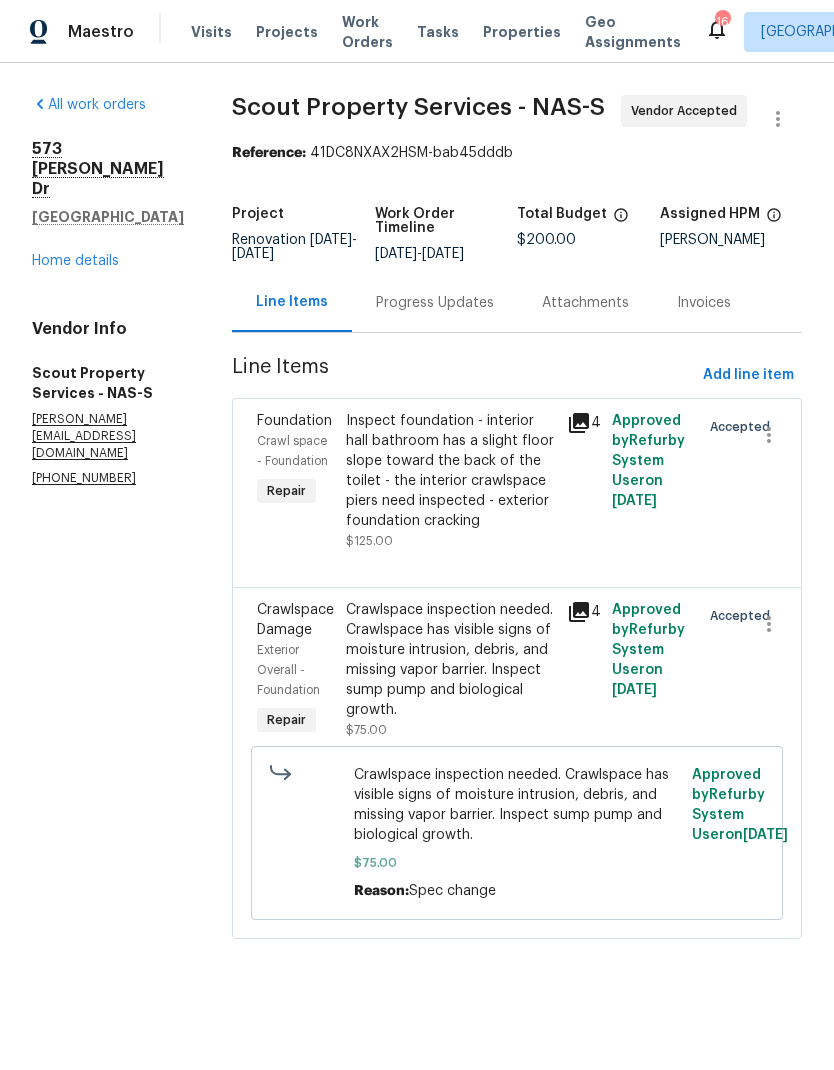 click on "Progress Updates" at bounding box center [435, 303] 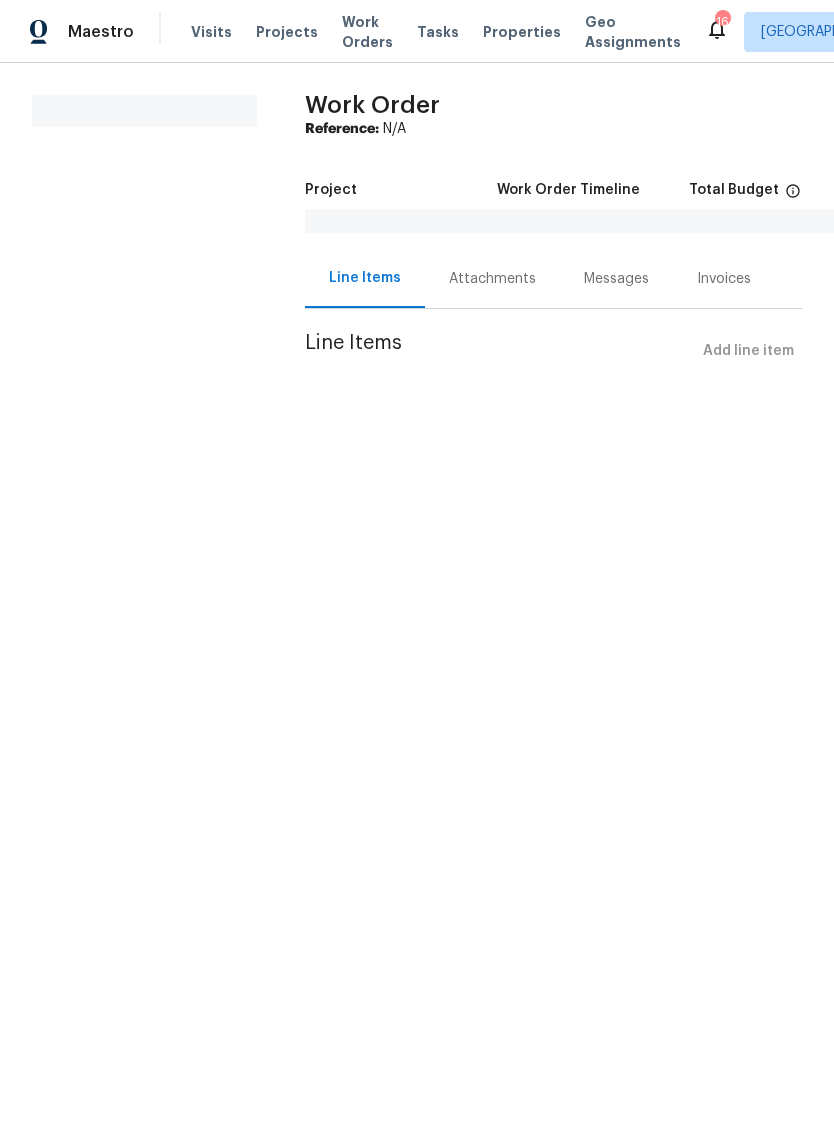 scroll, scrollTop: 0, scrollLeft: 0, axis: both 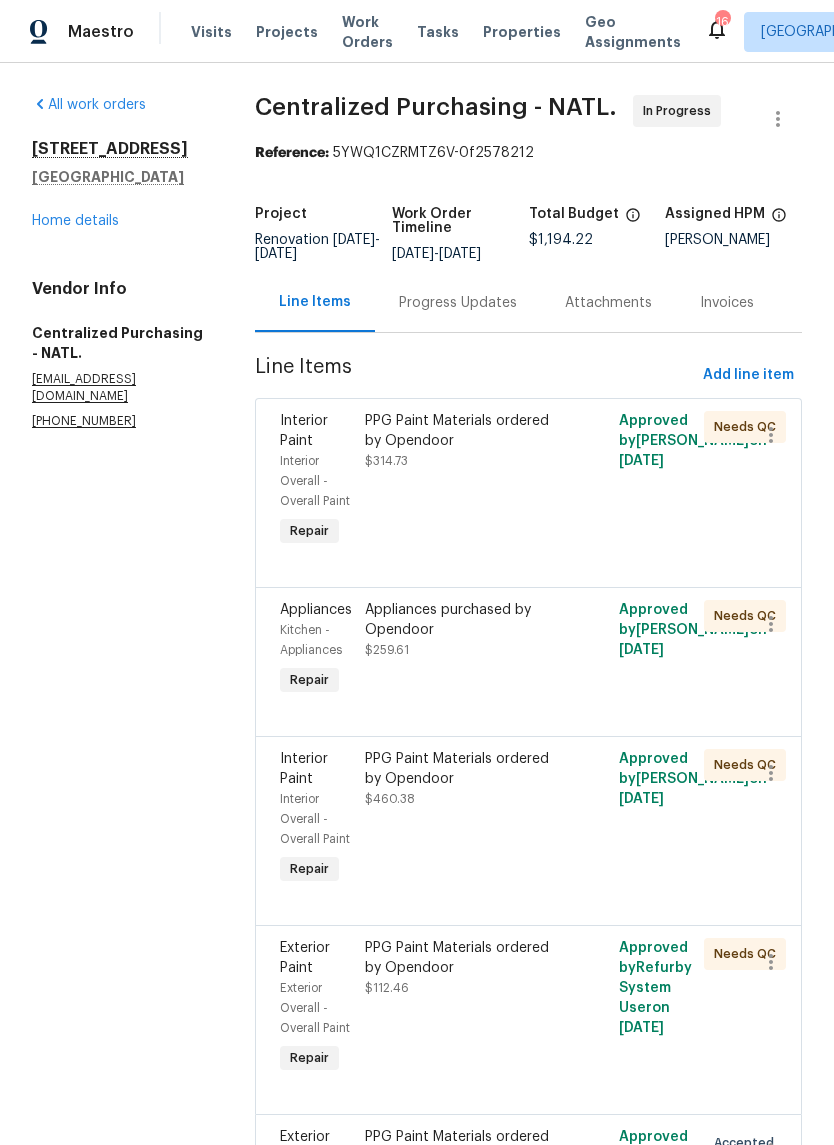click on "Work Orders" at bounding box center [367, 32] 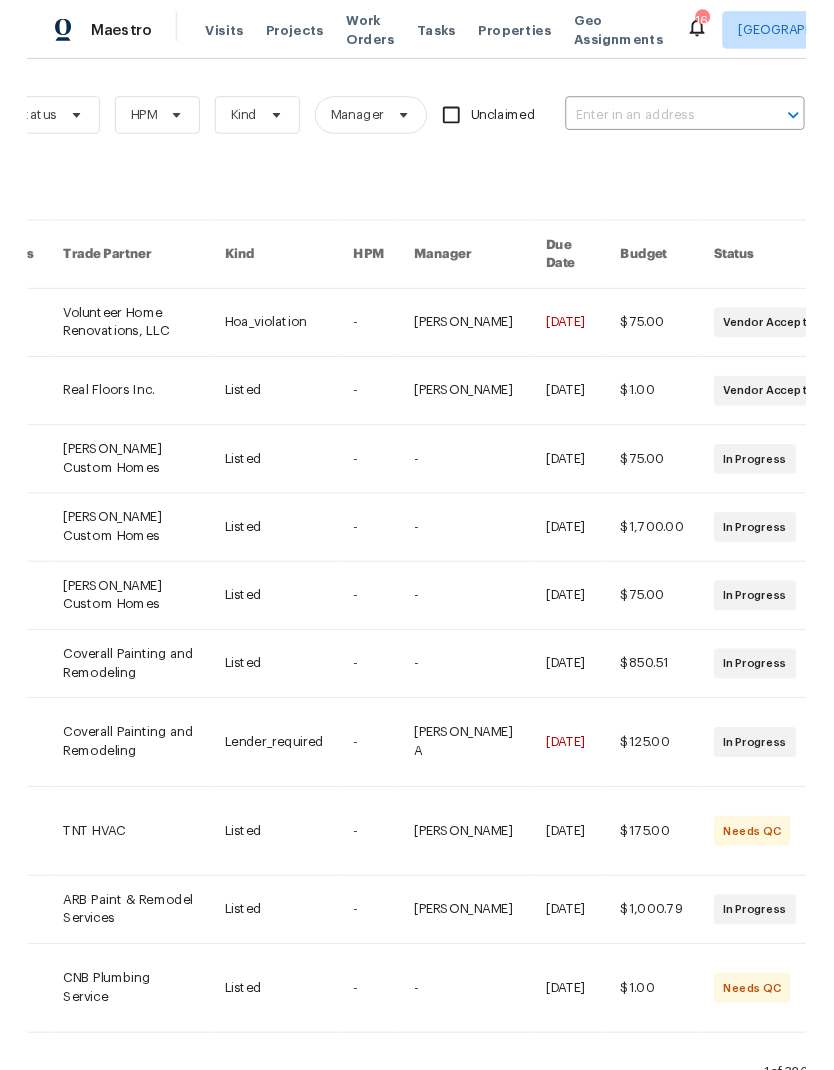 scroll, scrollTop: 0, scrollLeft: 273, axis: horizontal 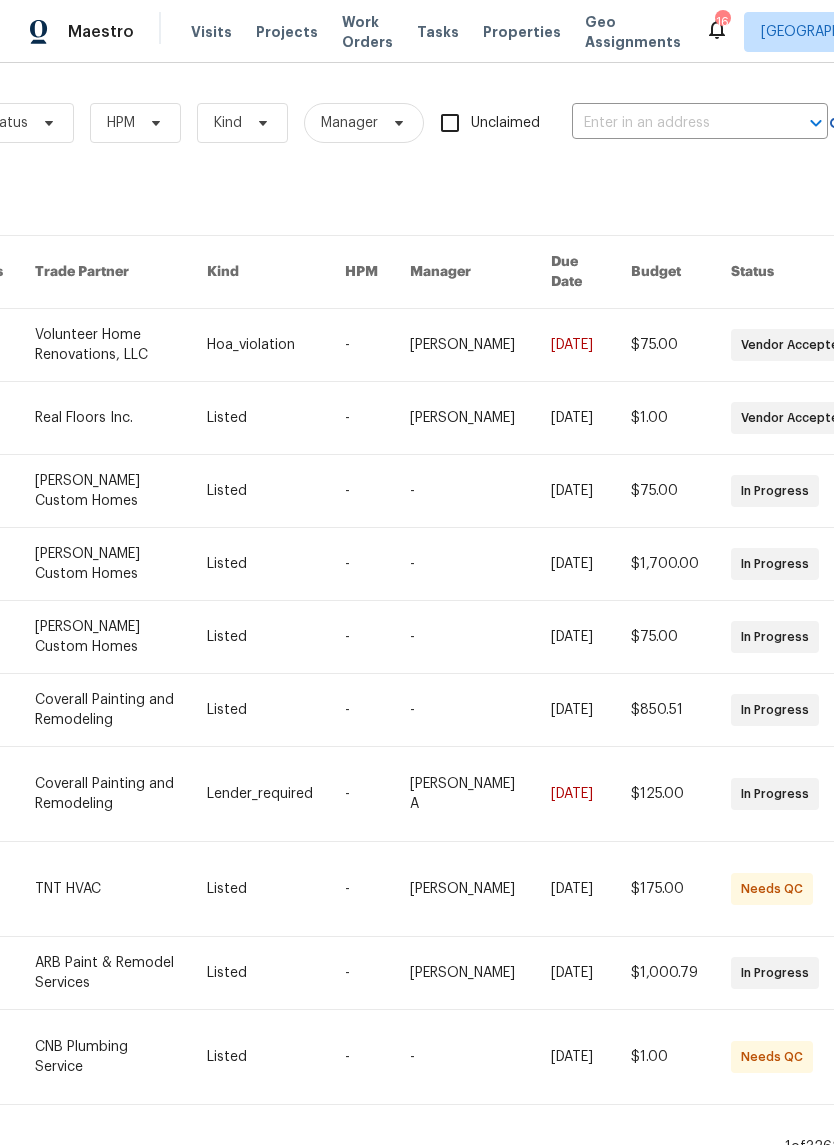 click at bounding box center (672, 123) 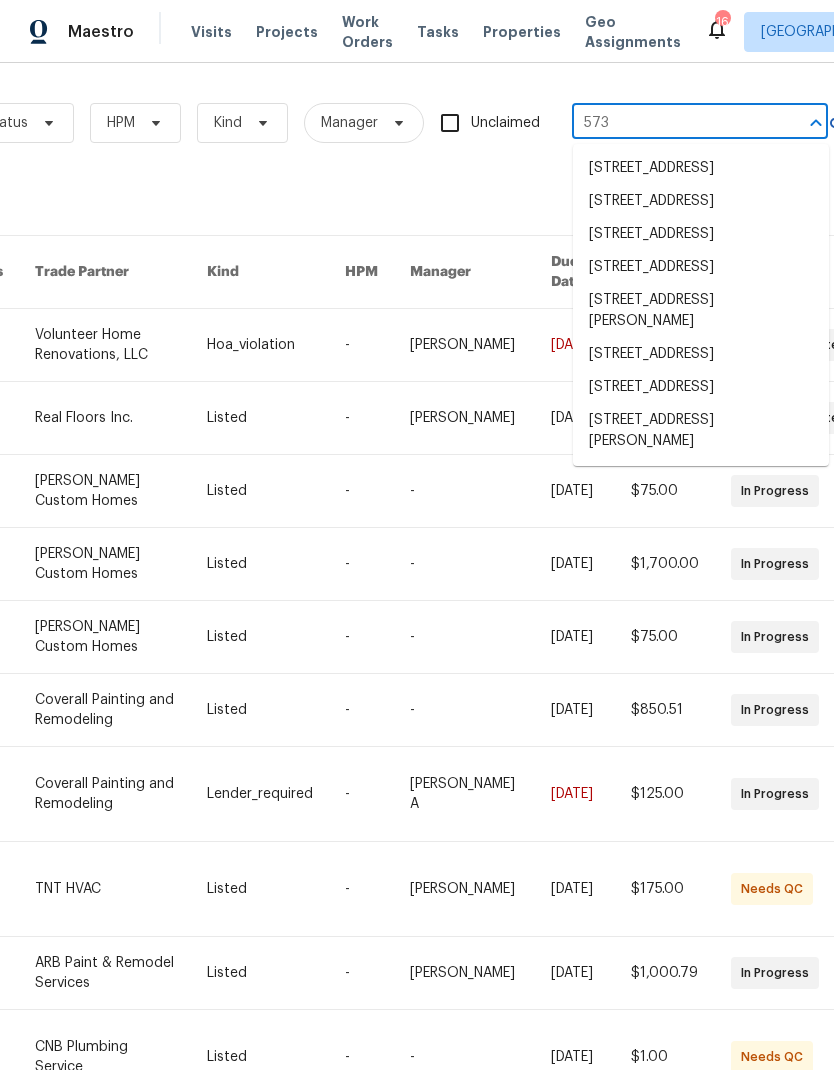 type on "573 d" 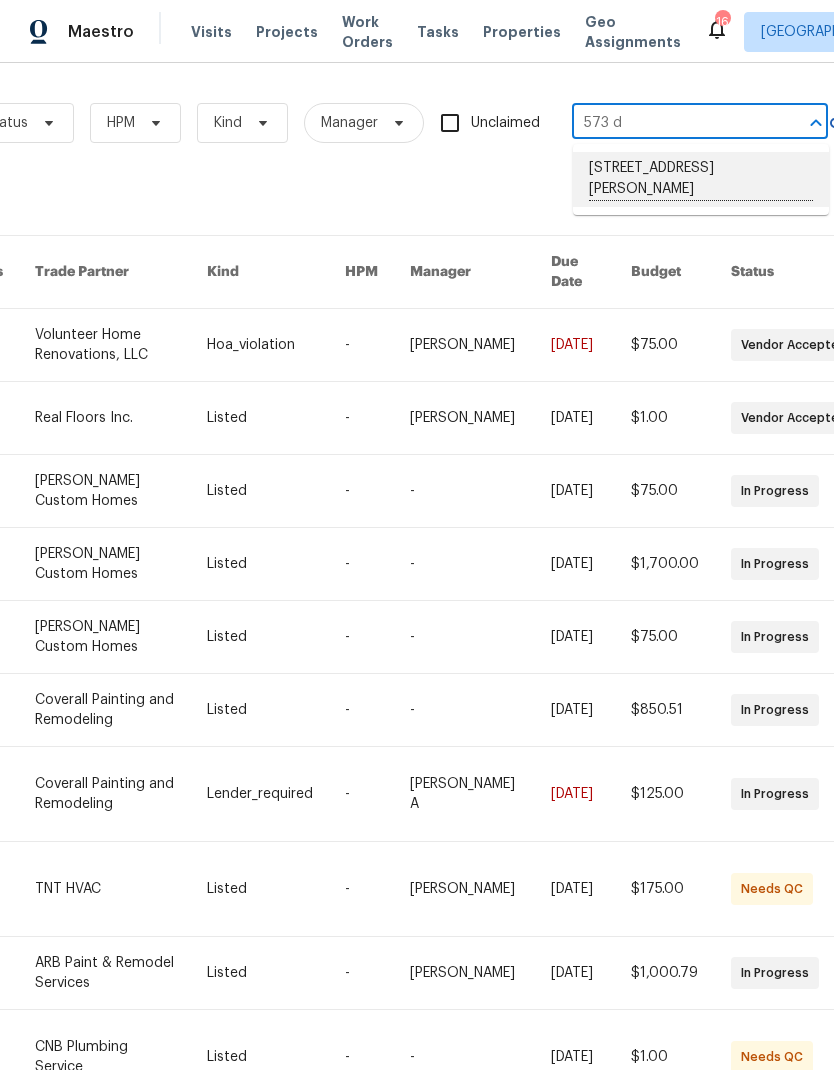 click on "[STREET_ADDRESS][PERSON_NAME]" at bounding box center (701, 179) 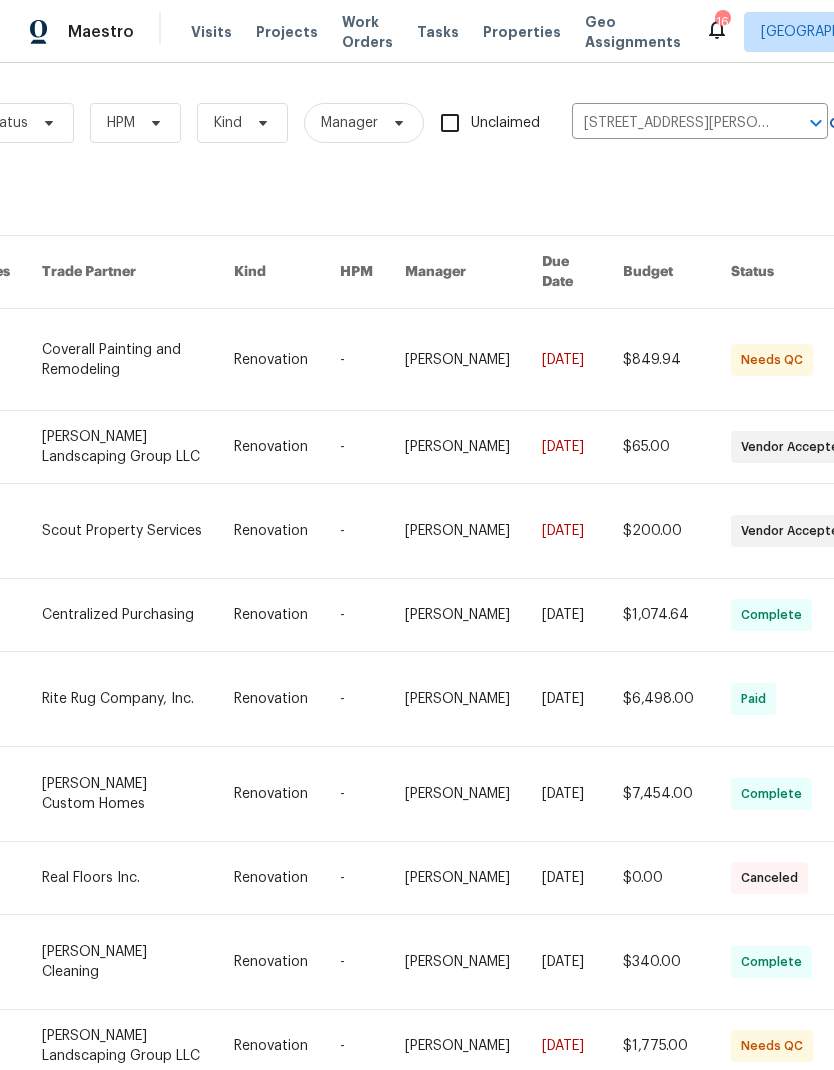 click at bounding box center (138, 447) 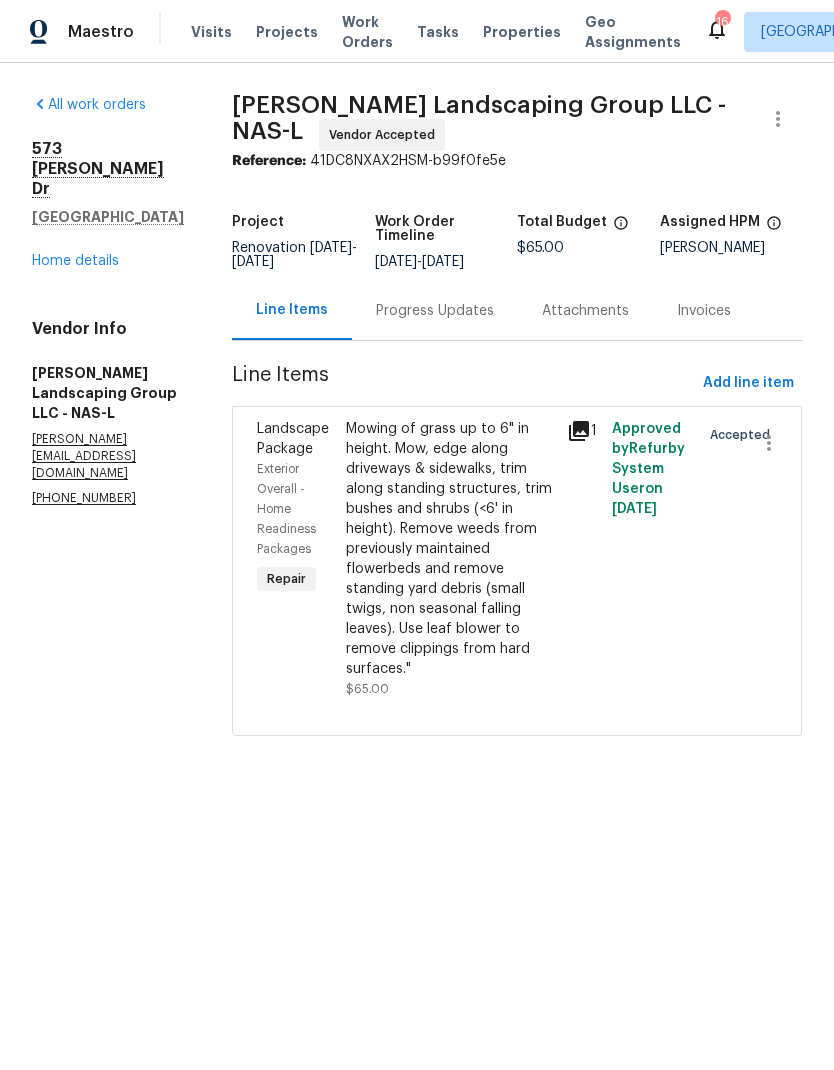 click on "Home details" at bounding box center [75, 261] 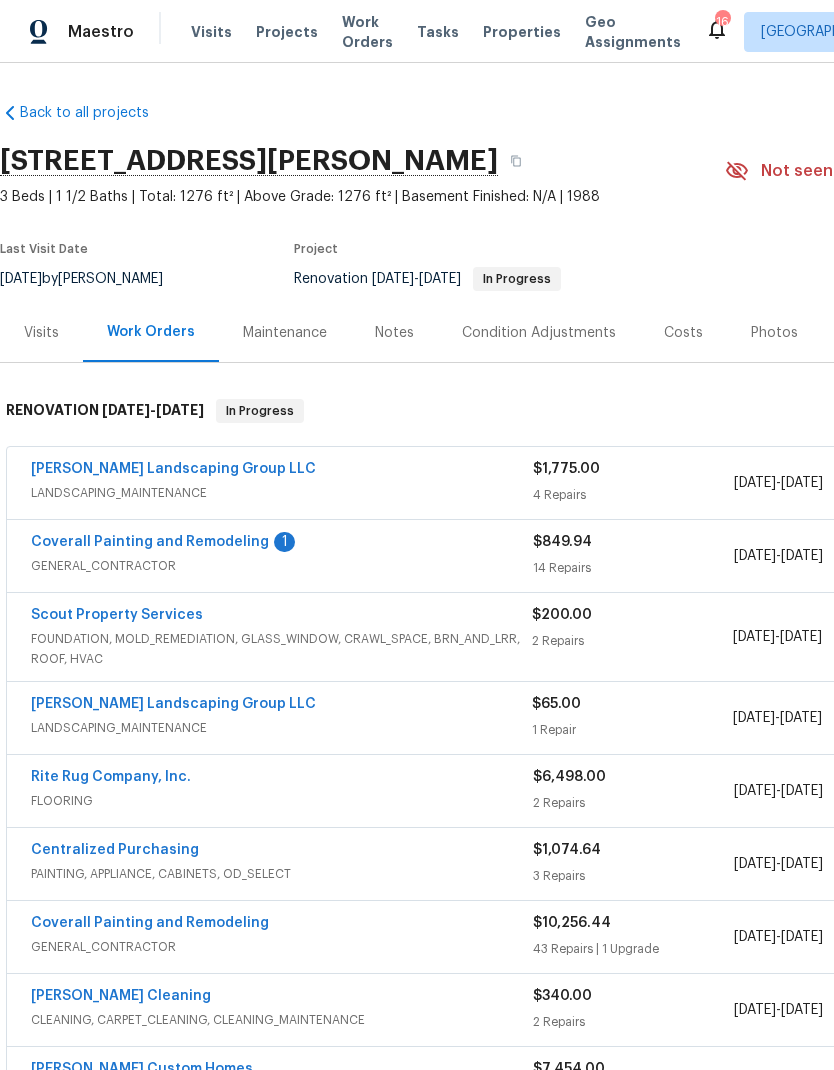 click on "Coverall Painting and Remodeling 1" at bounding box center (282, 544) 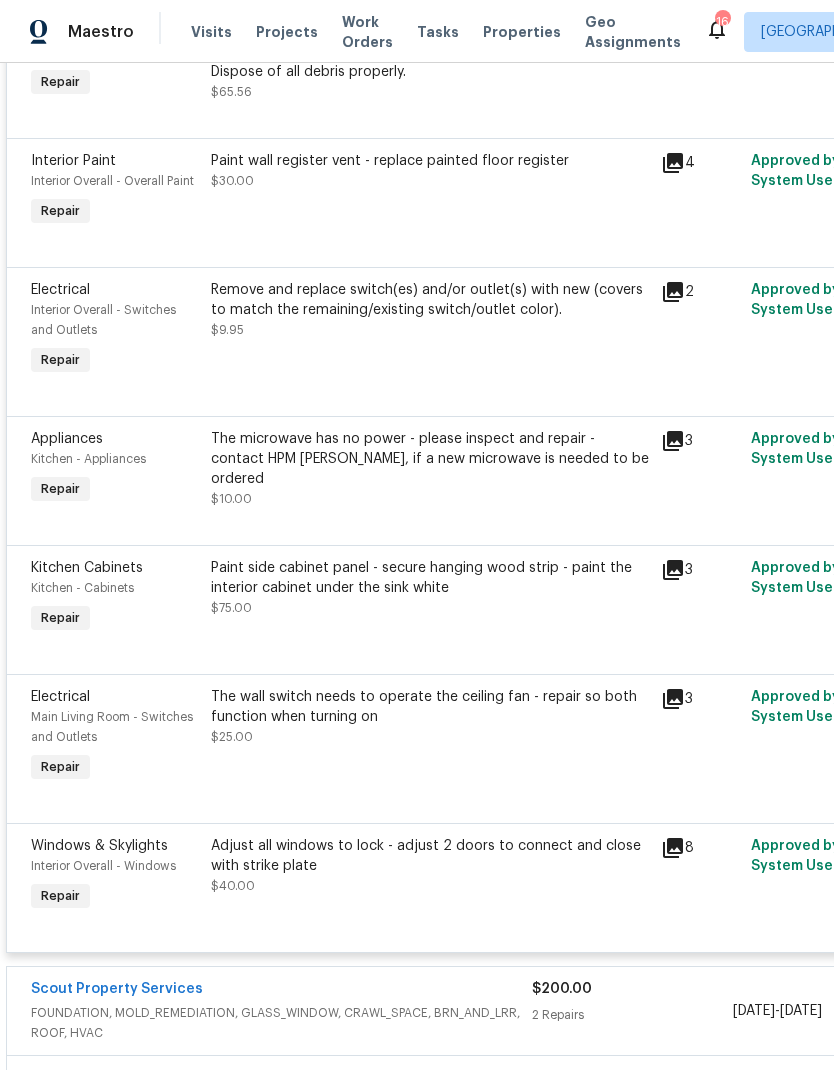 scroll, scrollTop: 1619, scrollLeft: 0, axis: vertical 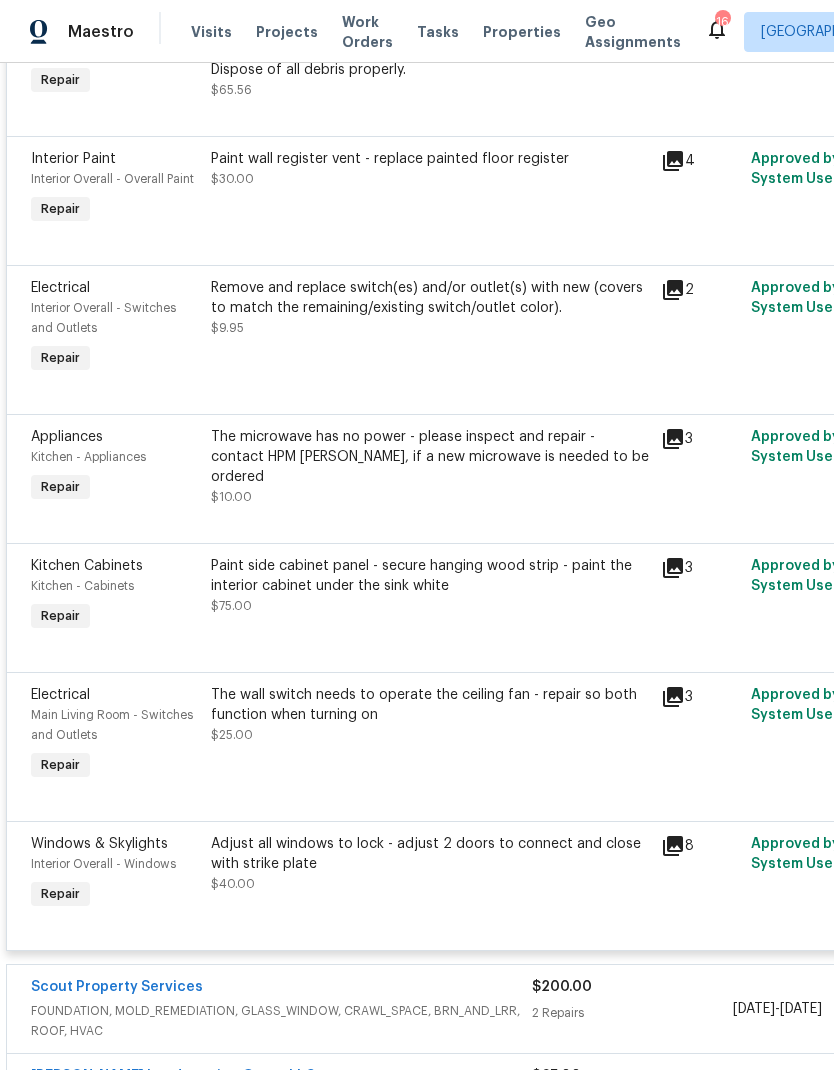 click 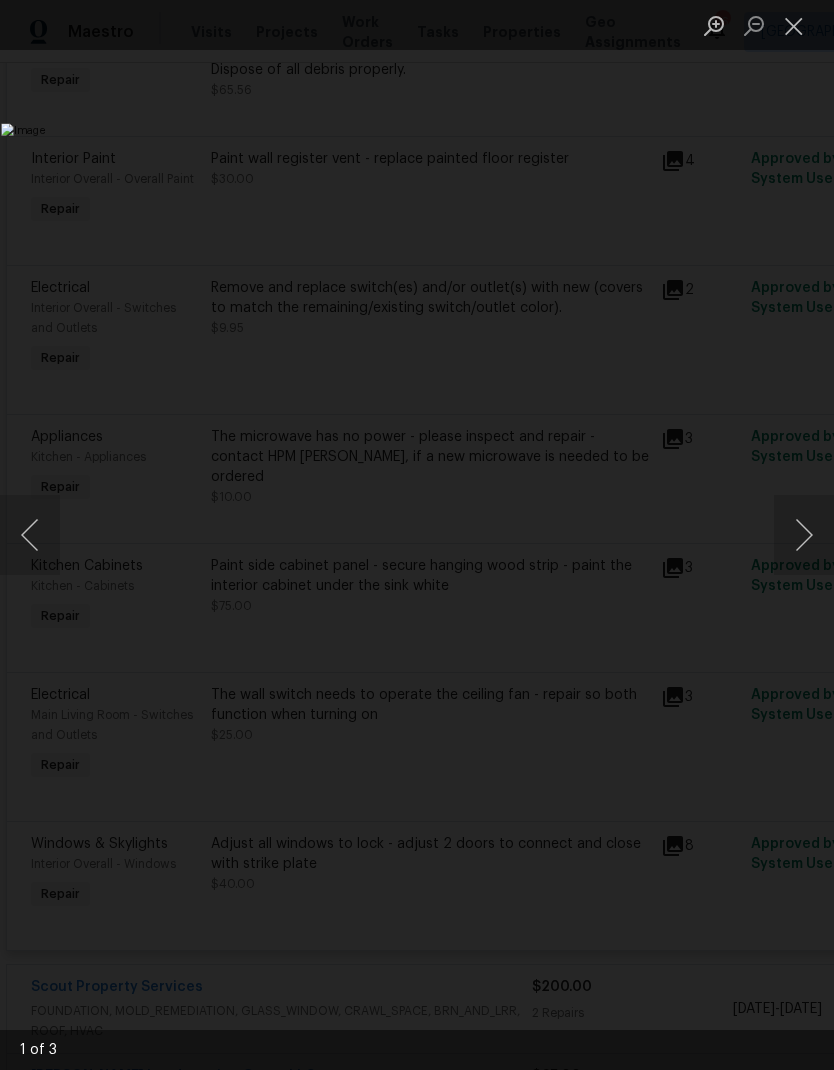click at bounding box center [804, 535] 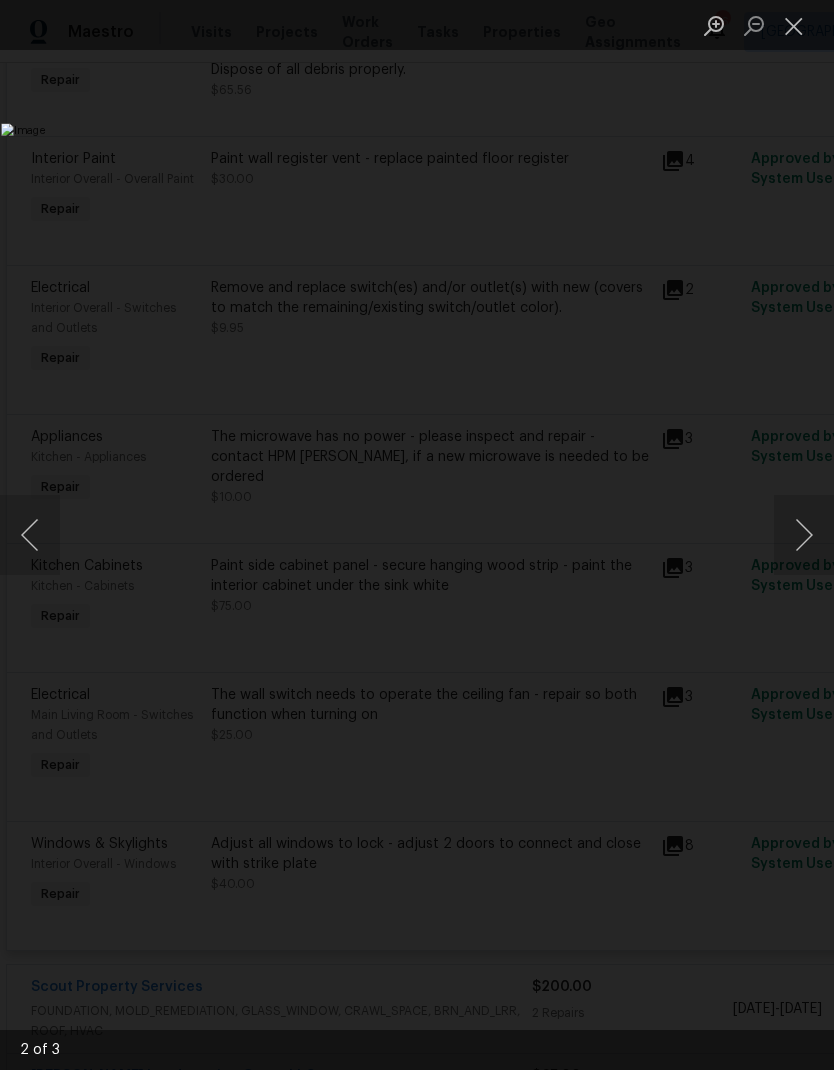 click at bounding box center [794, 25] 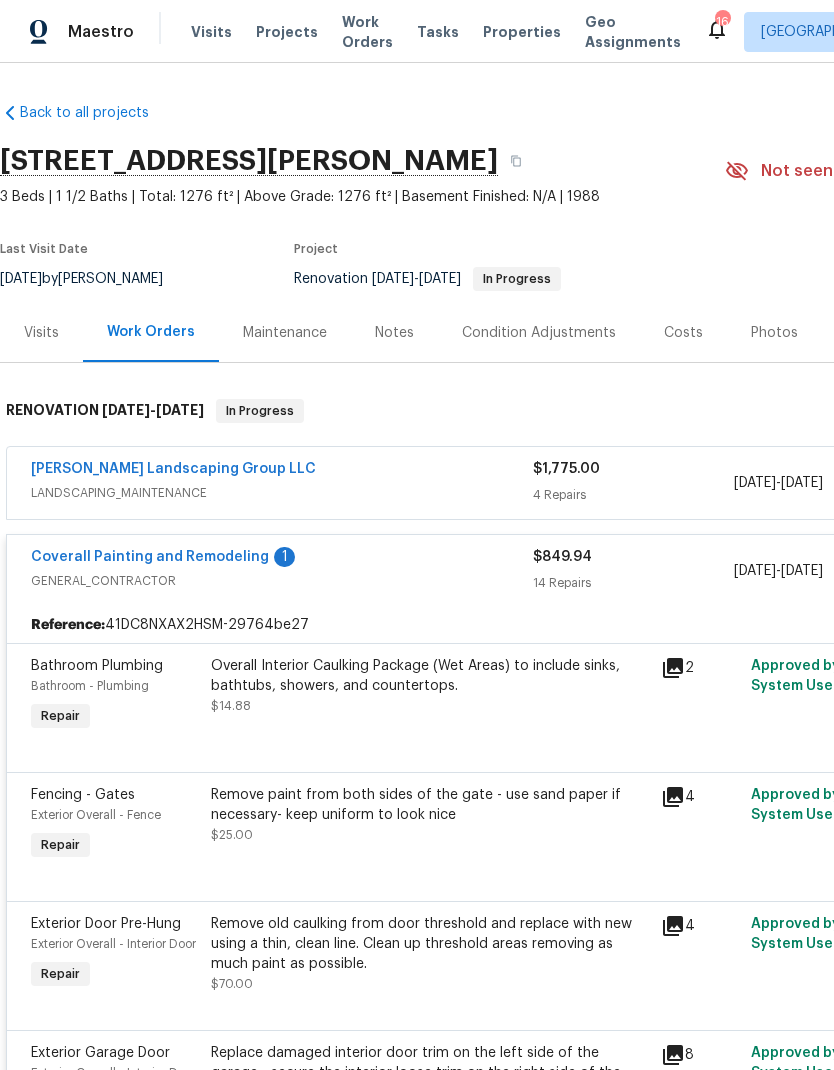 scroll, scrollTop: 0, scrollLeft: 0, axis: both 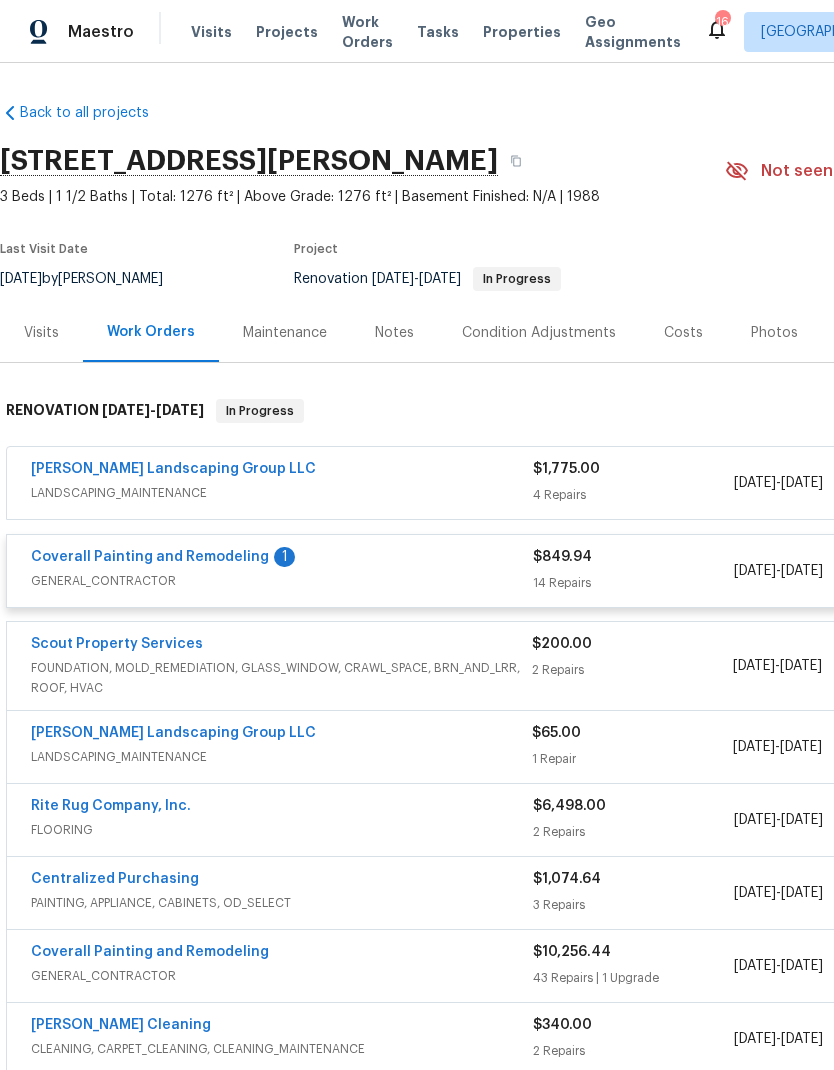 click on "GENERAL_CONTRACTOR" at bounding box center [282, 581] 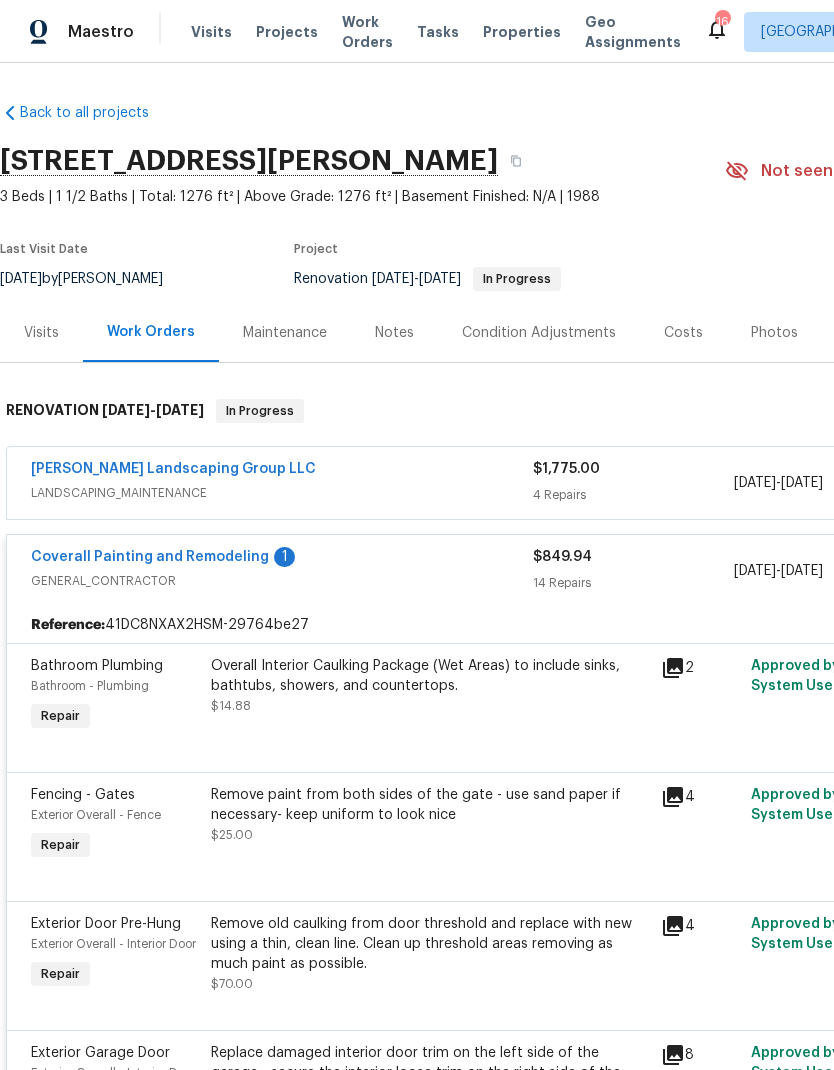 click on "GENERAL_CONTRACTOR" at bounding box center [282, 581] 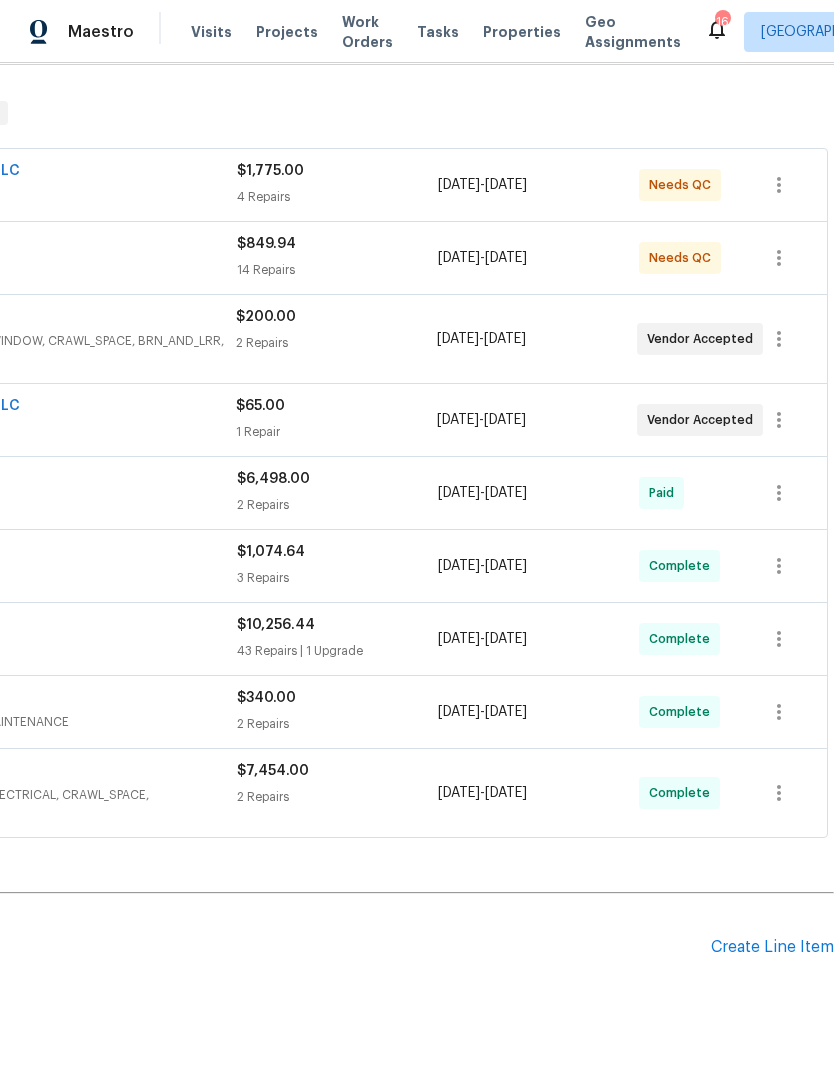 scroll, scrollTop: 297, scrollLeft: 296, axis: both 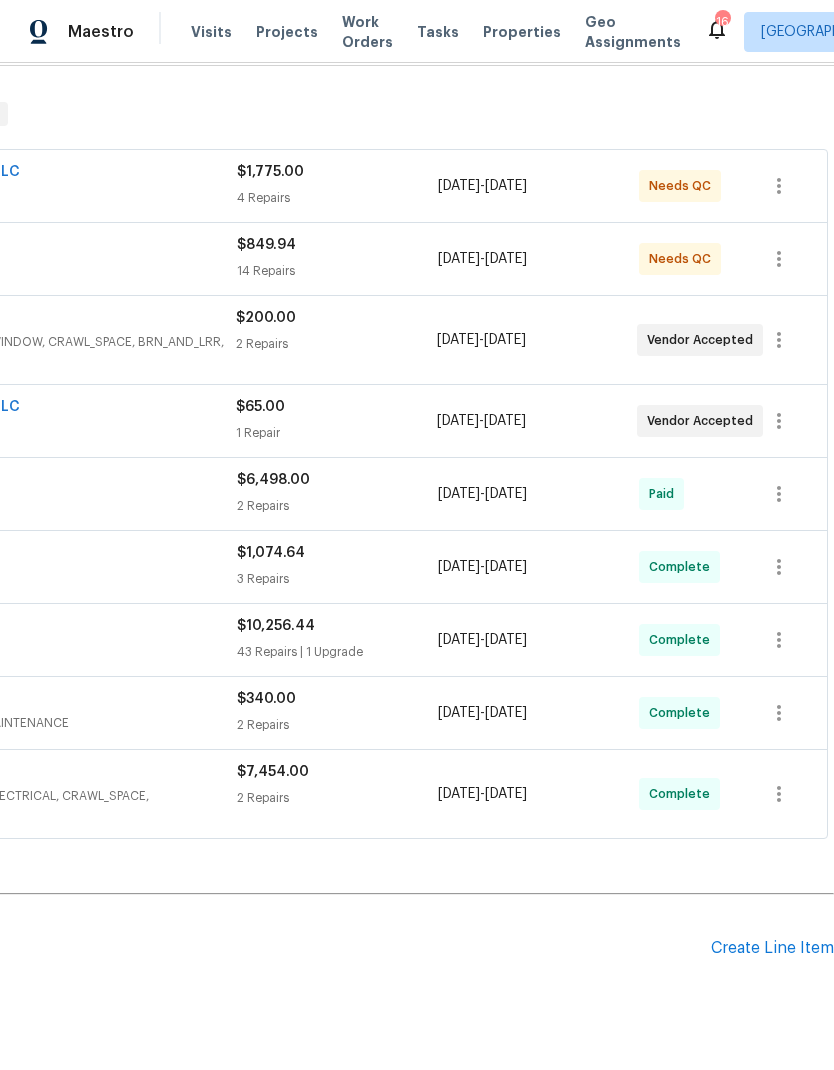 click on "Create Line Item" at bounding box center [772, 948] 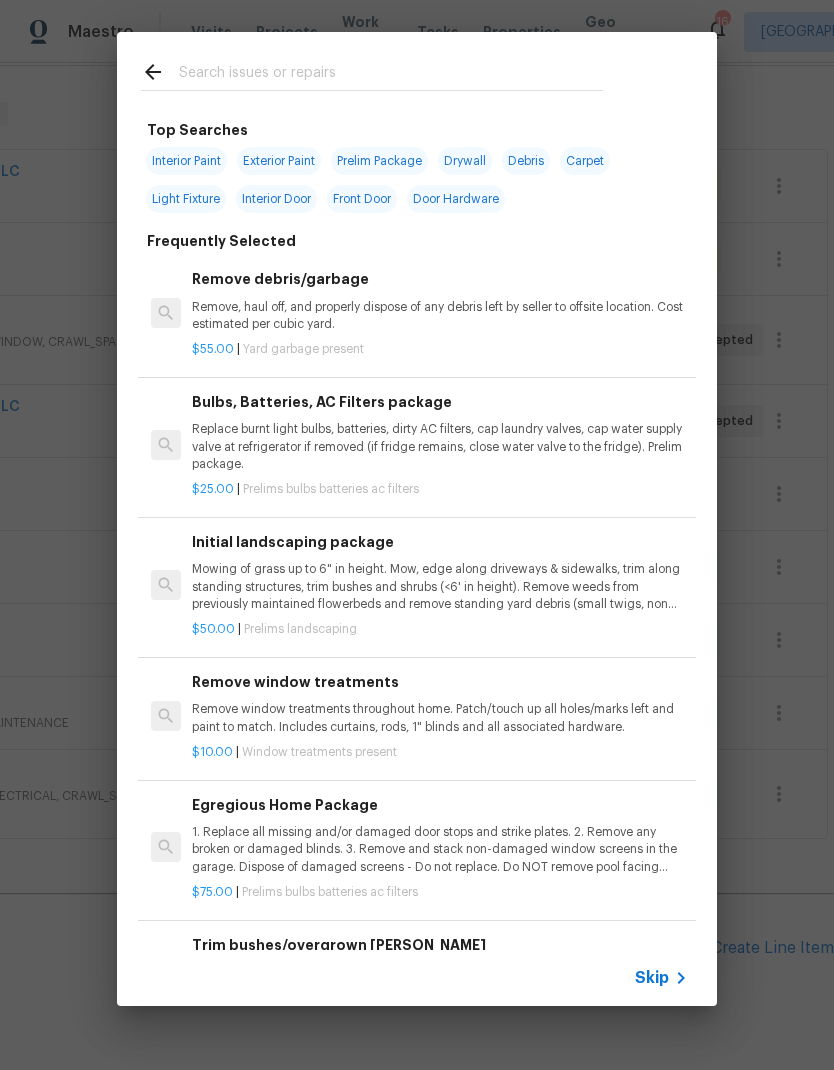 click at bounding box center [391, 75] 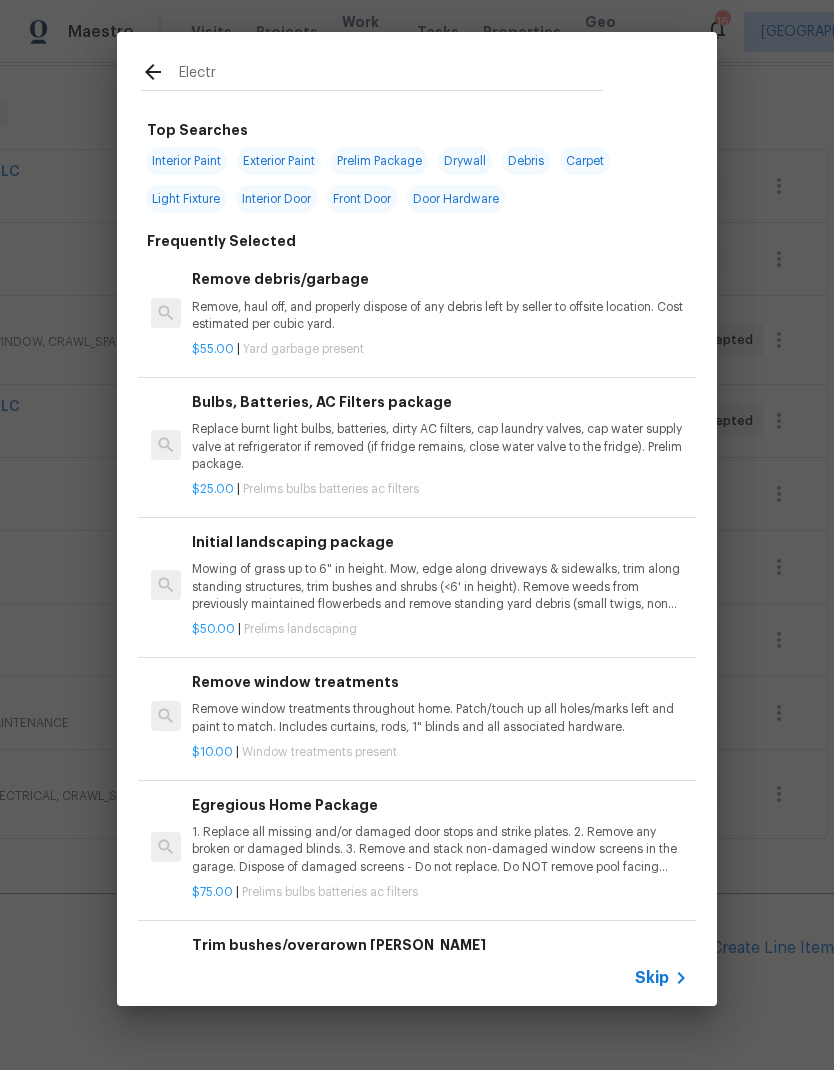 type on "Electri" 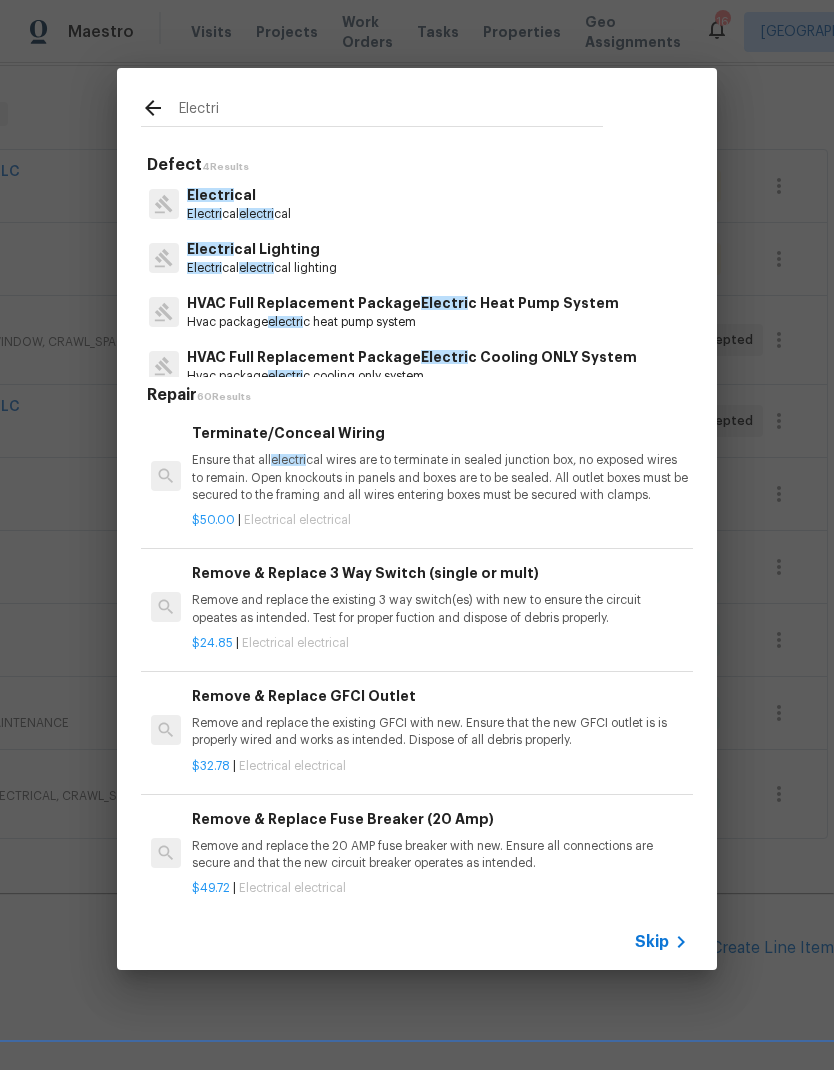 click on "Electri" at bounding box center [210, 195] 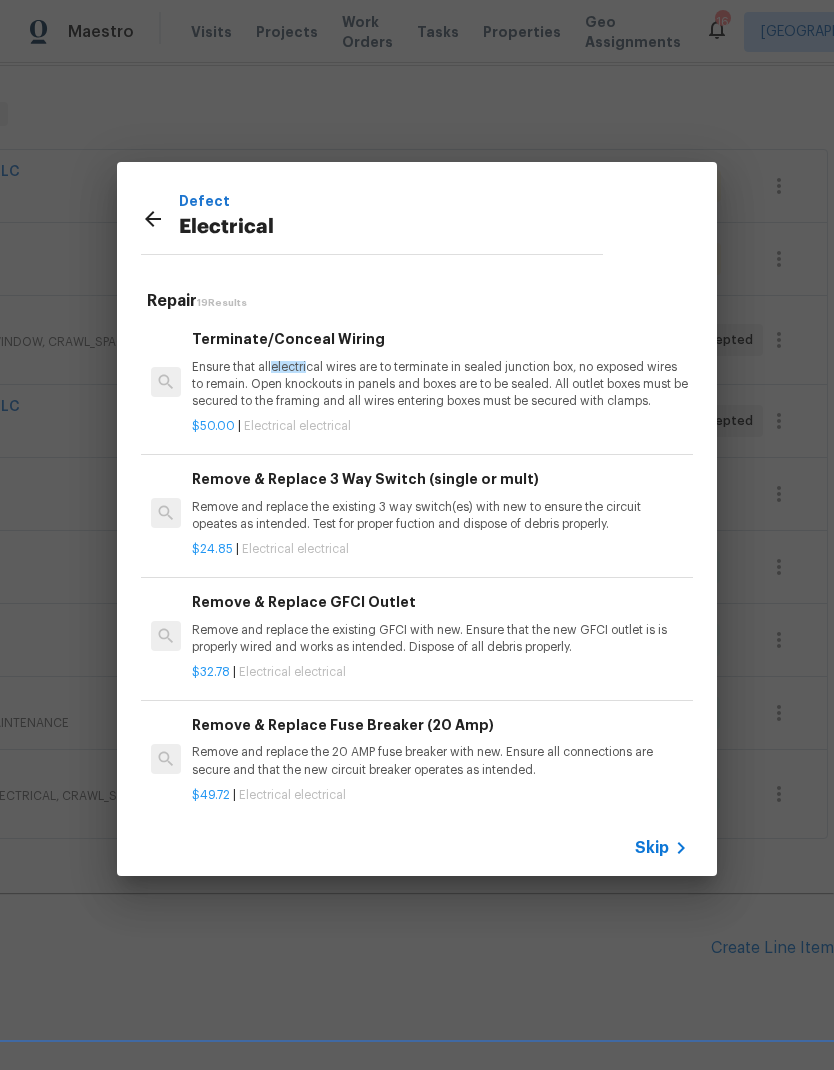 click on "Ensure that all  electri cal wires are to terminate in sealed junction box, no exposed wires to remain. Open knockouts in panels and boxes are to be sealed. All outlet boxes must be secured to the framing and all wires entering boxes must be secured with clamps." at bounding box center (440, 384) 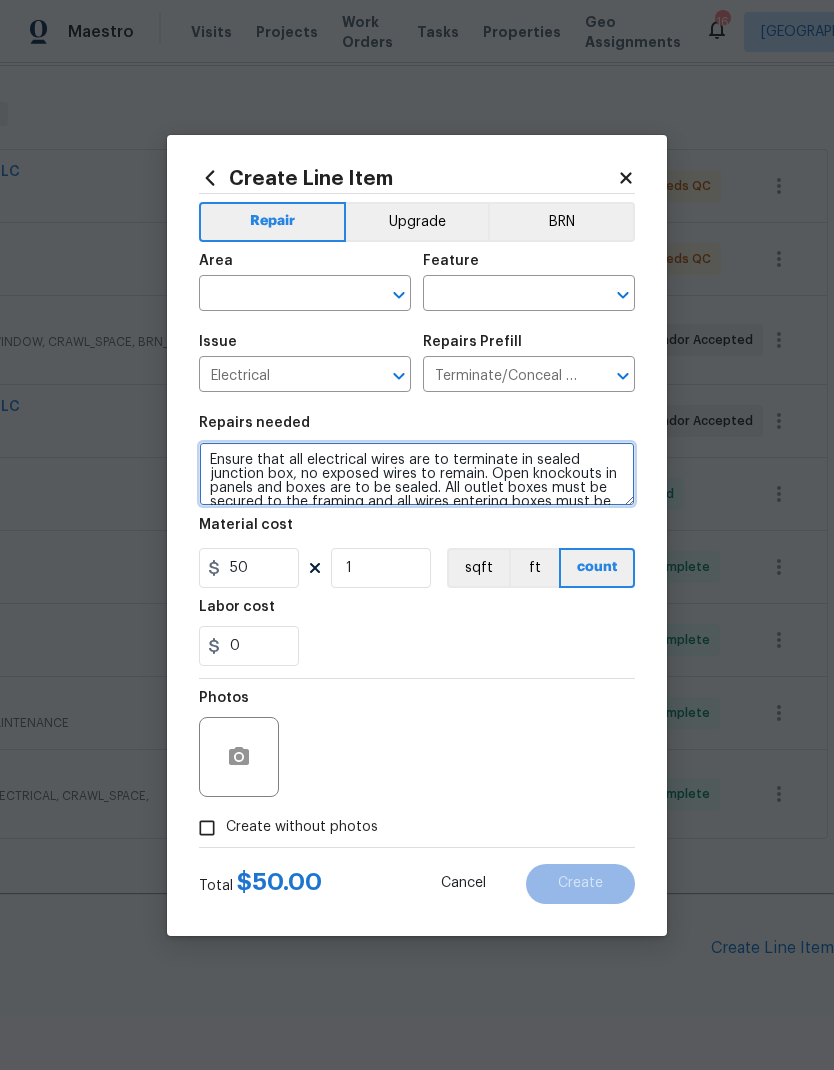 click on "Ensure that all electrical wires are to terminate in sealed junction box, no exposed wires to remain. Open knockouts in panels and boxes are to be sealed. All outlet boxes must be secured to the framing and all wires entering boxes must be secured with clamps." at bounding box center [417, 474] 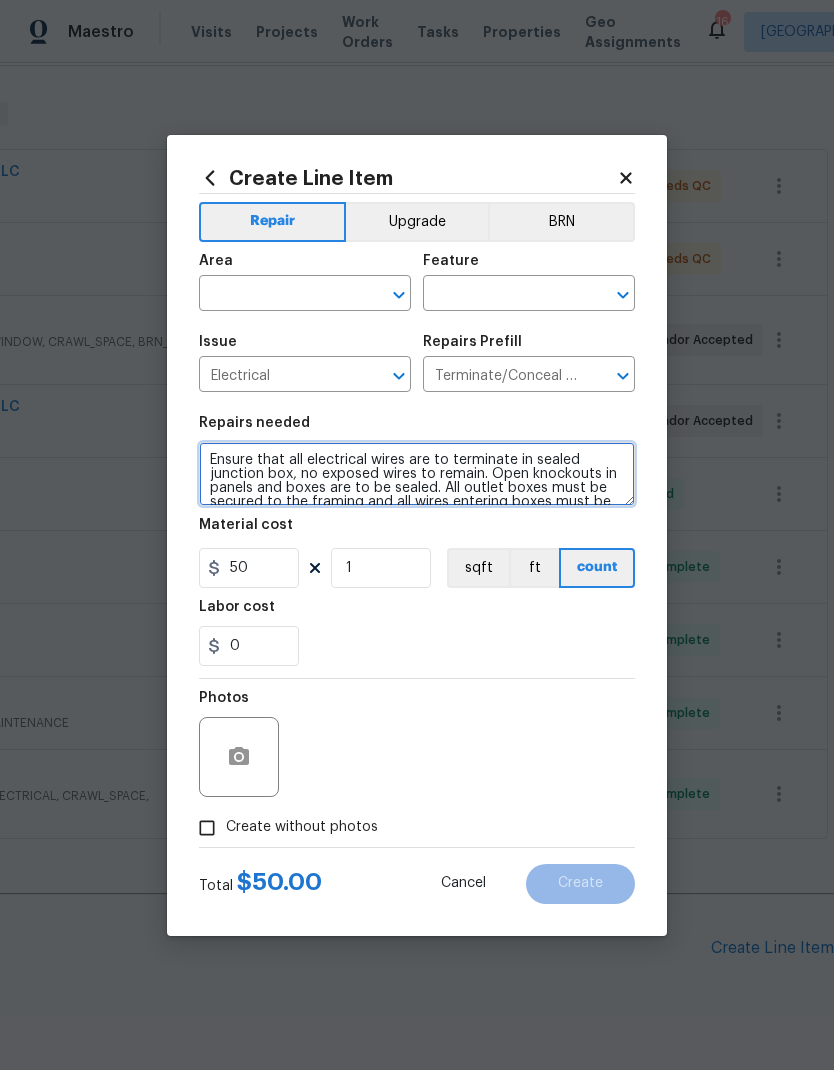 click on "Ensure that all electrical wires are to terminate in sealed junction box, no exposed wires to remain. Open knockouts in panels and boxes are to be sealed. All outlet boxes must be secured to the framing and all wires entering boxes must be secured with clamps." at bounding box center (417, 474) 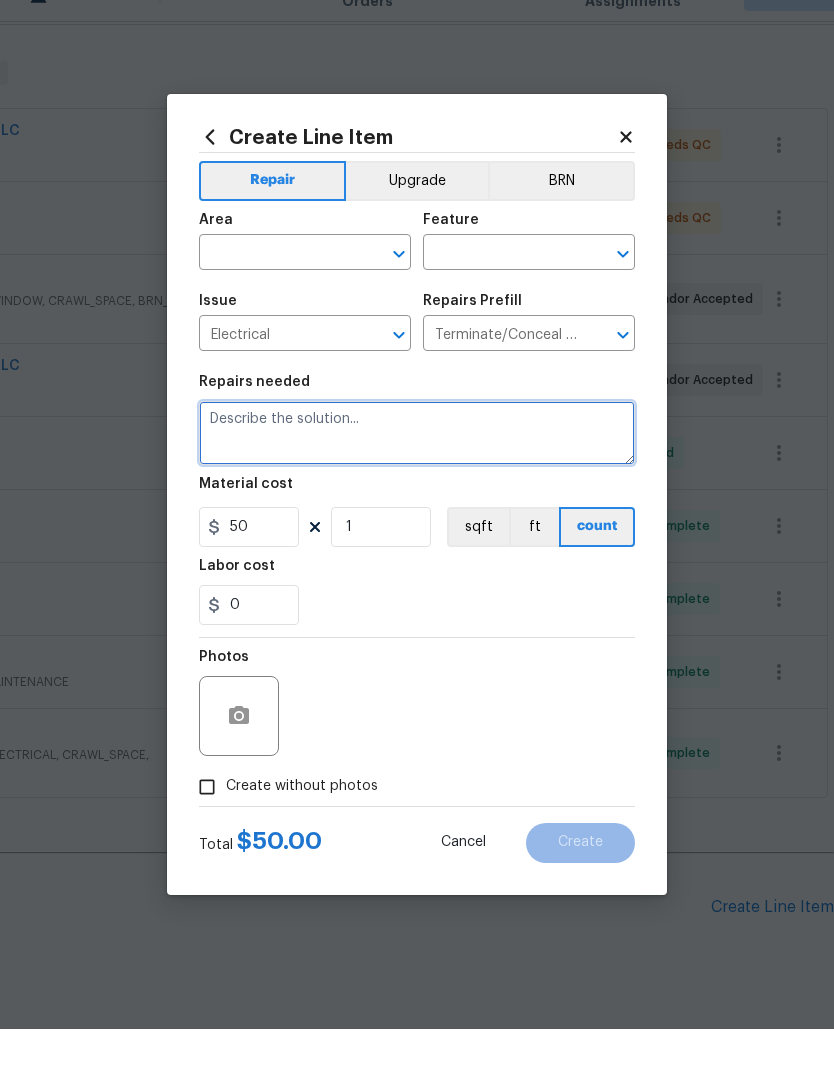 scroll, scrollTop: 0, scrollLeft: 0, axis: both 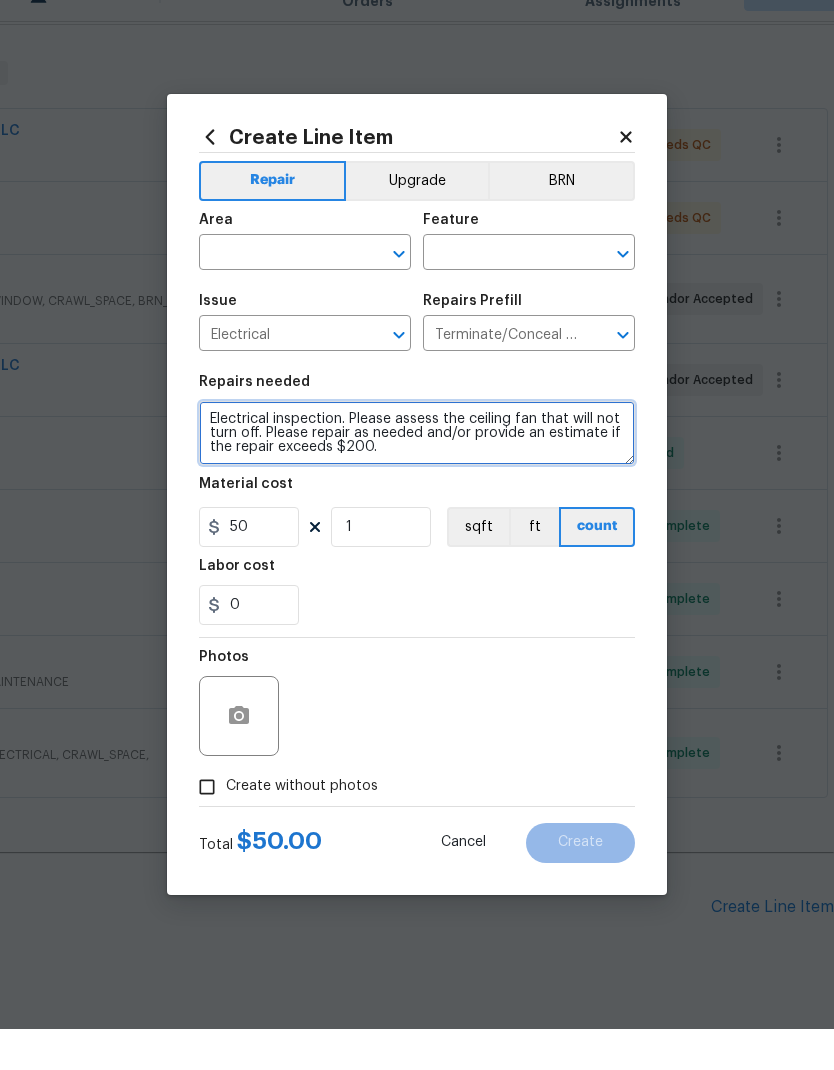 type on "Electrical inspection. Please assess the ceiling fan that will not turn off. Please repair as needed and/or provide an estimate if the repair exceeds $200." 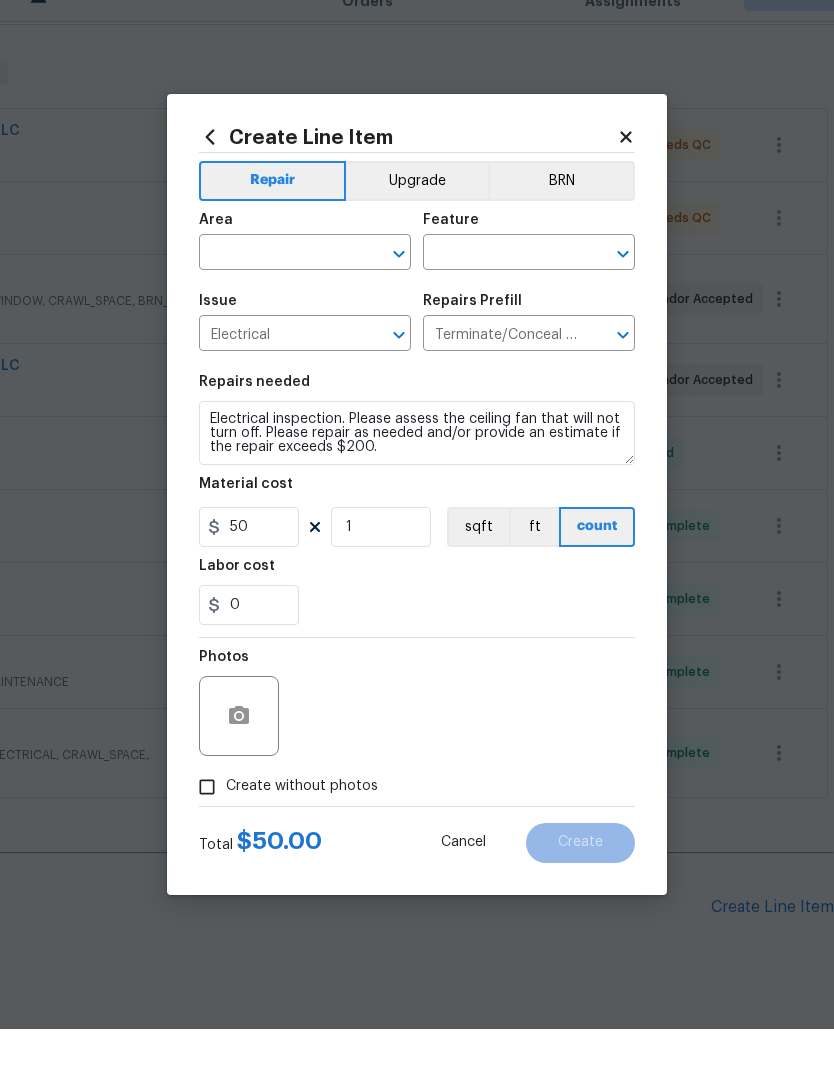 click on "0" at bounding box center [417, 646] 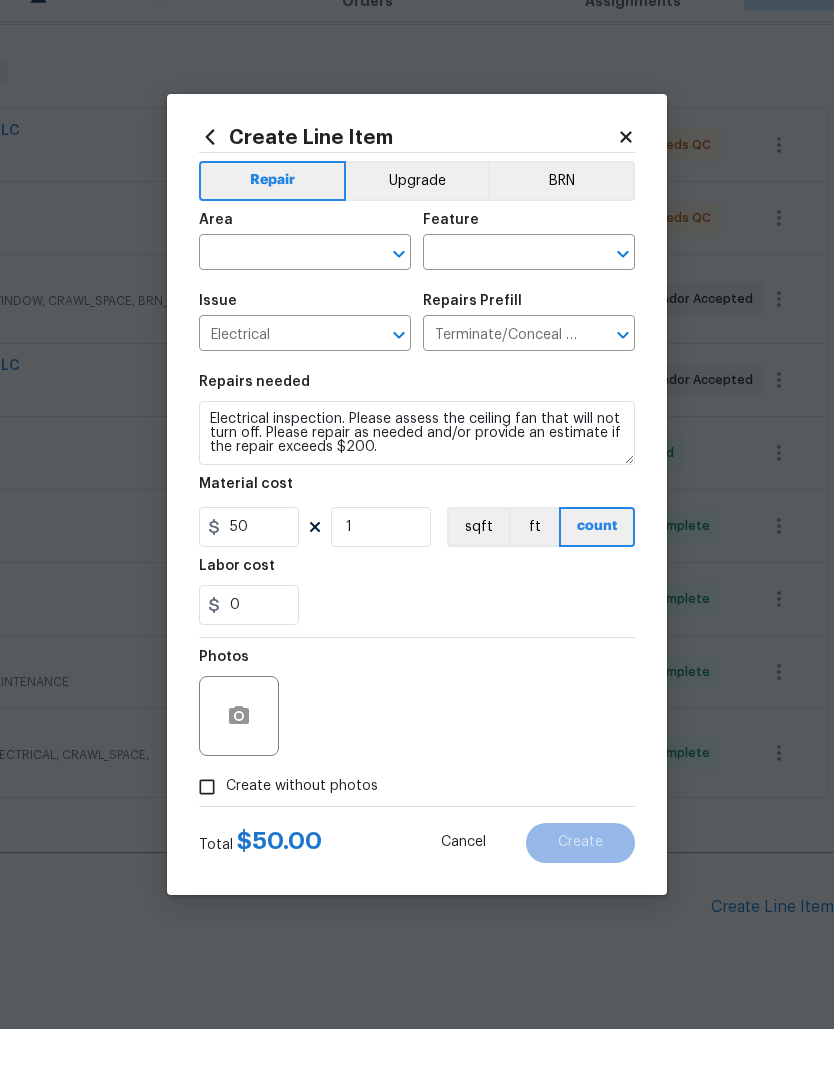 scroll, scrollTop: 41, scrollLeft: 0, axis: vertical 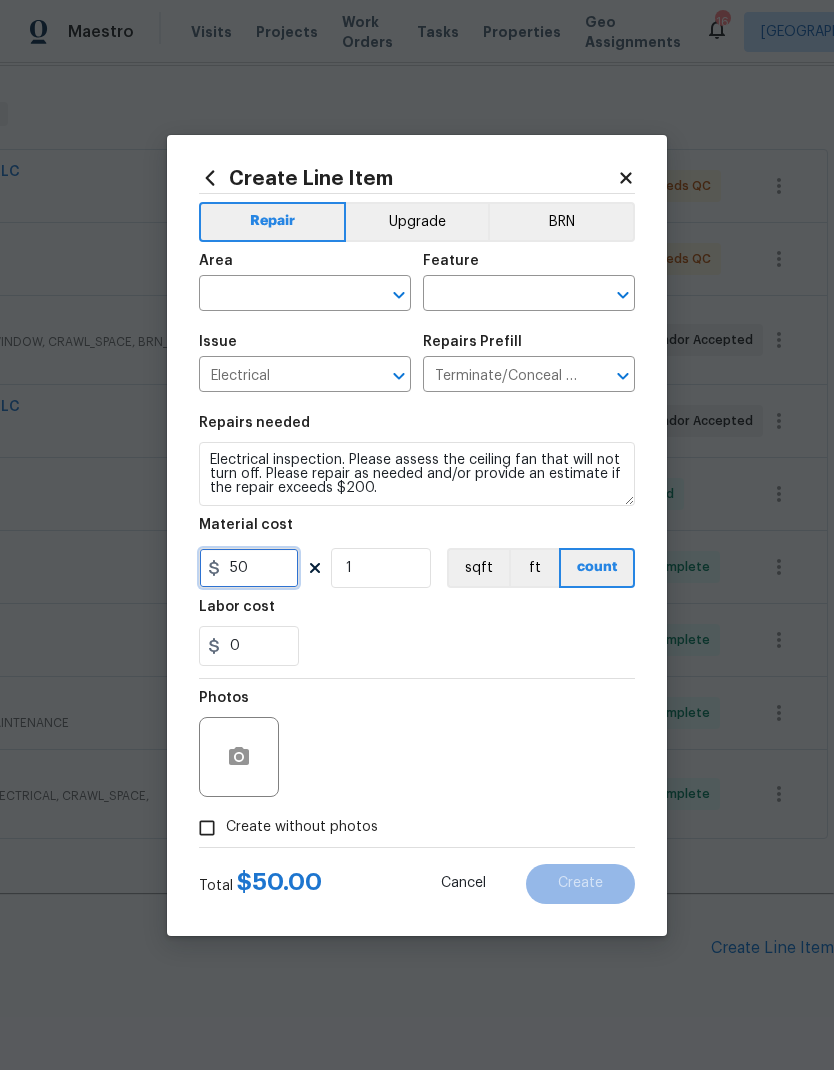 click on "50" at bounding box center [249, 568] 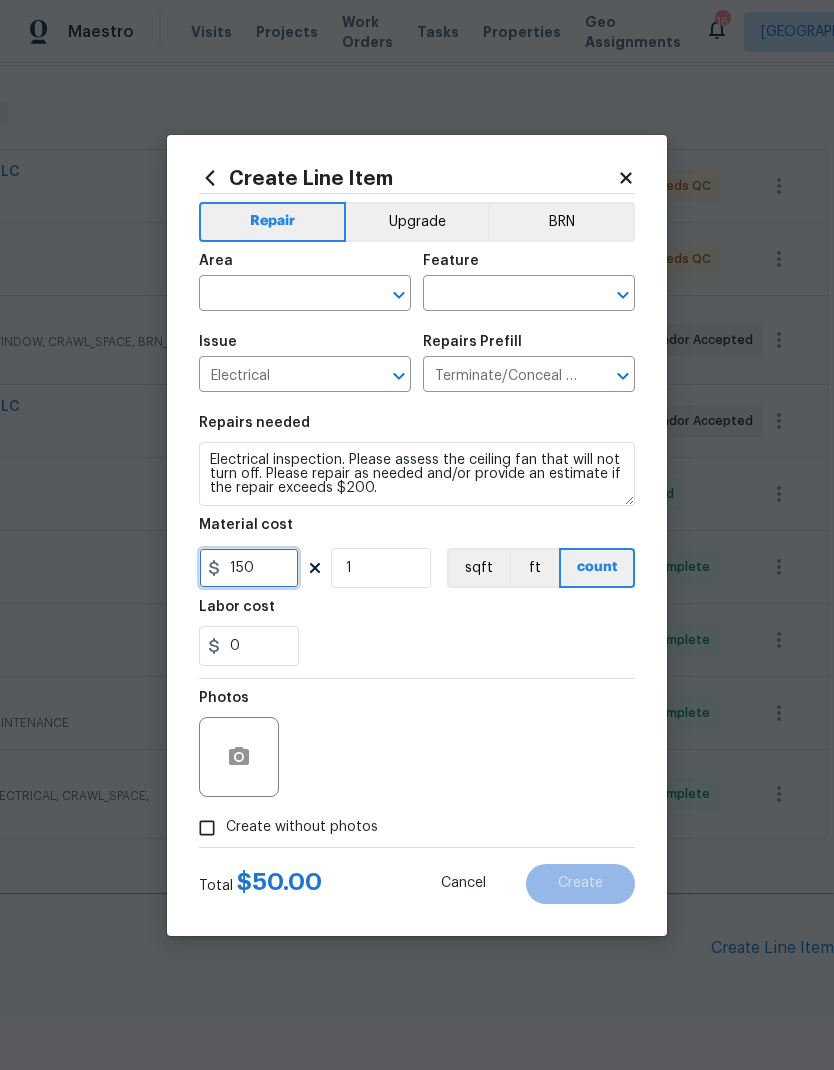 type on "150" 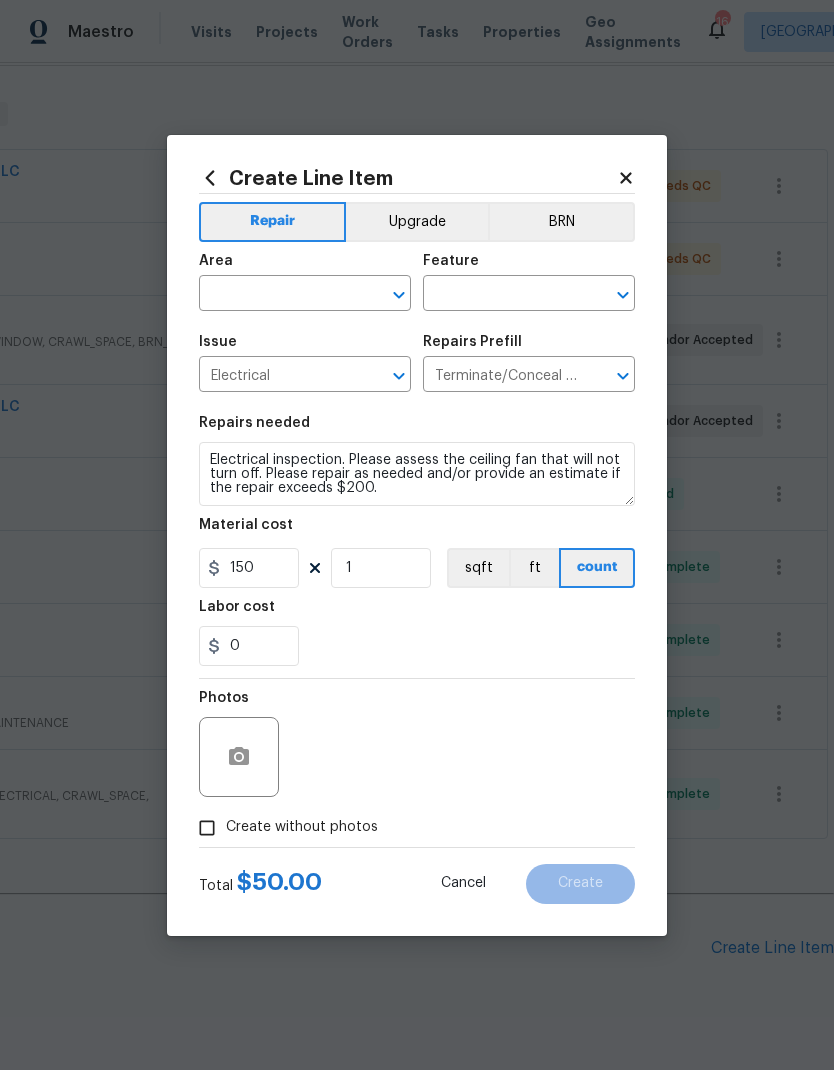 click on "0" at bounding box center (417, 646) 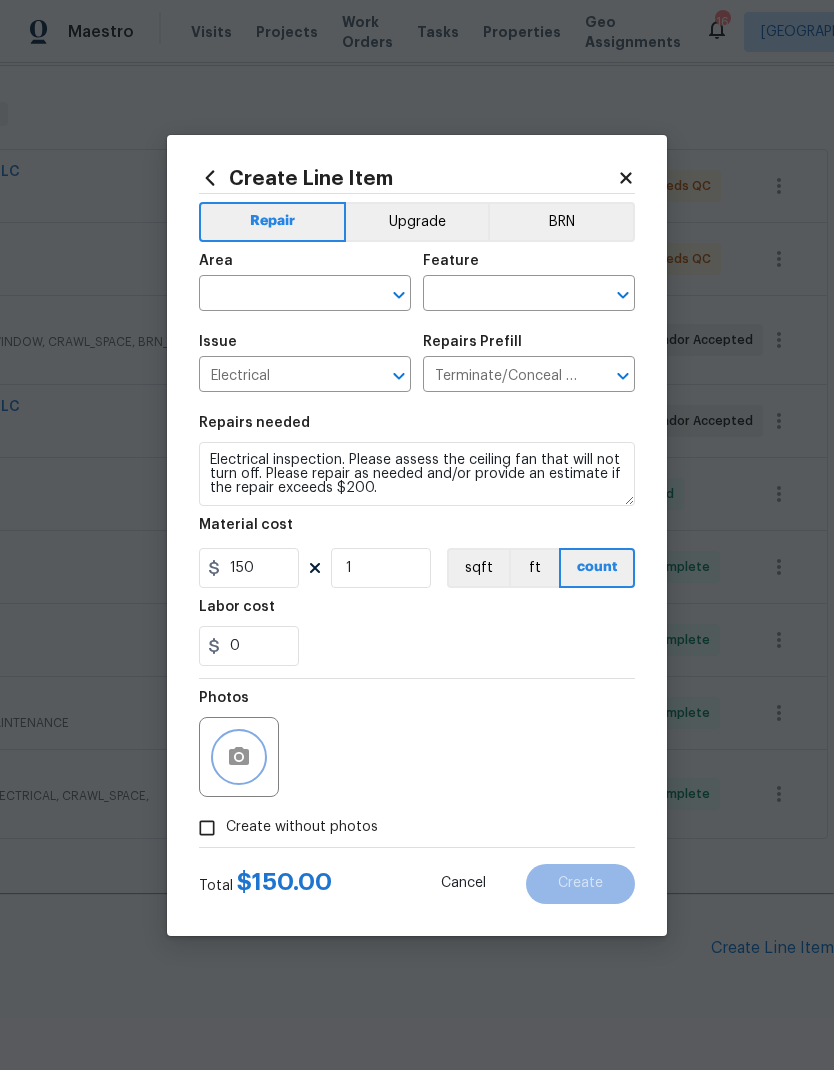 click at bounding box center [239, 757] 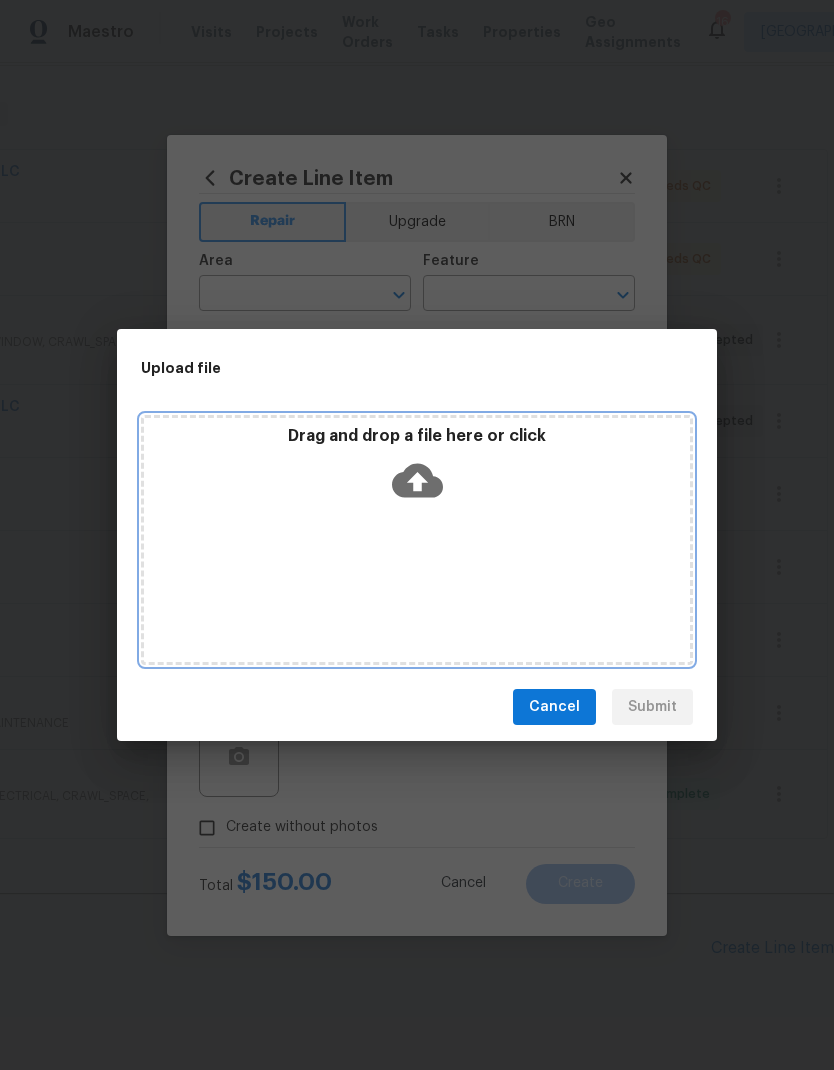 click 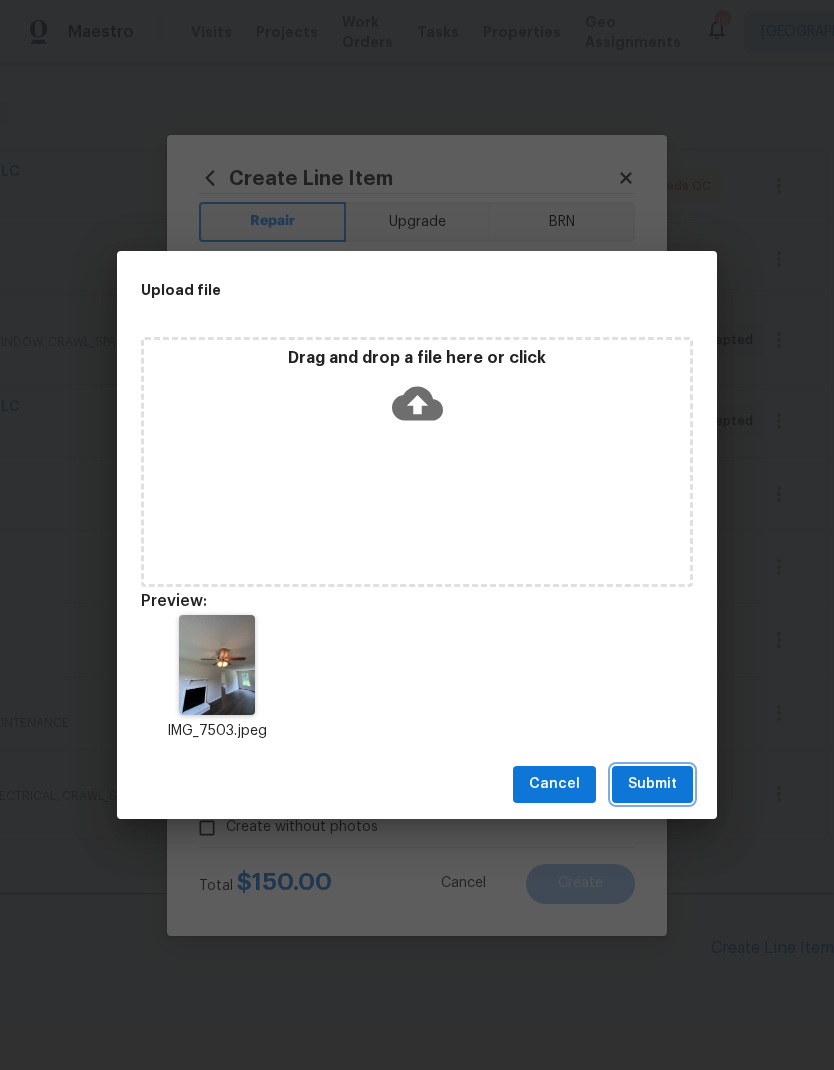 click on "Submit" at bounding box center [652, 784] 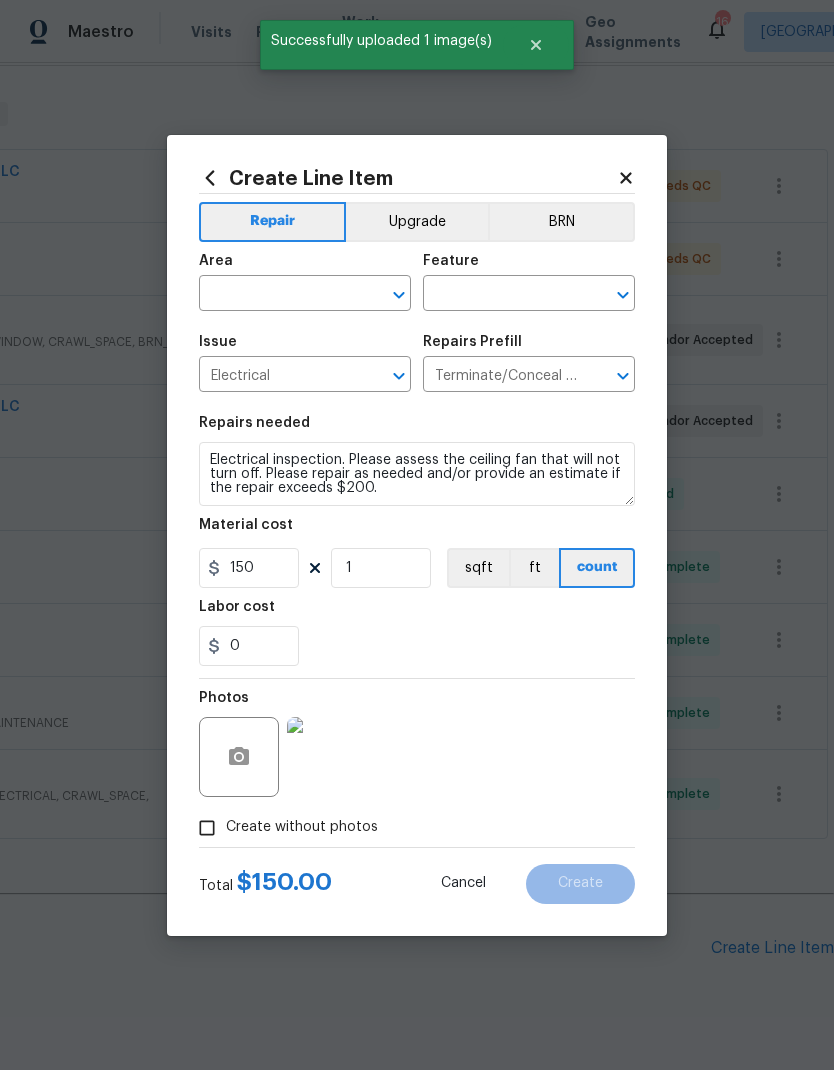 click at bounding box center [277, 295] 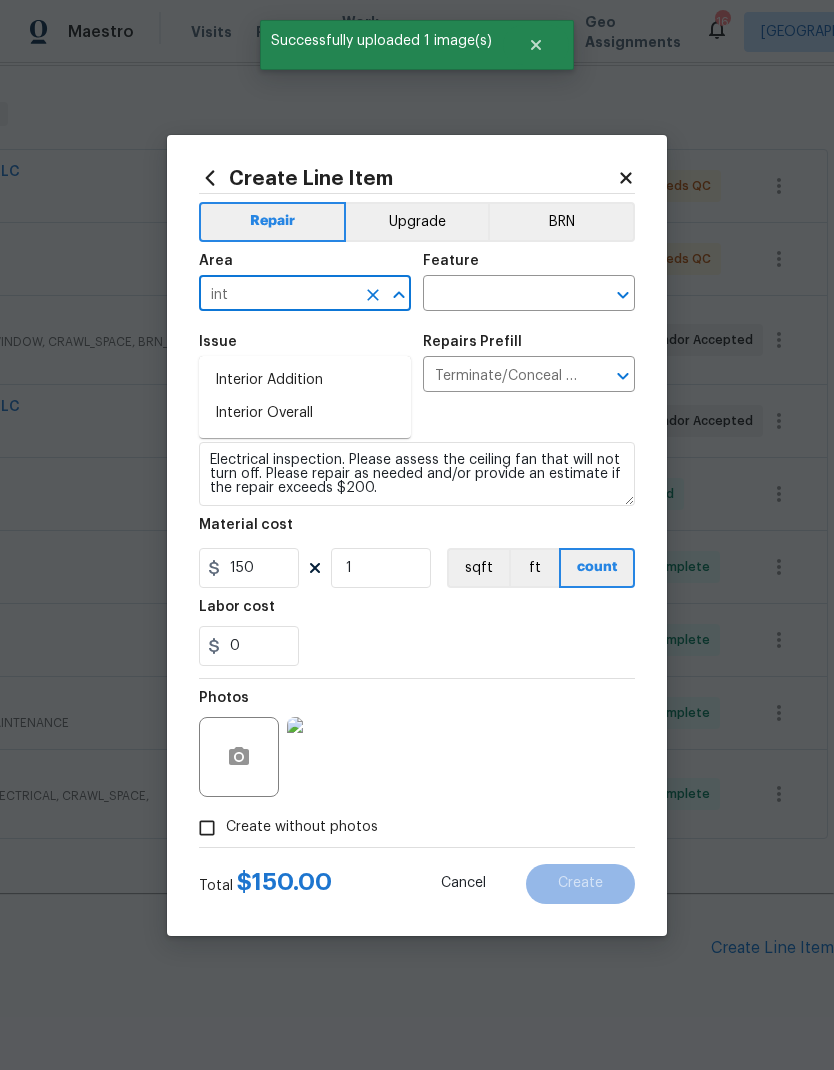 click on "Interior Overall" at bounding box center (305, 413) 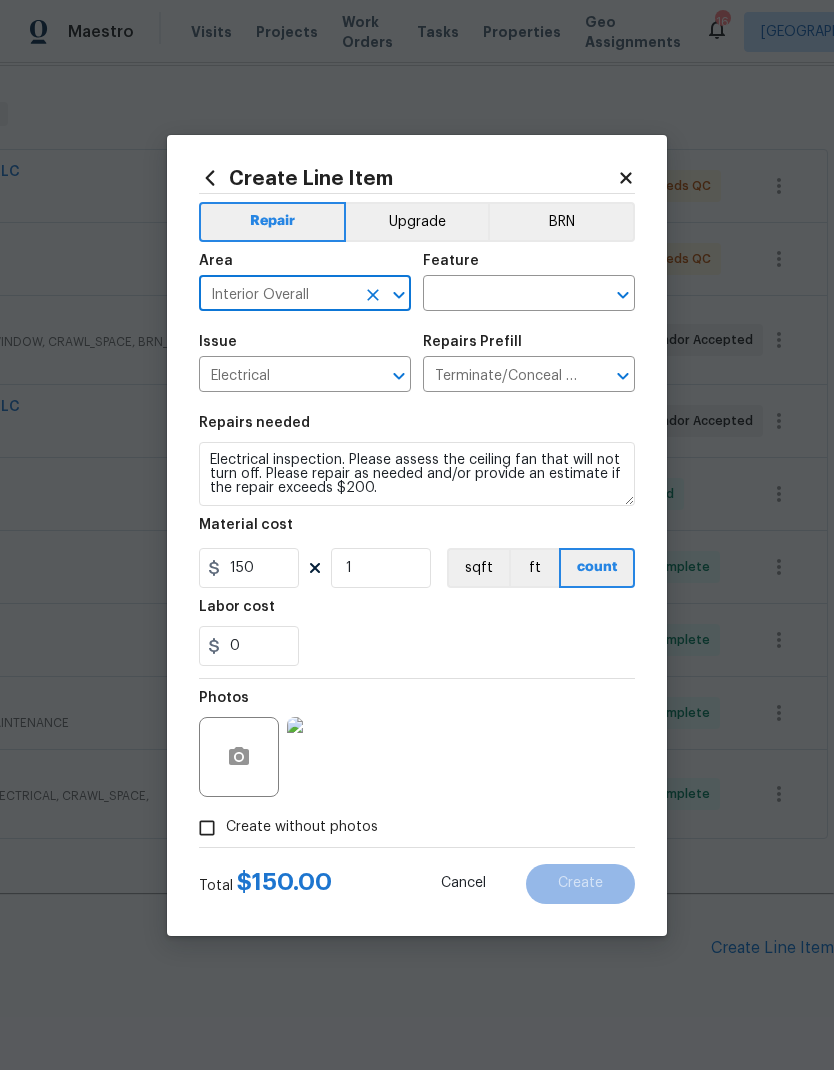 click at bounding box center [501, 295] 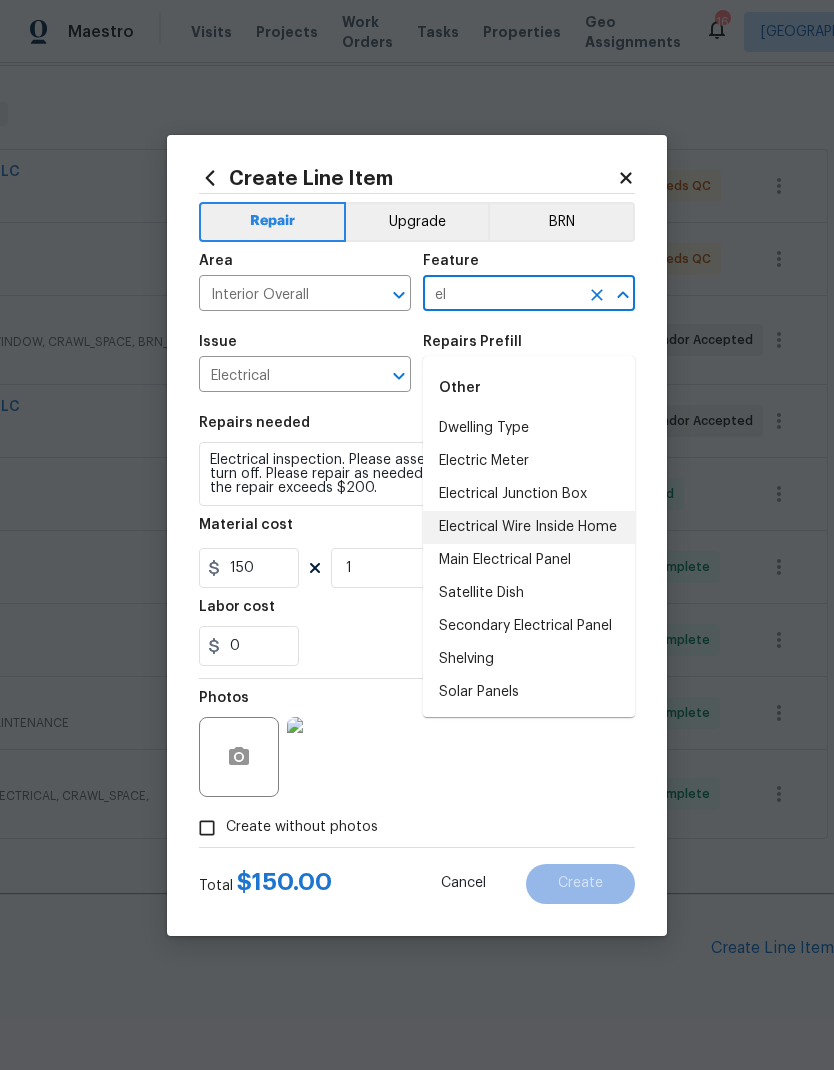 click on "Electrical Wire Inside Home" at bounding box center (529, 527) 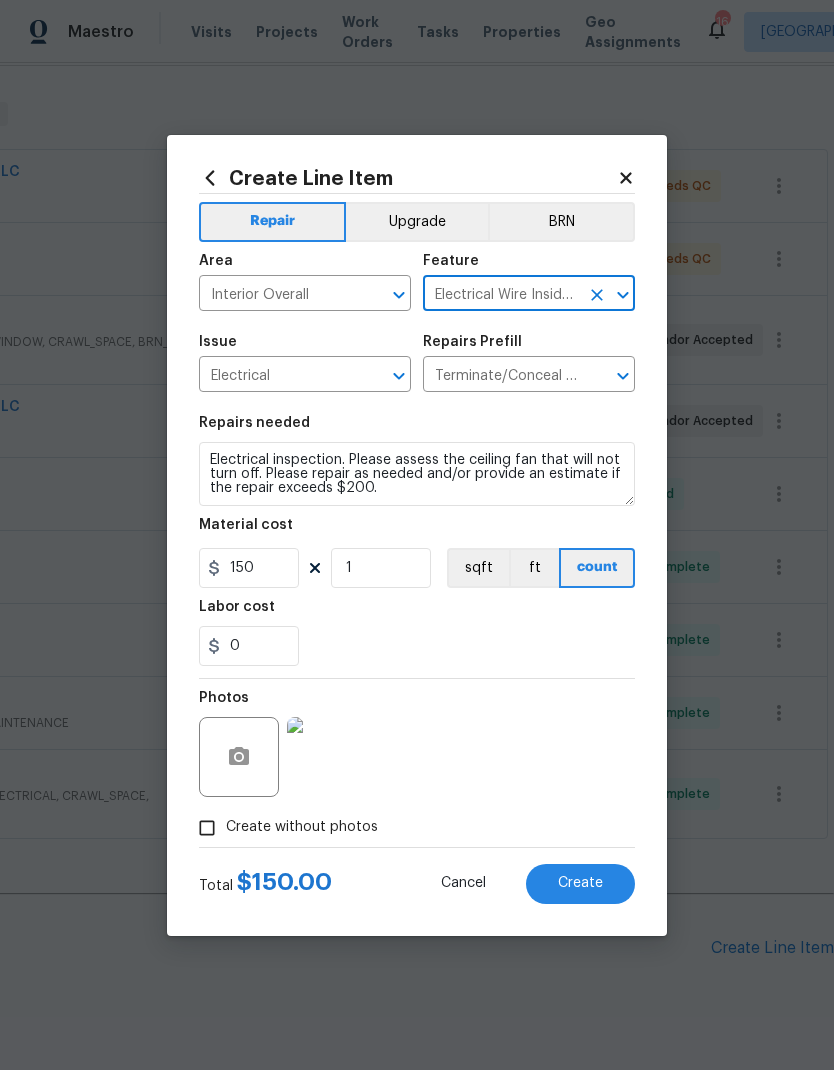 click on "0" at bounding box center [417, 646] 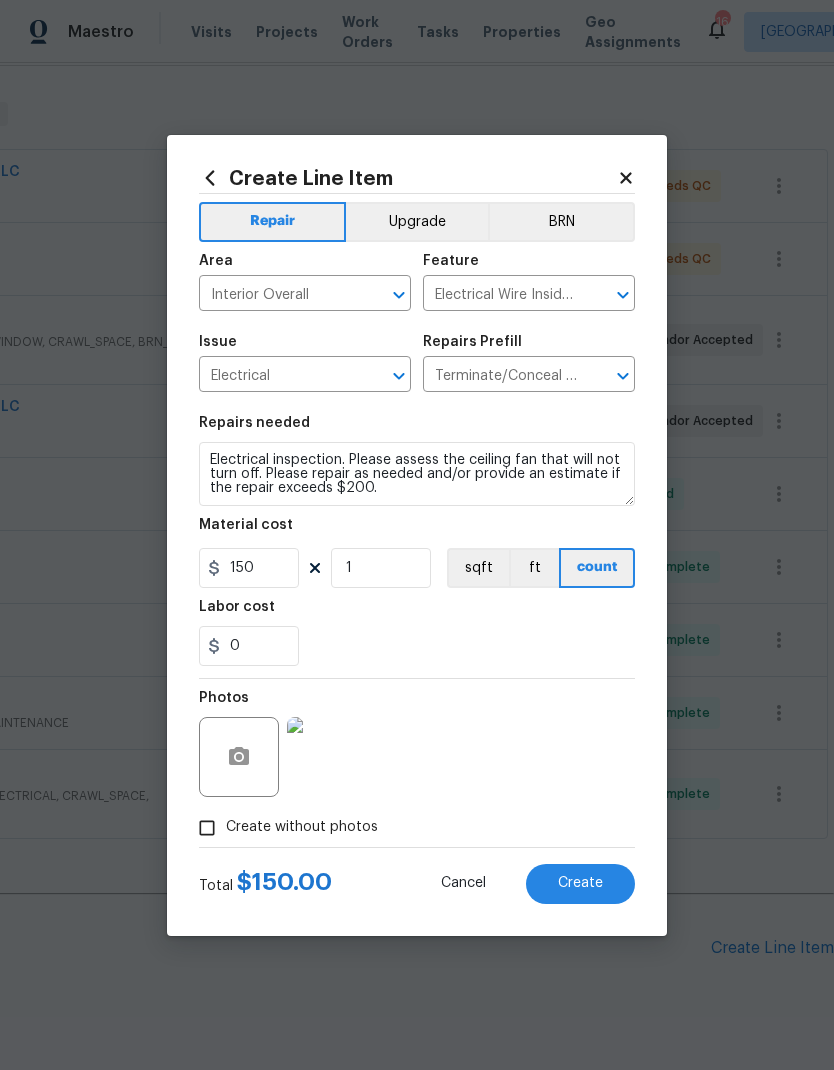 click on "Create" at bounding box center [580, 884] 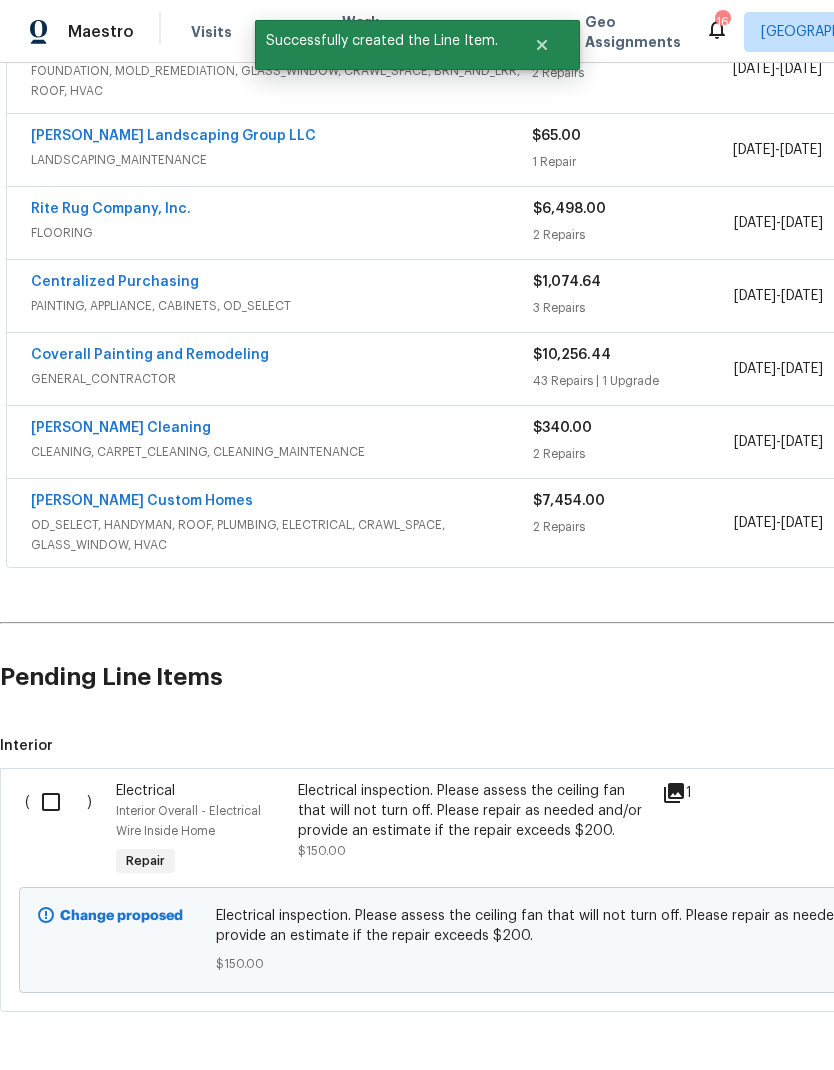 scroll, scrollTop: 567, scrollLeft: 0, axis: vertical 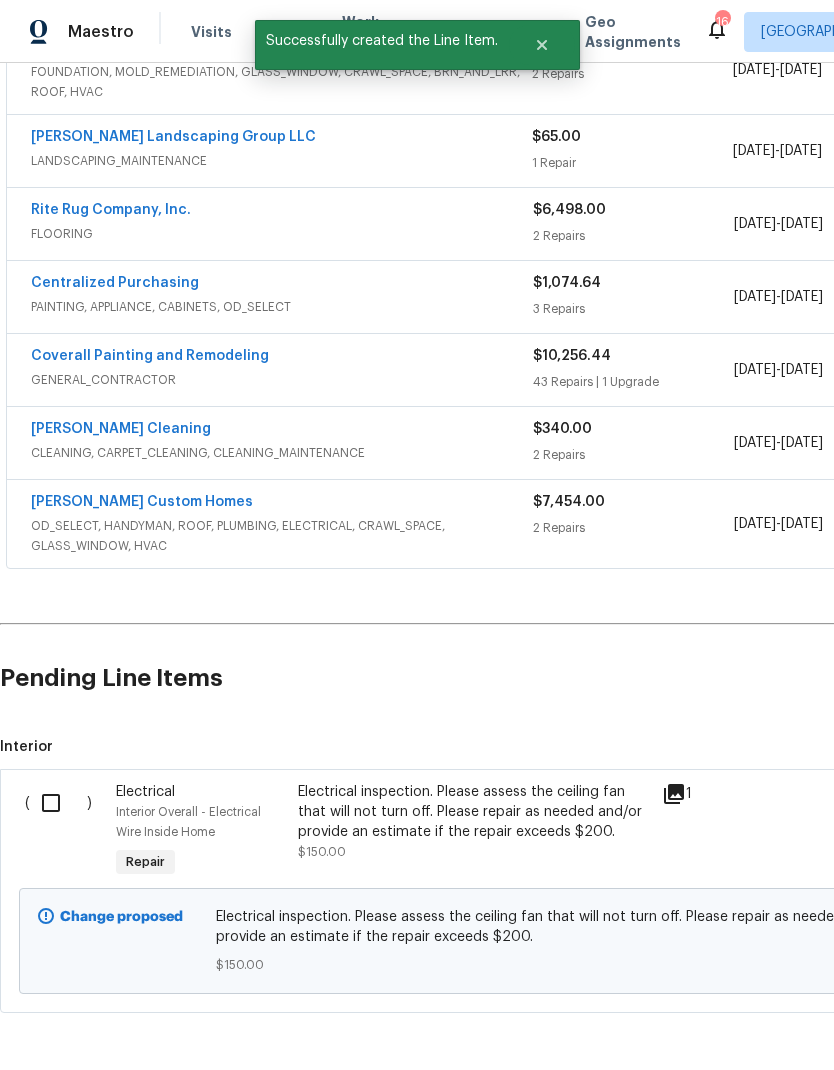 click at bounding box center (58, 803) 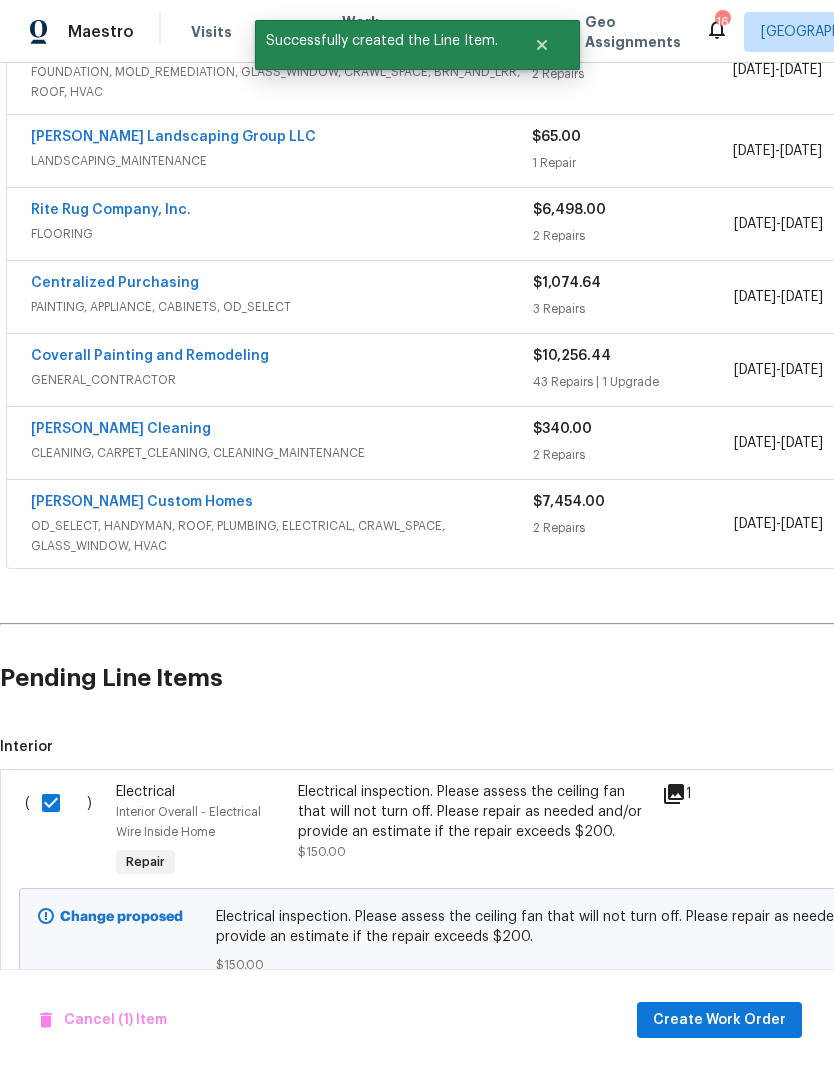 click on "Cancel (1) Item Create Work Order" at bounding box center [417, 1020] 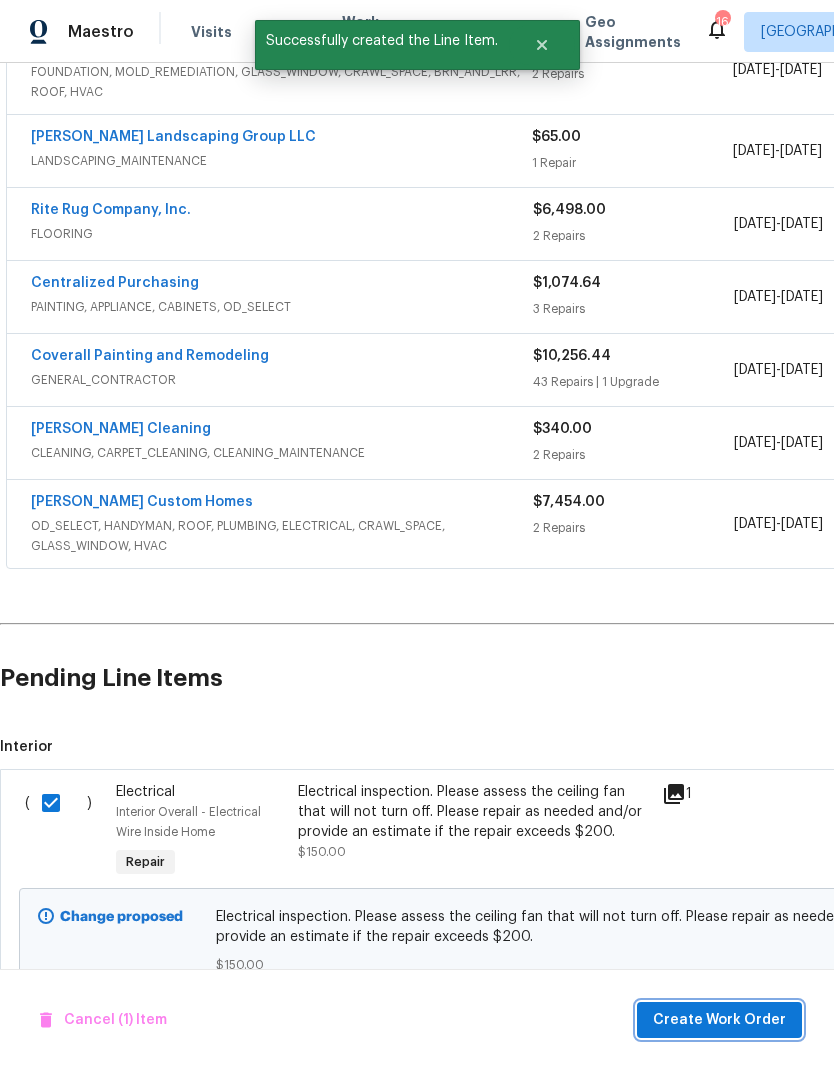 click on "Create Work Order" at bounding box center (719, 1020) 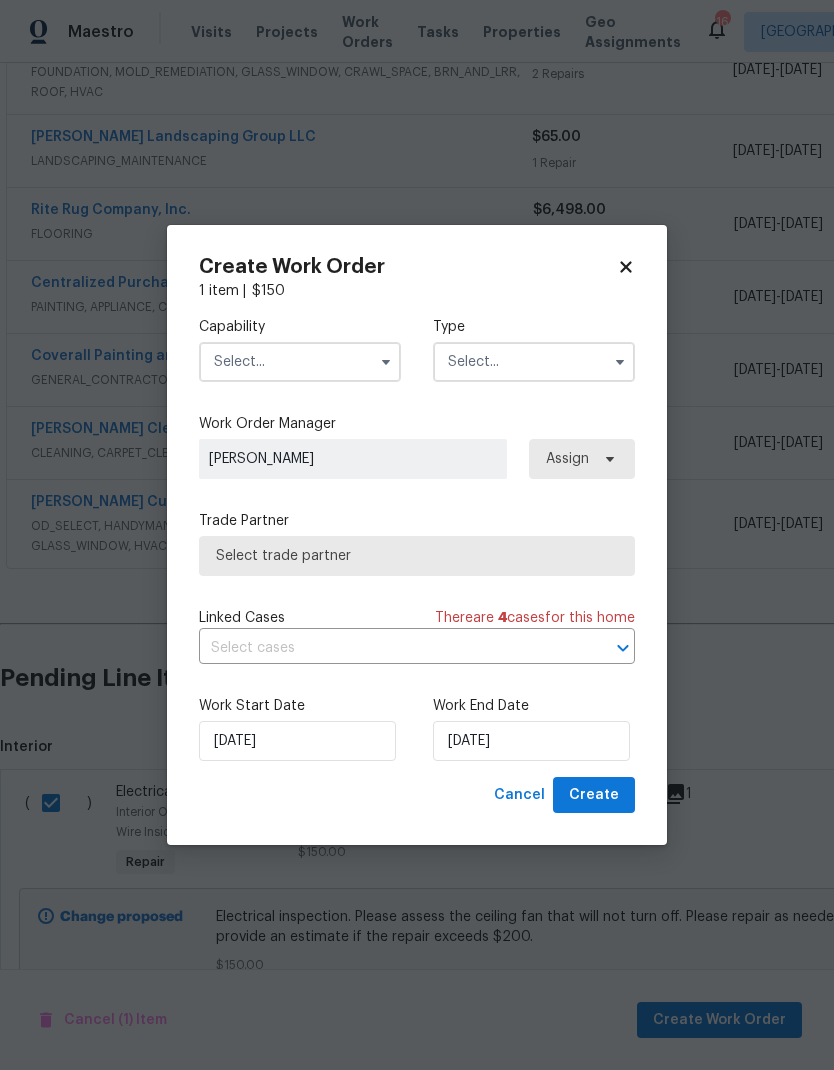 click at bounding box center [300, 362] 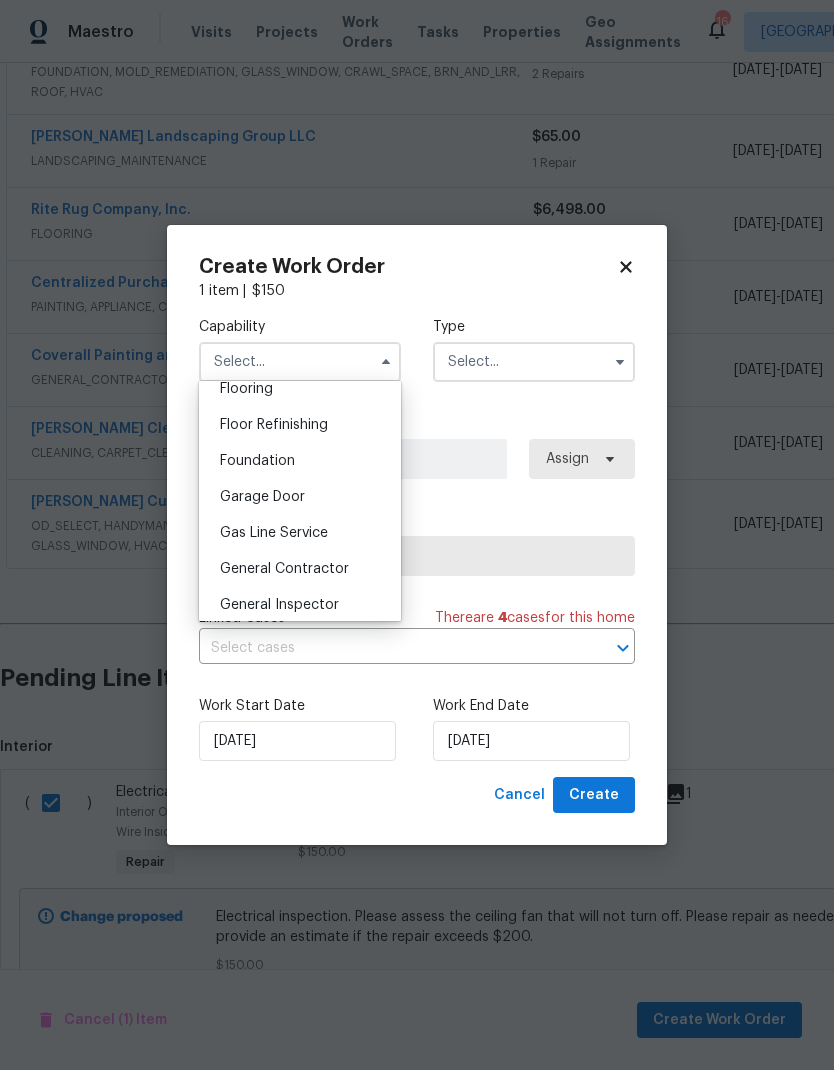 scroll, scrollTop: 803, scrollLeft: 0, axis: vertical 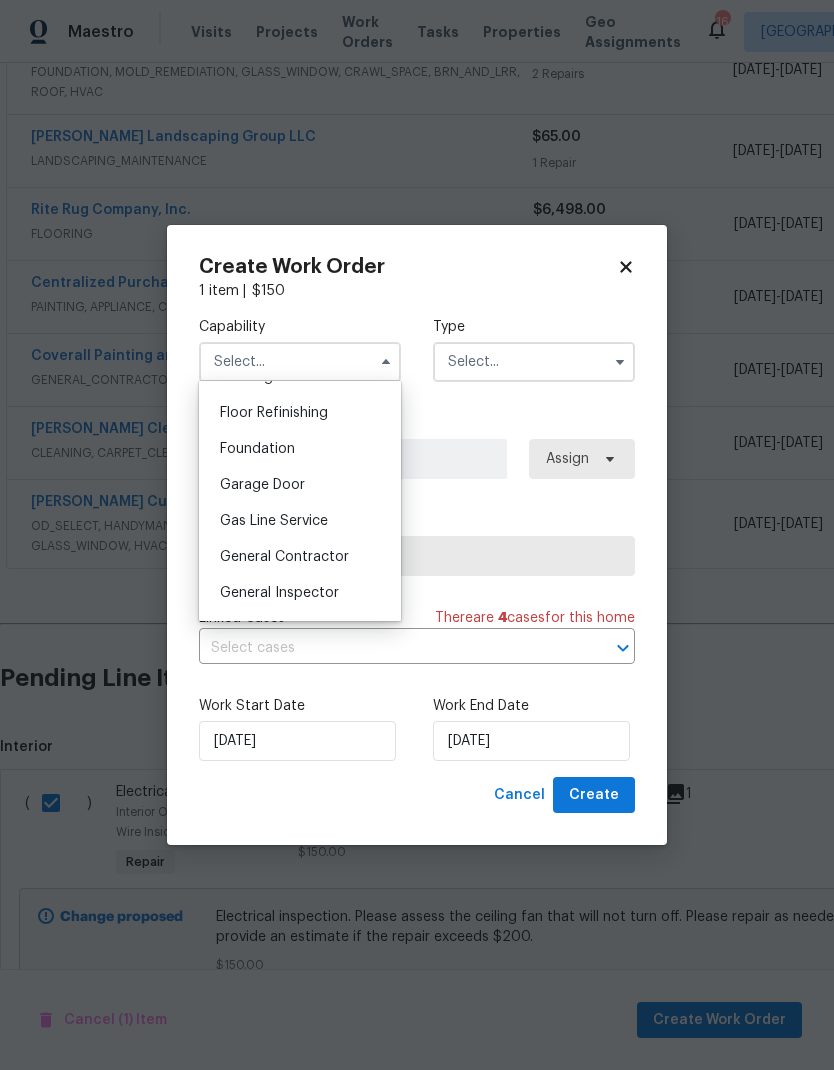 click on "General Contractor" at bounding box center [300, 557] 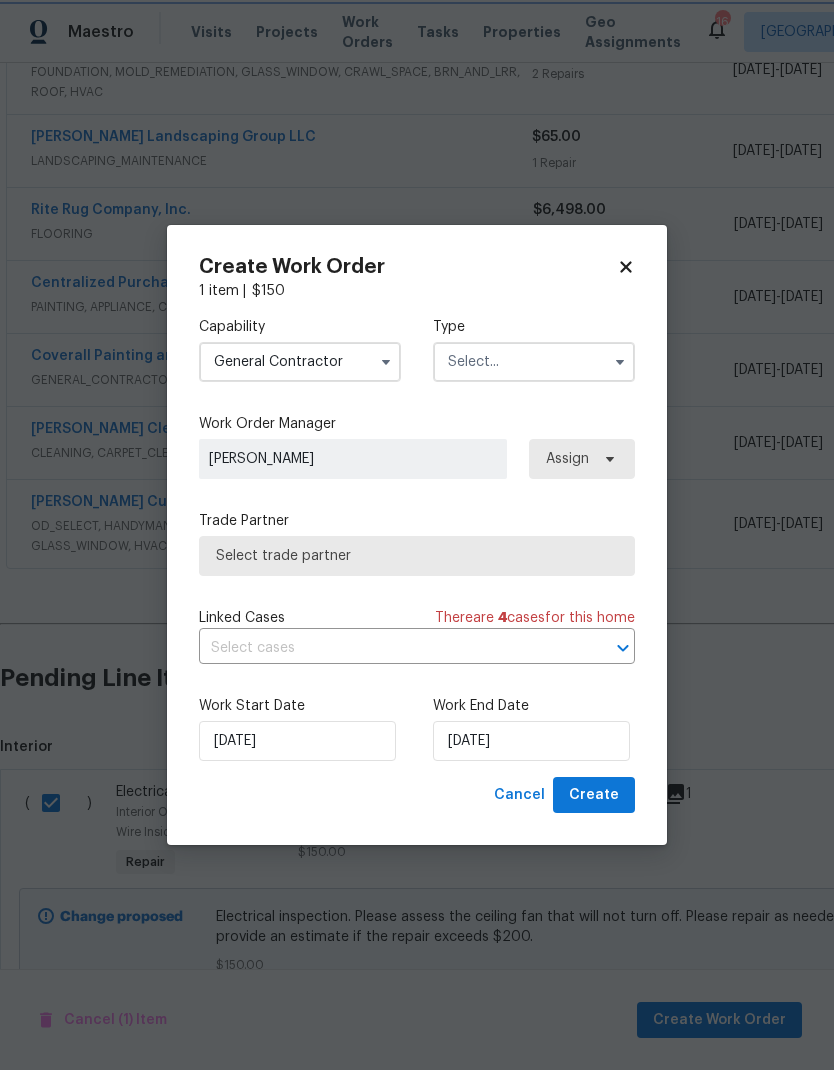 click 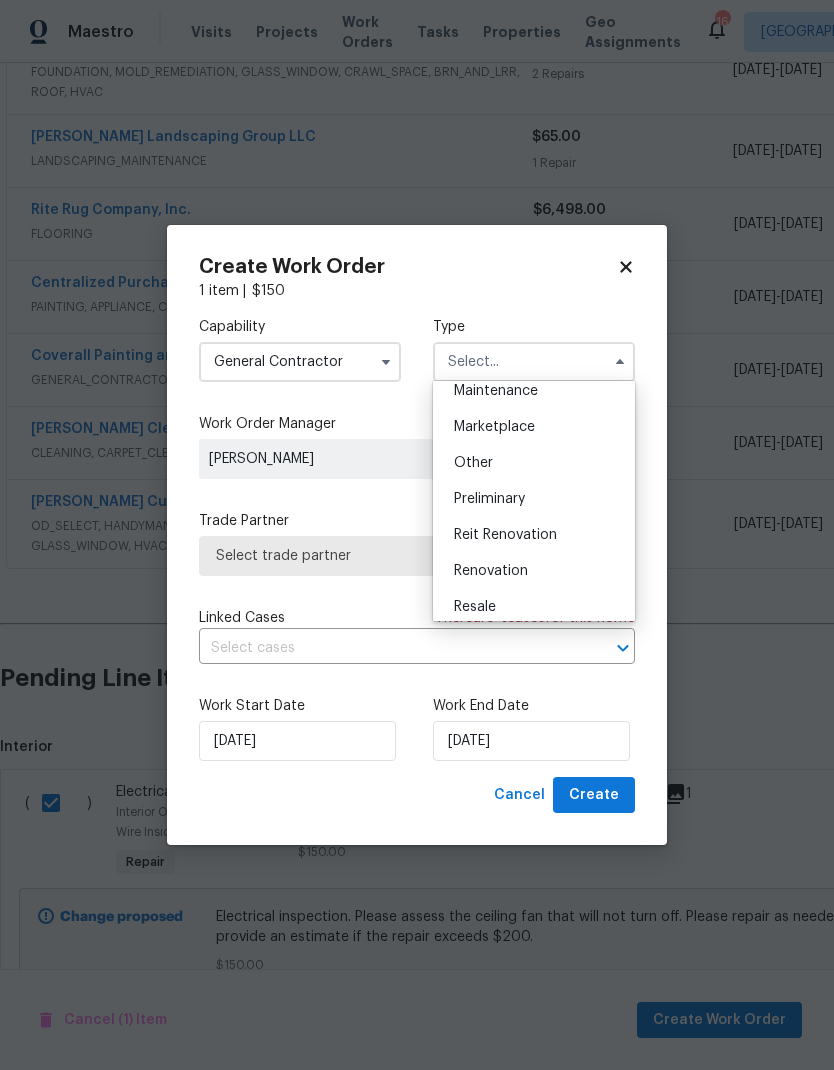 scroll, scrollTop: 353, scrollLeft: 0, axis: vertical 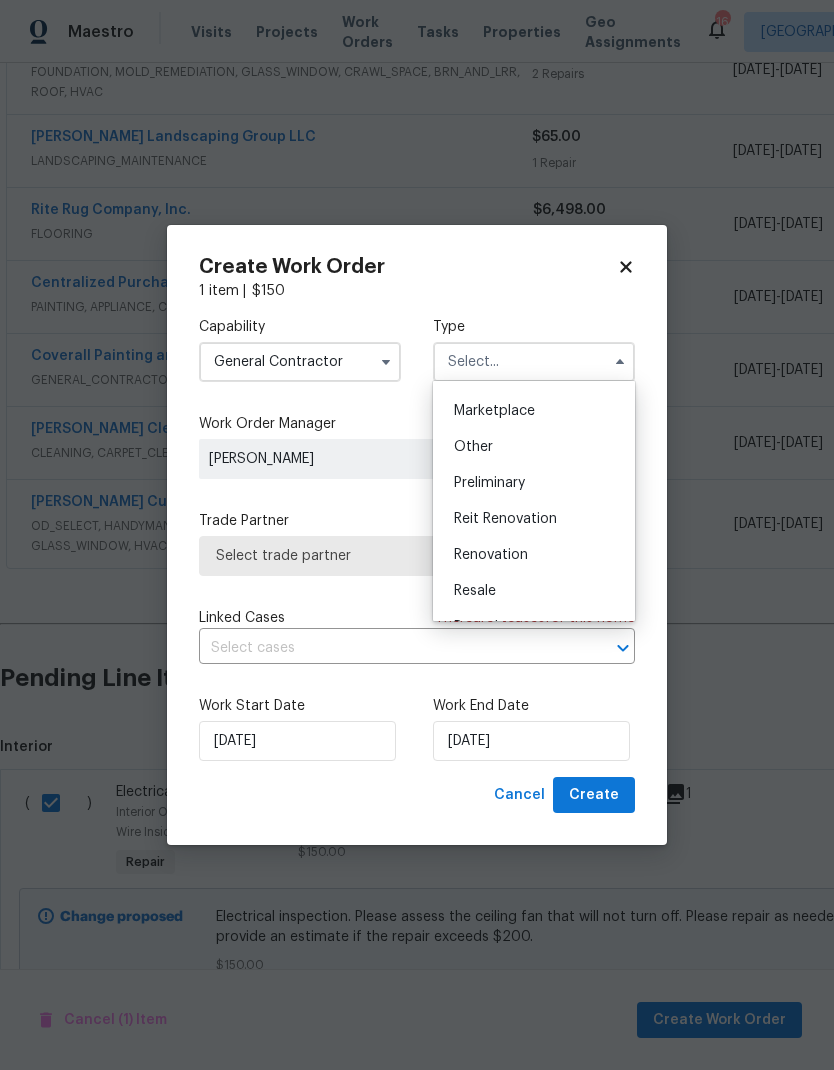 click on "Renovation" at bounding box center (534, 555) 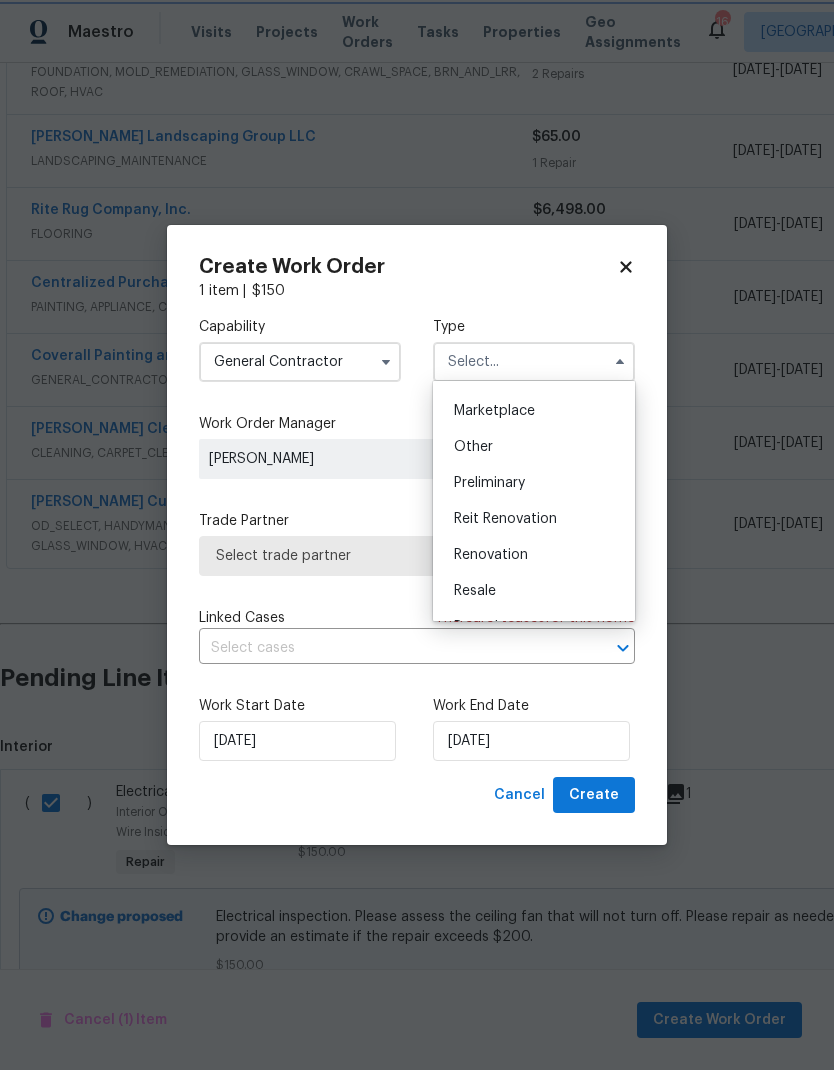 type on "Renovation" 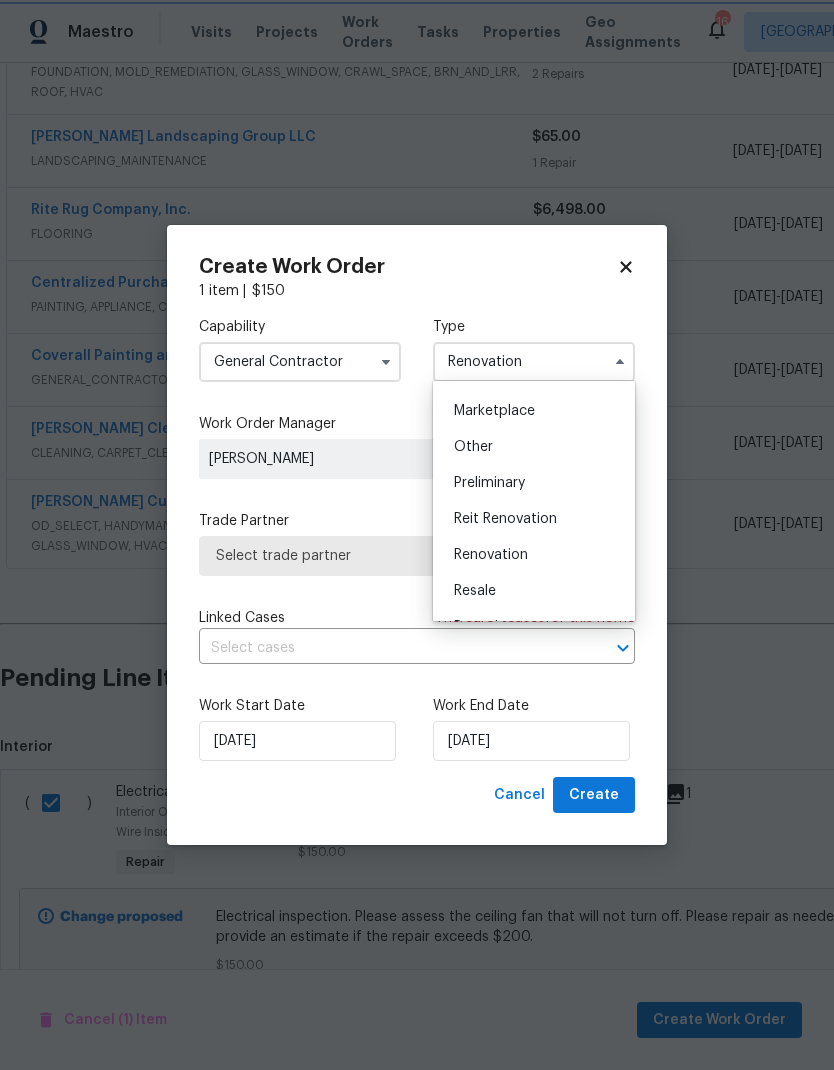 scroll, scrollTop: 0, scrollLeft: 0, axis: both 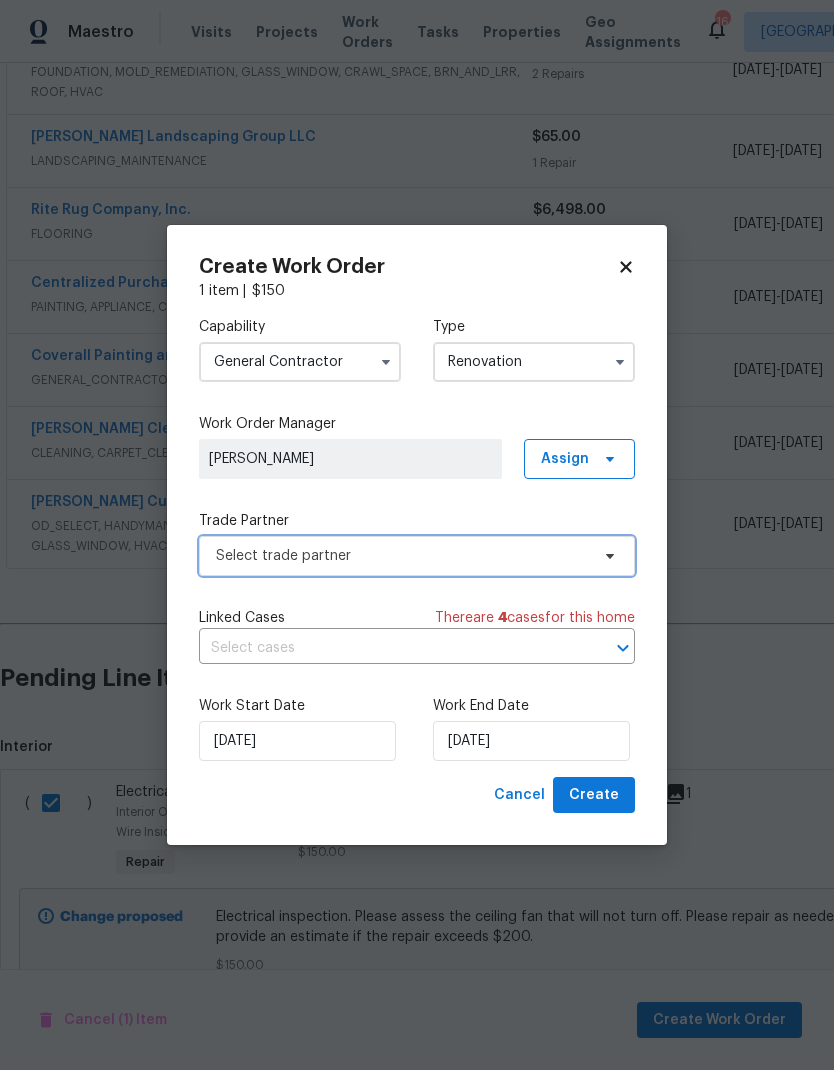 click 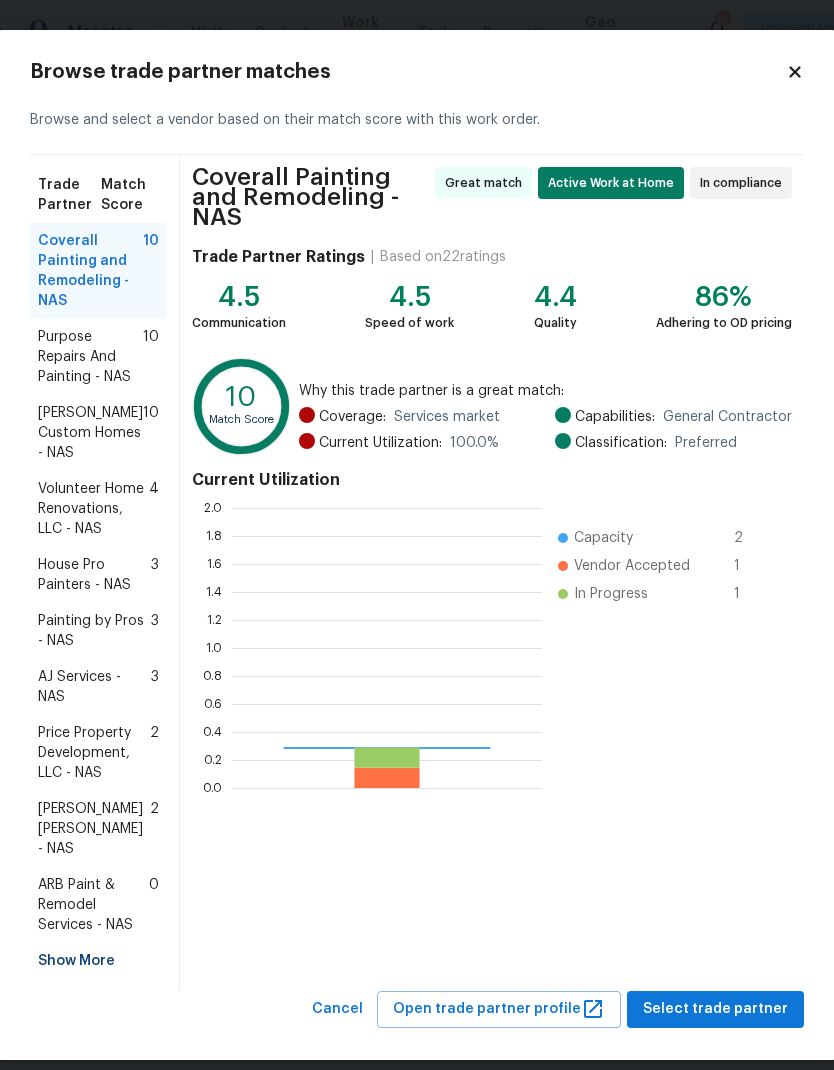 scroll, scrollTop: 2, scrollLeft: 2, axis: both 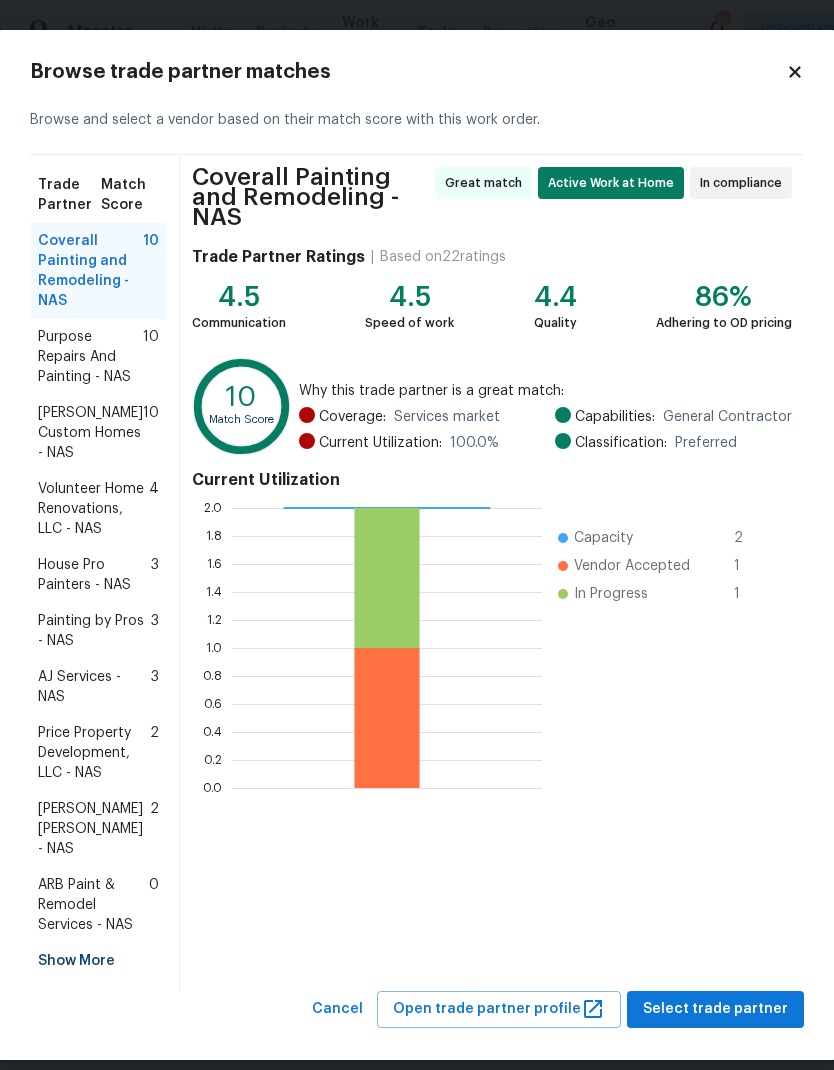 click on "Rappa Custom Homes - NAS" at bounding box center (90, 433) 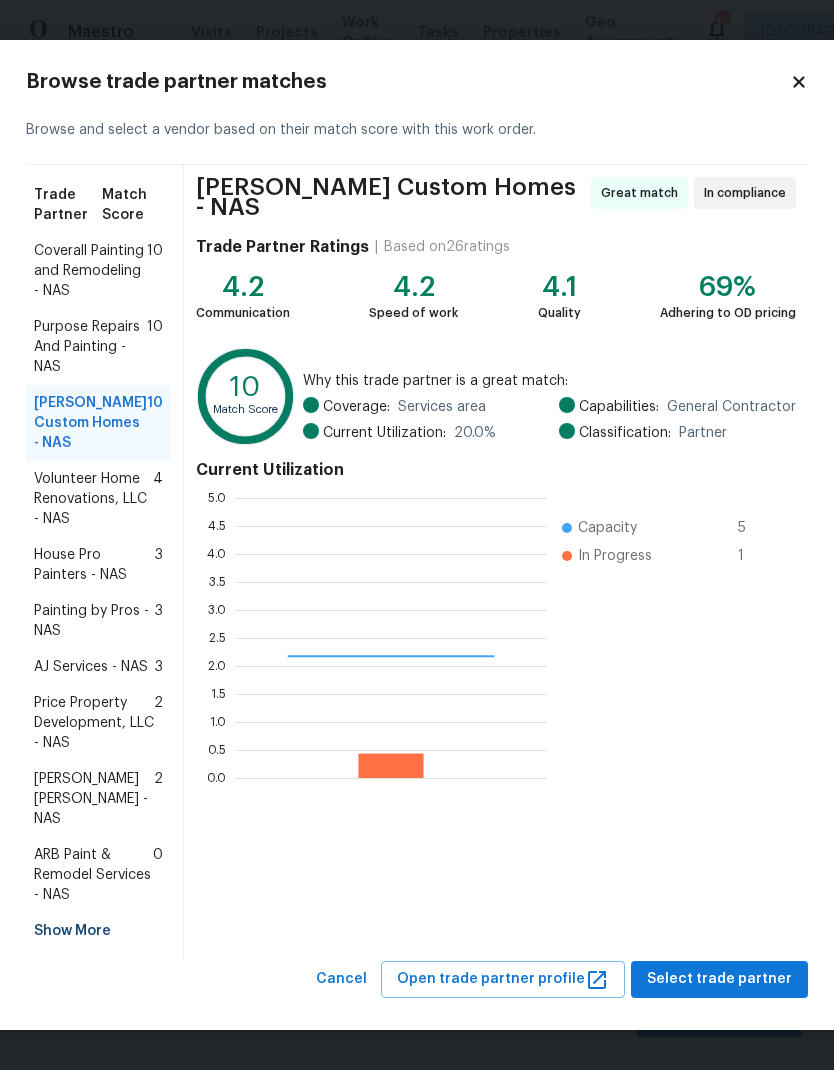 scroll, scrollTop: 2, scrollLeft: 2, axis: both 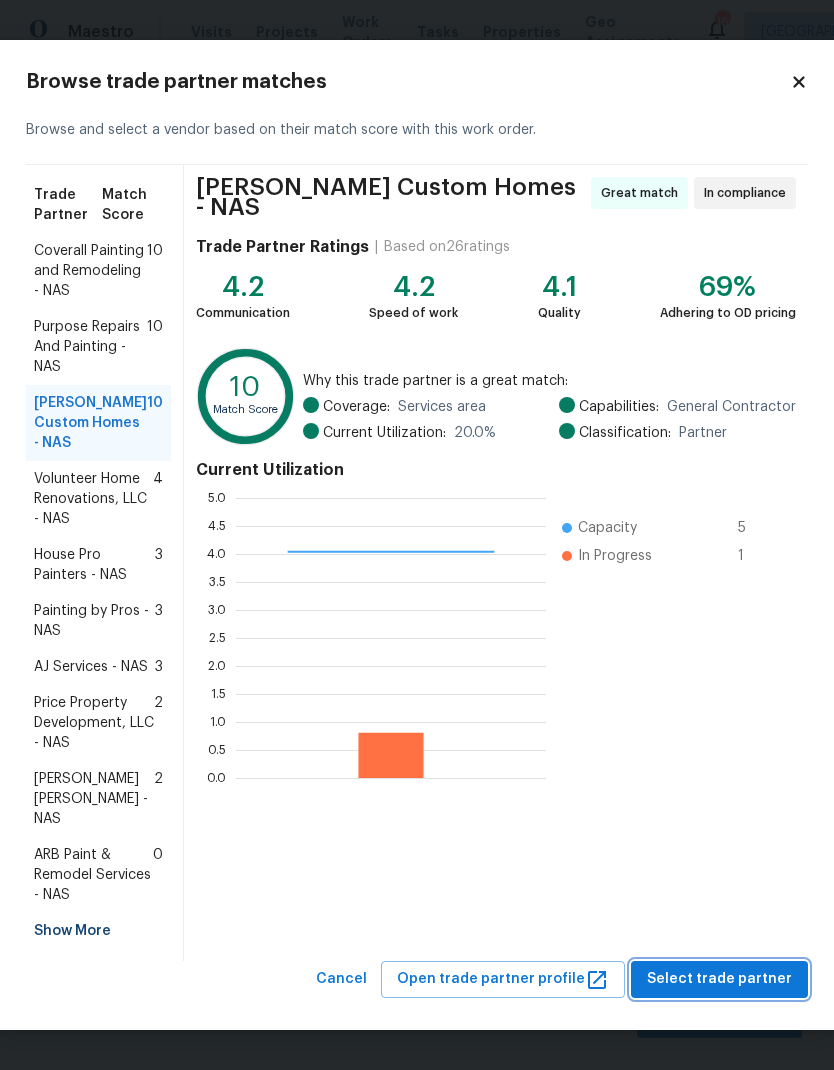 click on "Select trade partner" at bounding box center (719, 979) 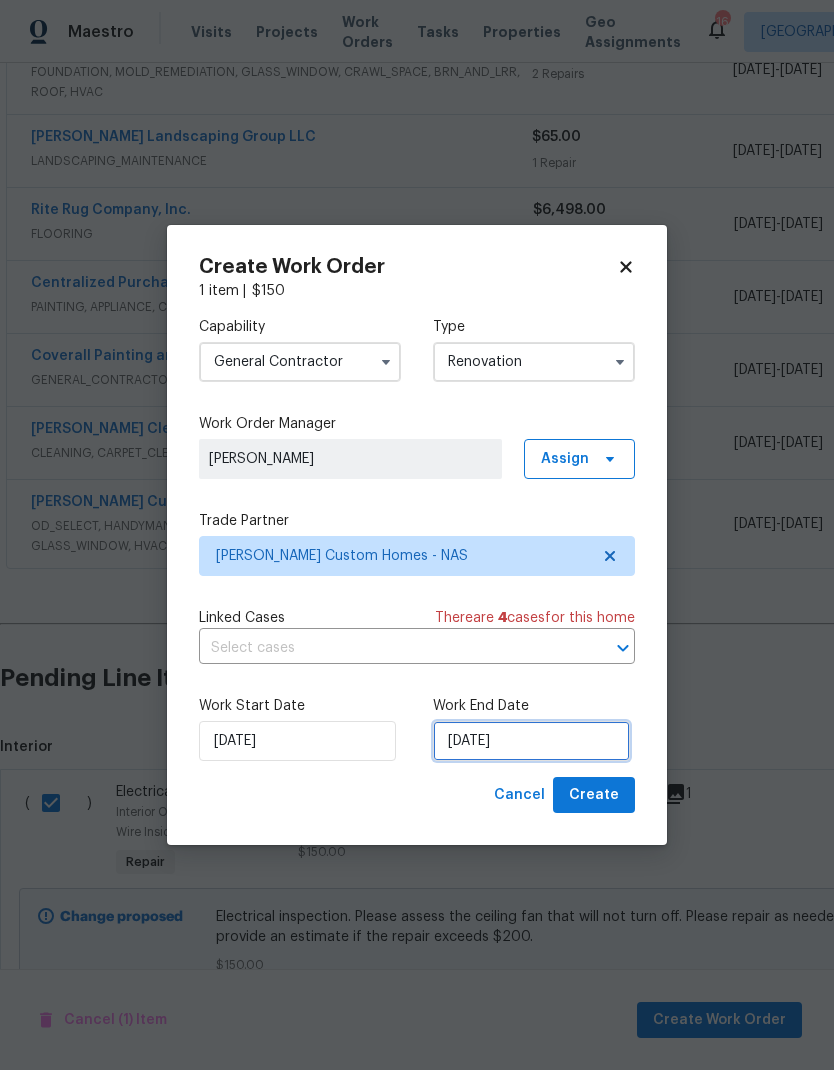 click on "[DATE]" at bounding box center [531, 741] 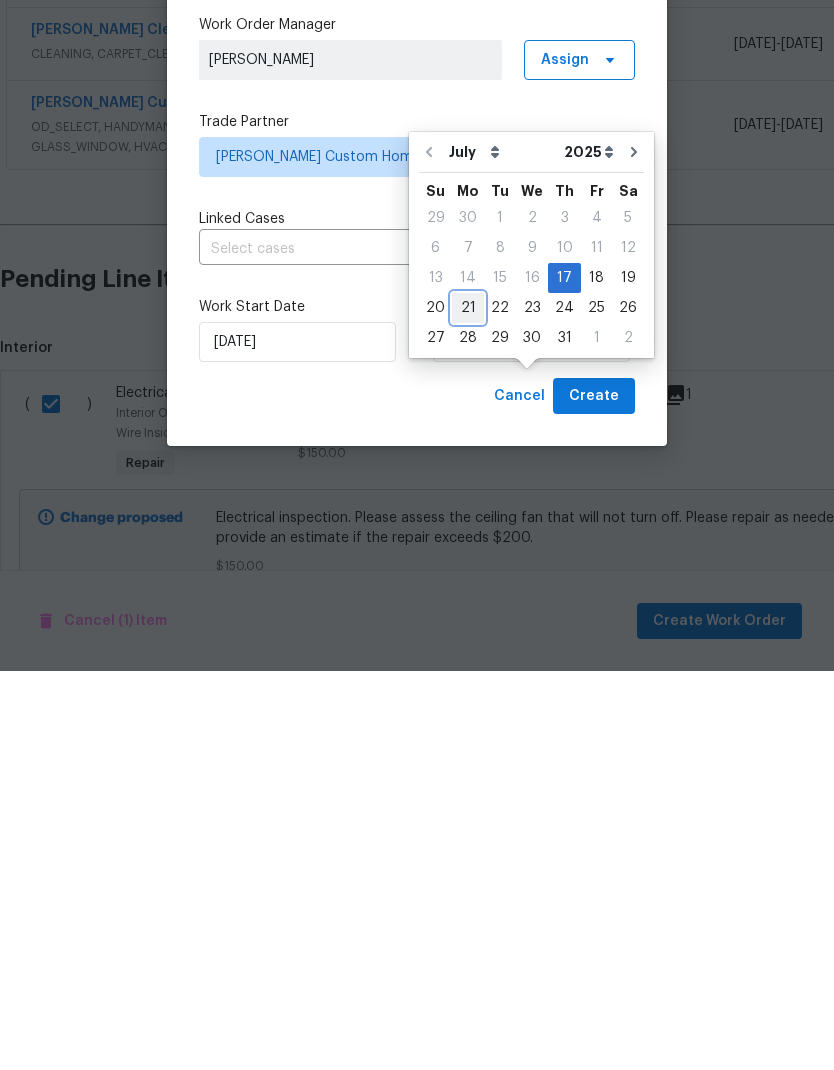click on "21" at bounding box center [468, 707] 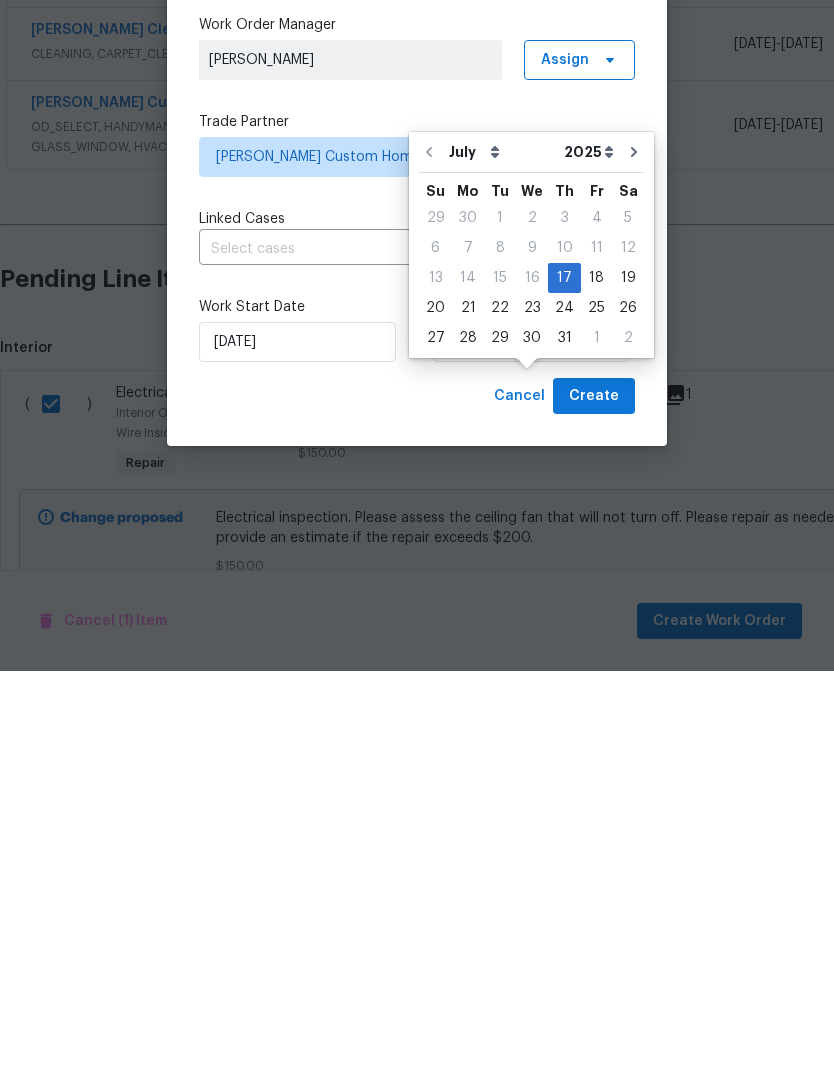 scroll, scrollTop: 80, scrollLeft: 0, axis: vertical 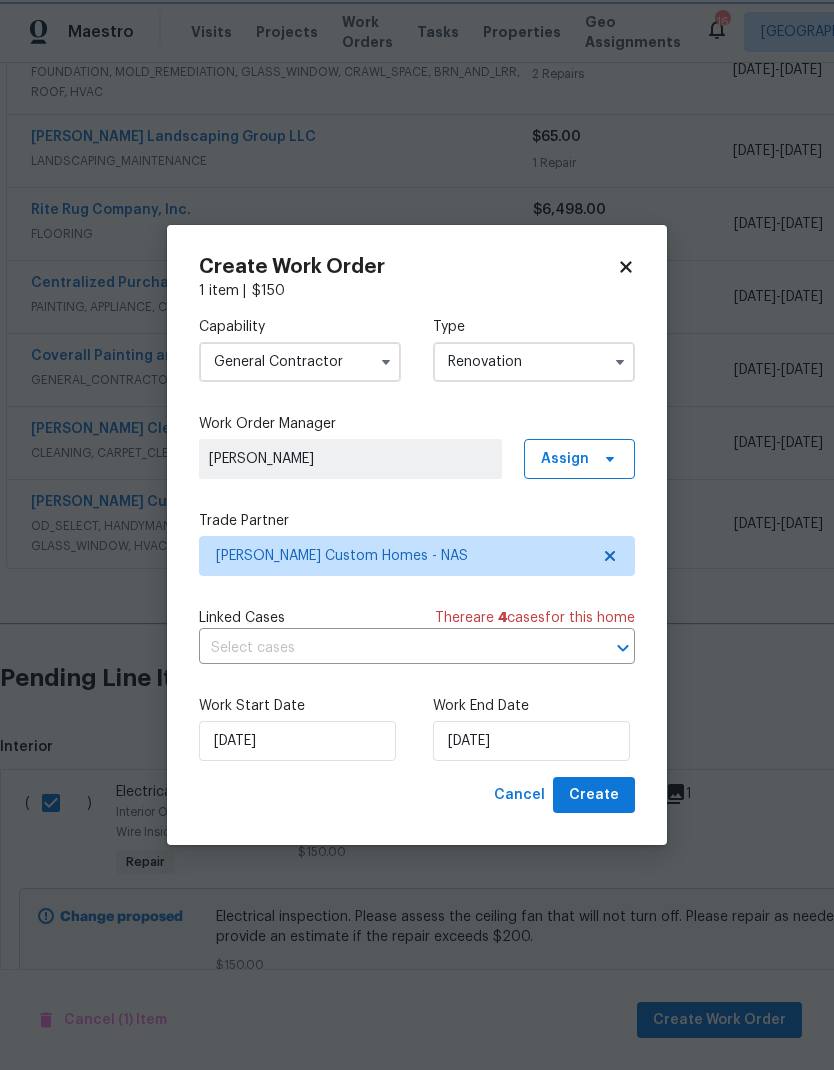 click on "Create" at bounding box center (594, 795) 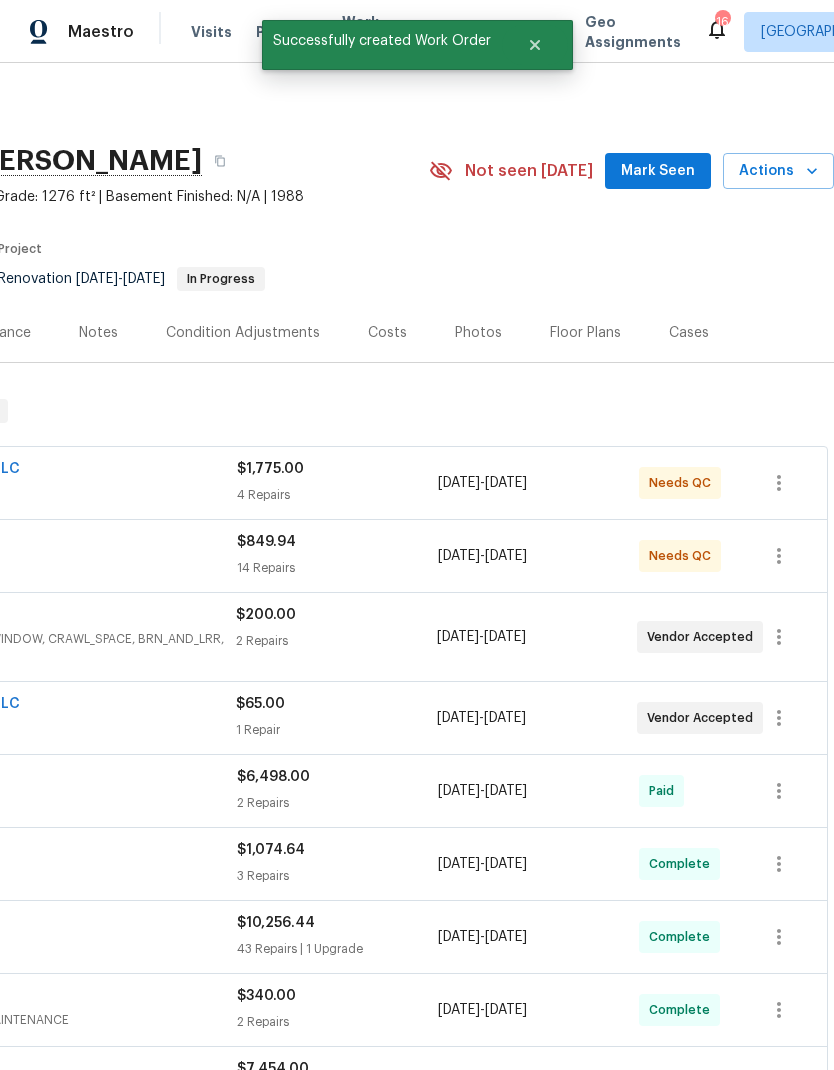 scroll, scrollTop: 0, scrollLeft: 296, axis: horizontal 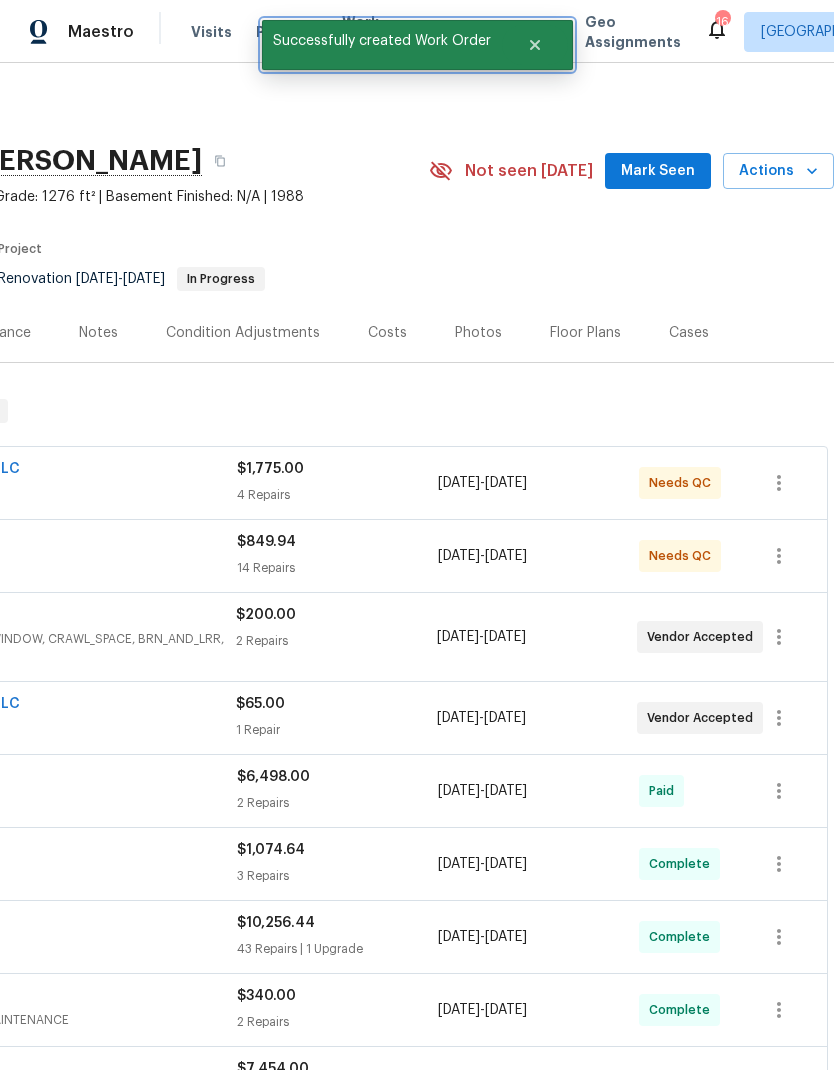 click at bounding box center (535, 45) 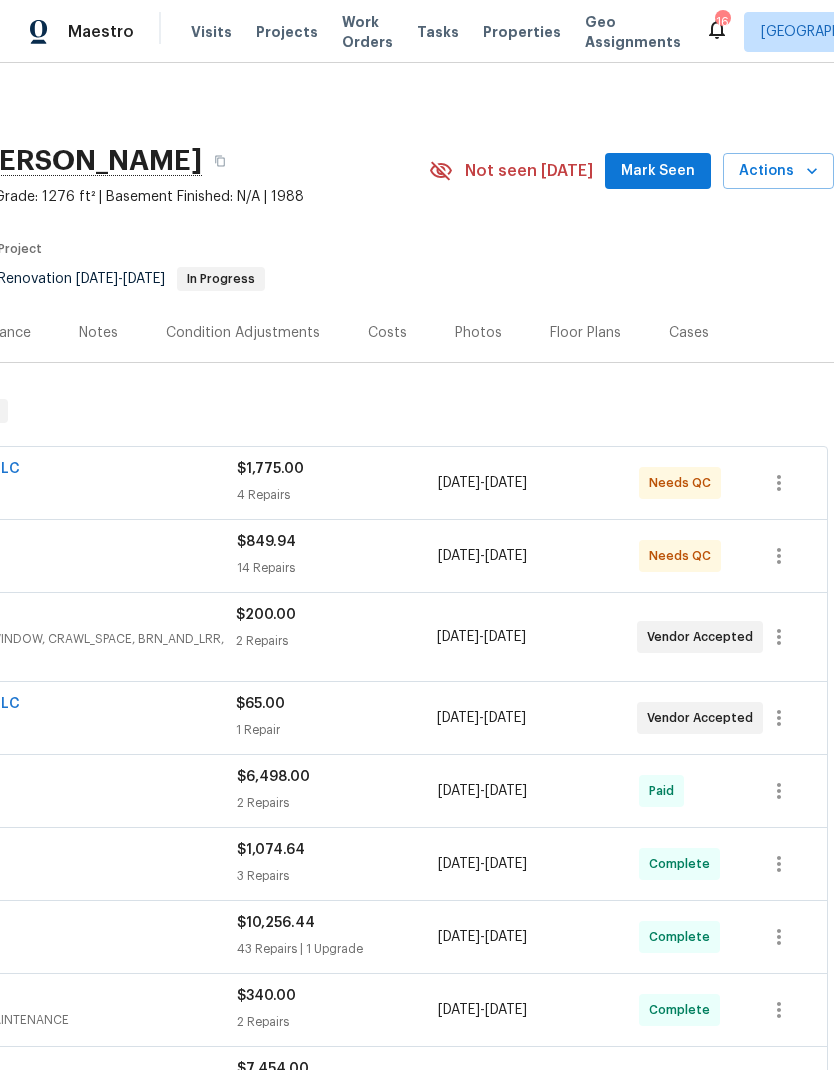 click on "Work Orders" at bounding box center [367, 32] 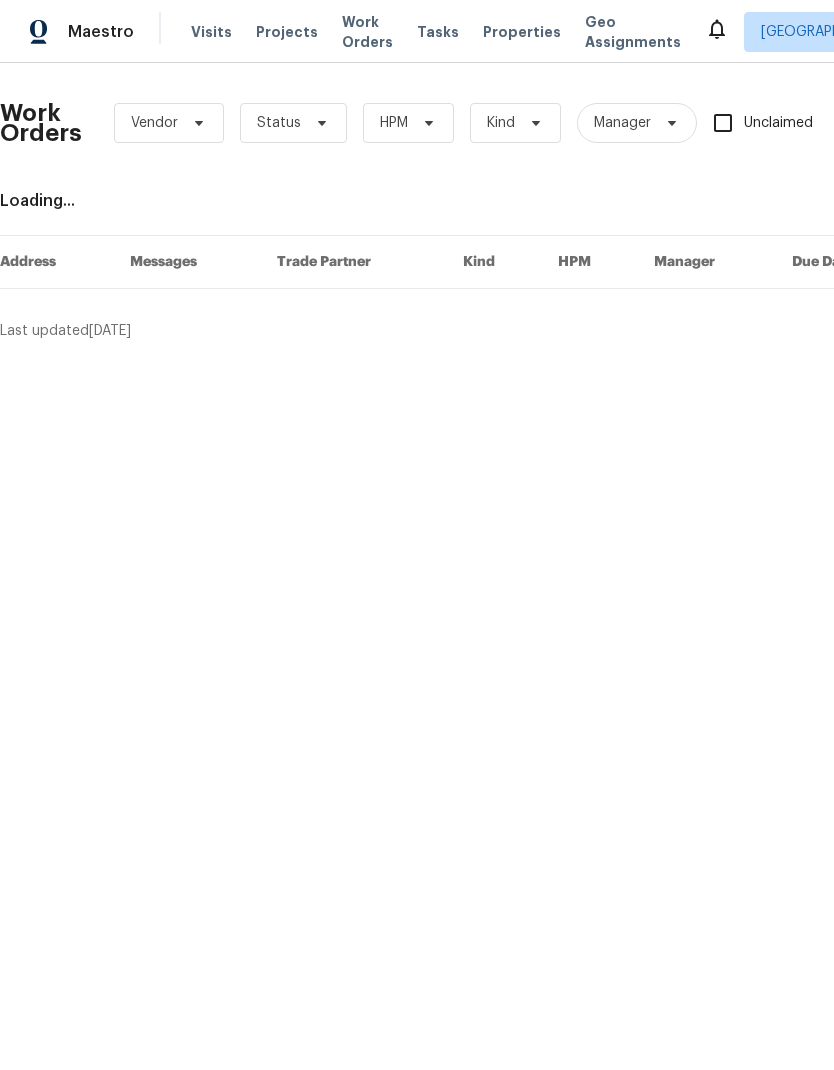 scroll, scrollTop: 0, scrollLeft: 0, axis: both 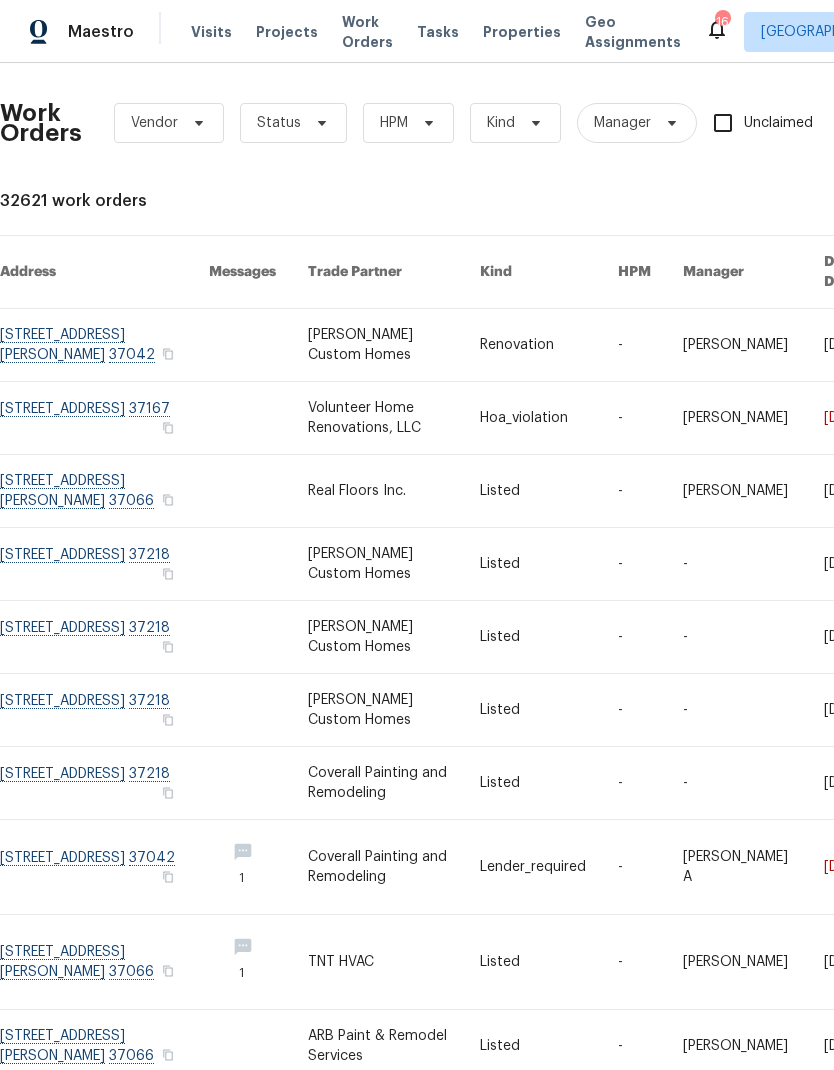 click at bounding box center [394, 345] 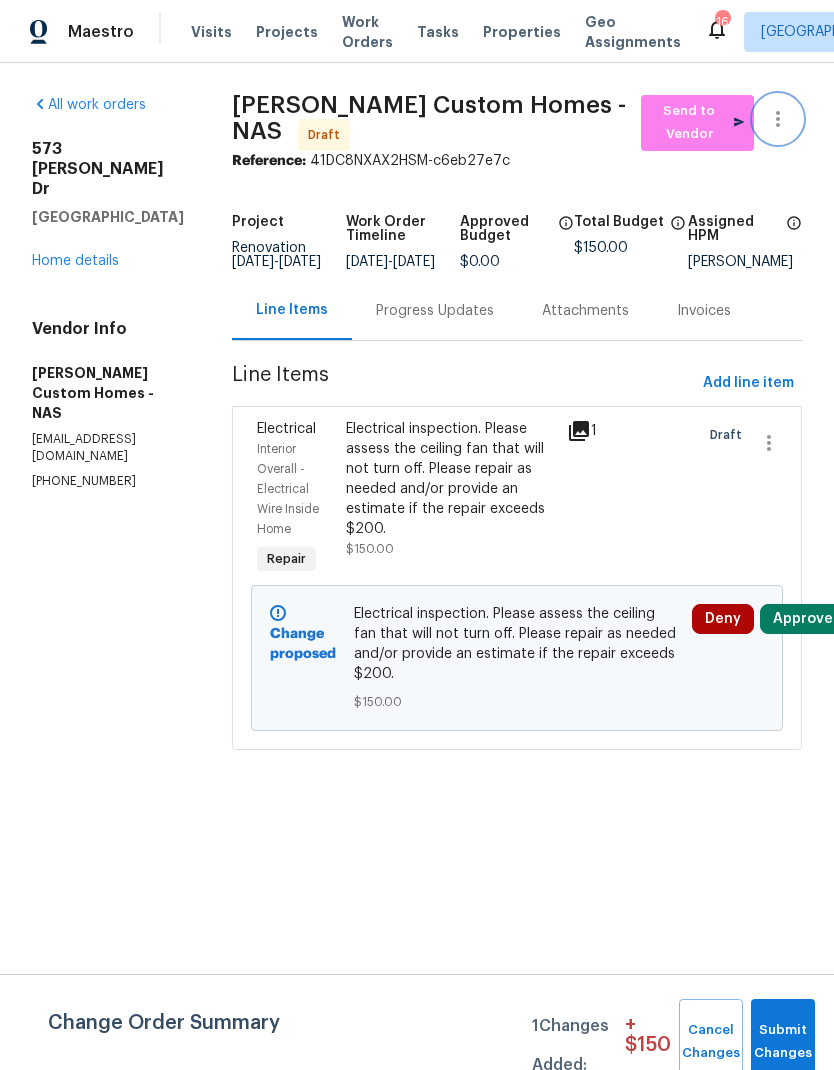 click 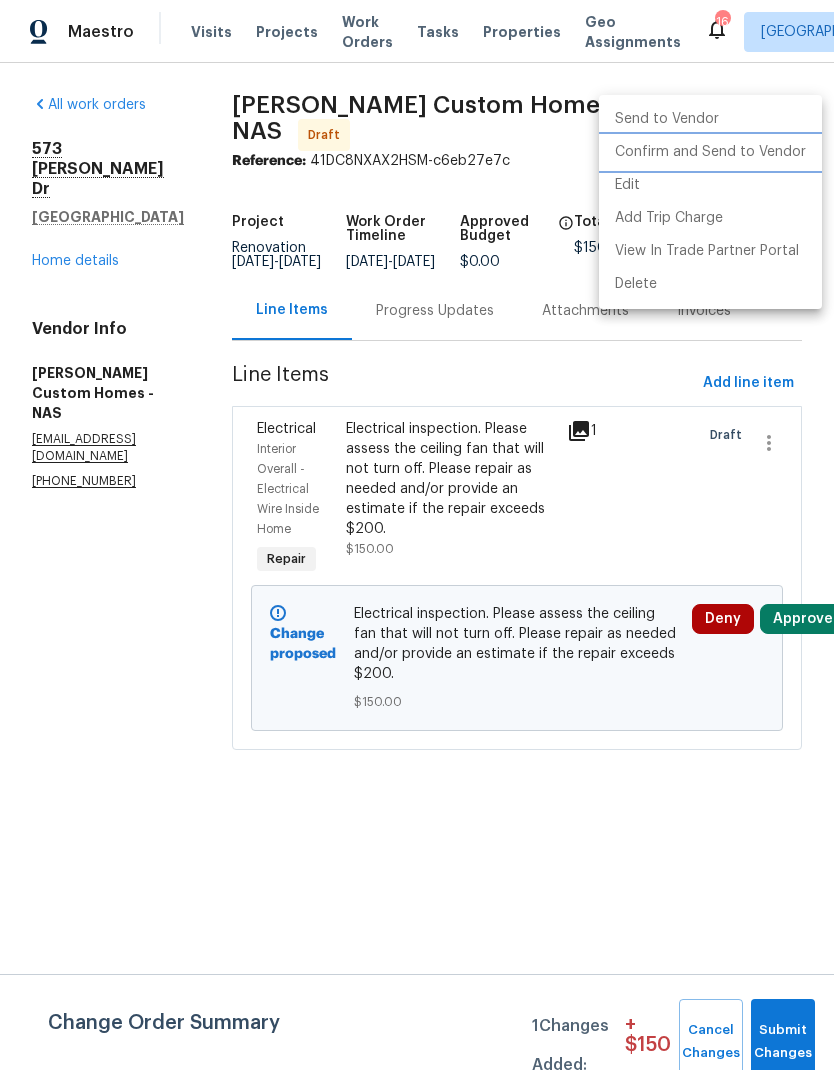 click on "Confirm and Send to Vendor" at bounding box center [710, 152] 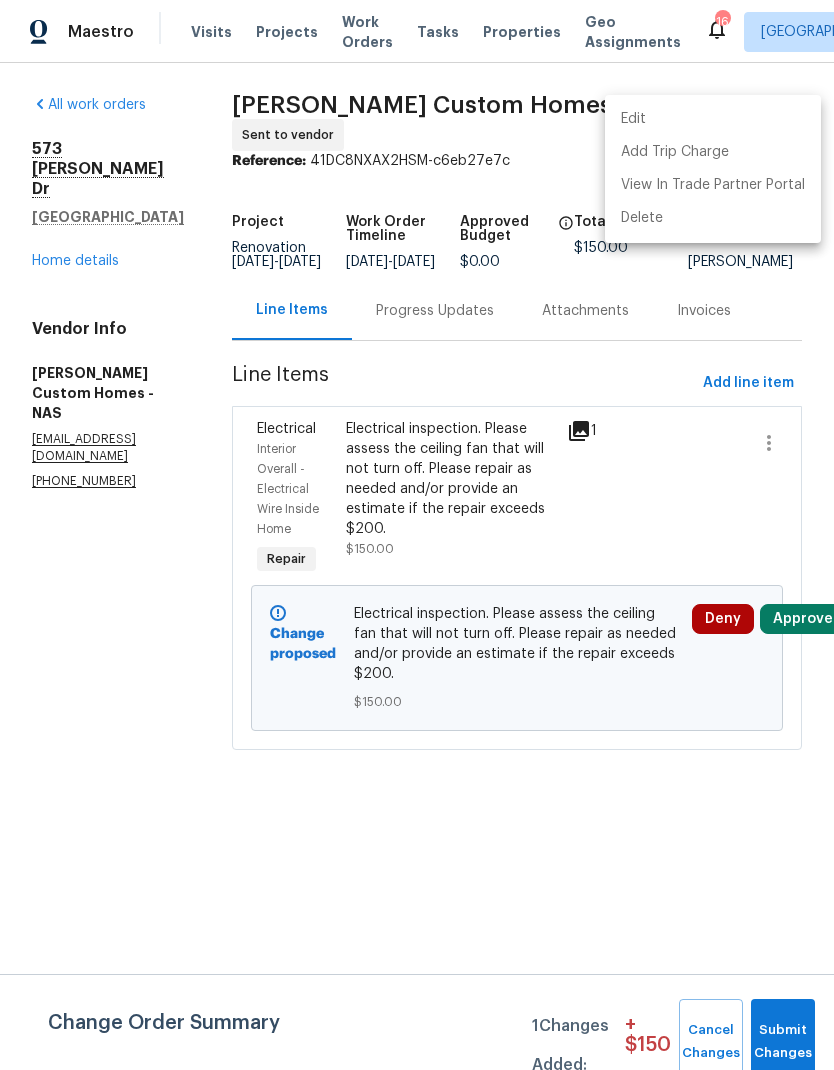click at bounding box center (417, 535) 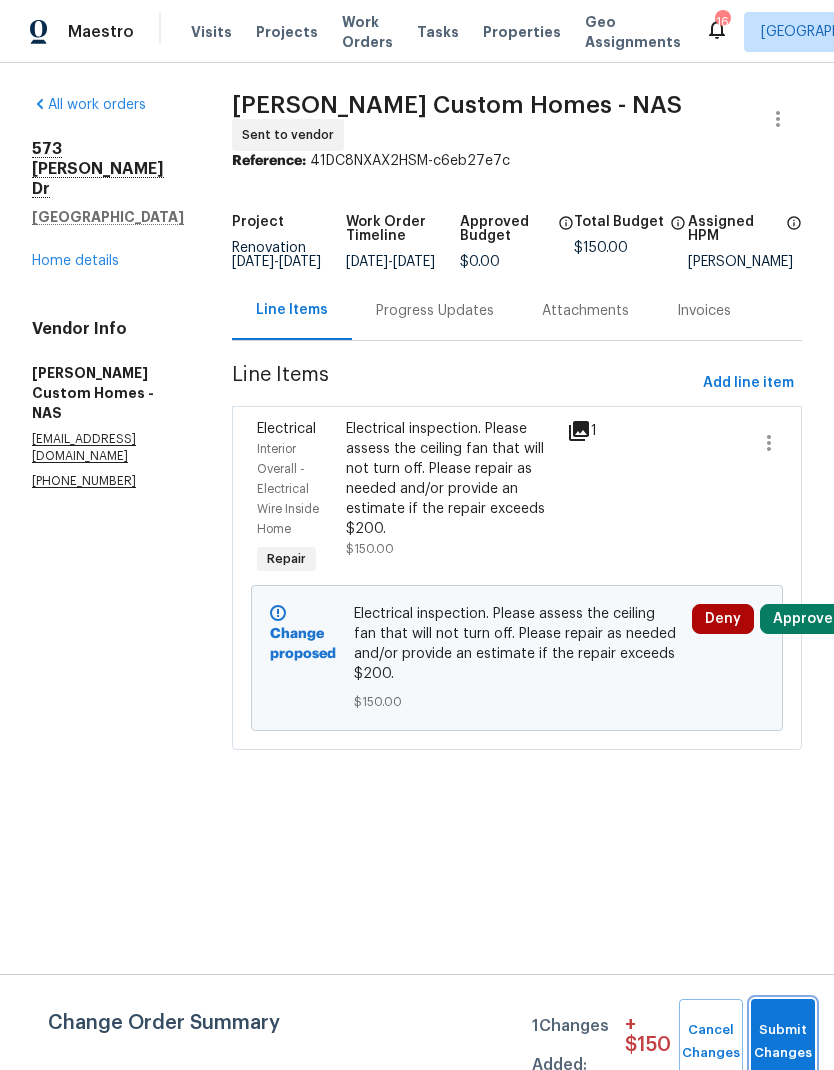 click on "Submit Changes" at bounding box center (783, 1042) 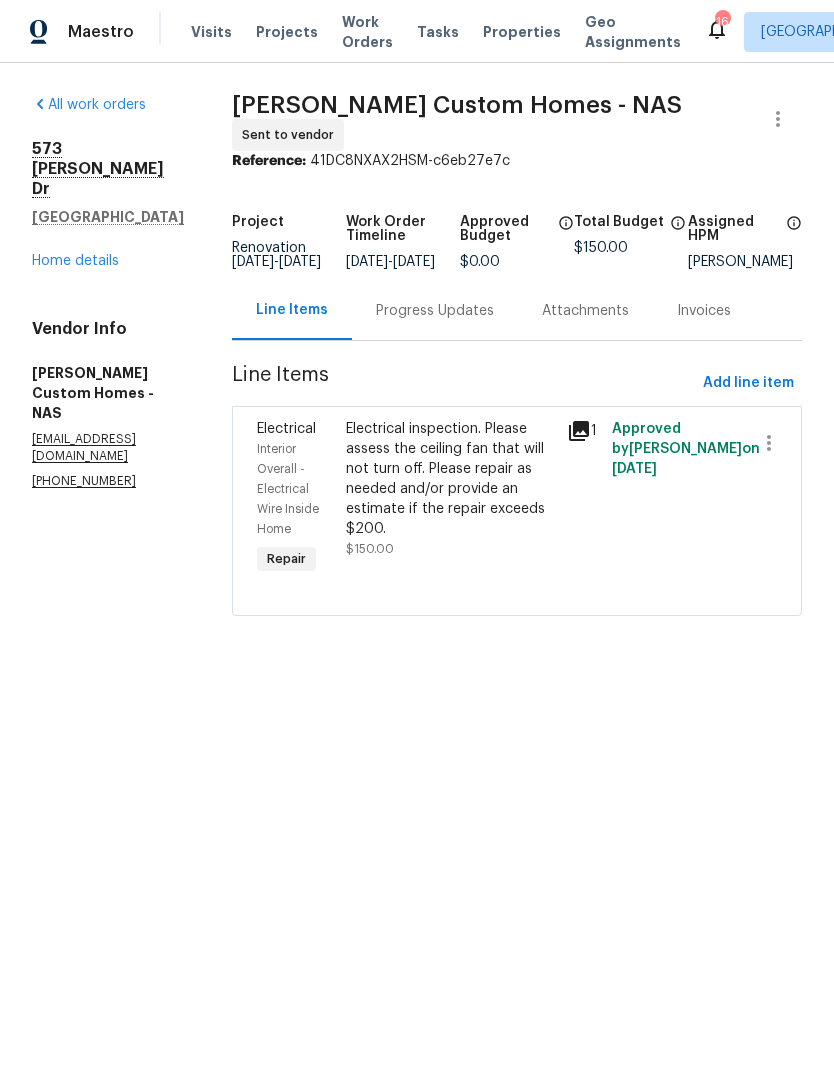 click on "Progress Updates" at bounding box center [435, 310] 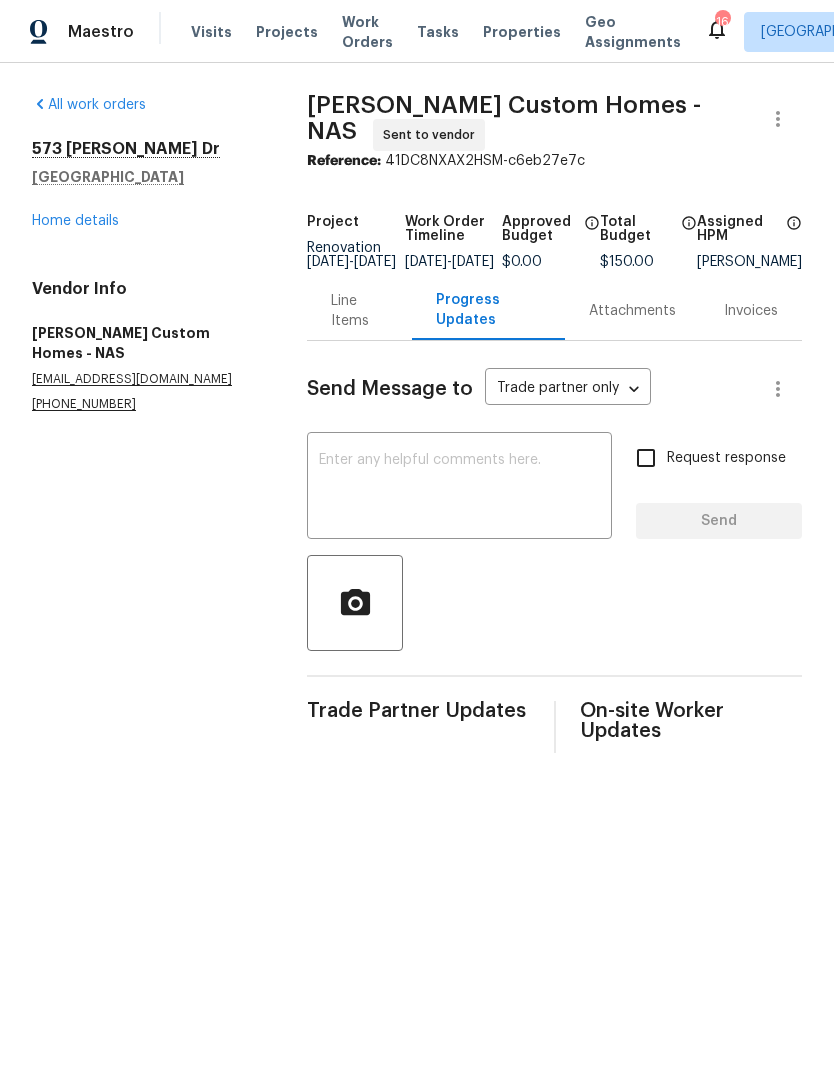 click at bounding box center [459, 488] 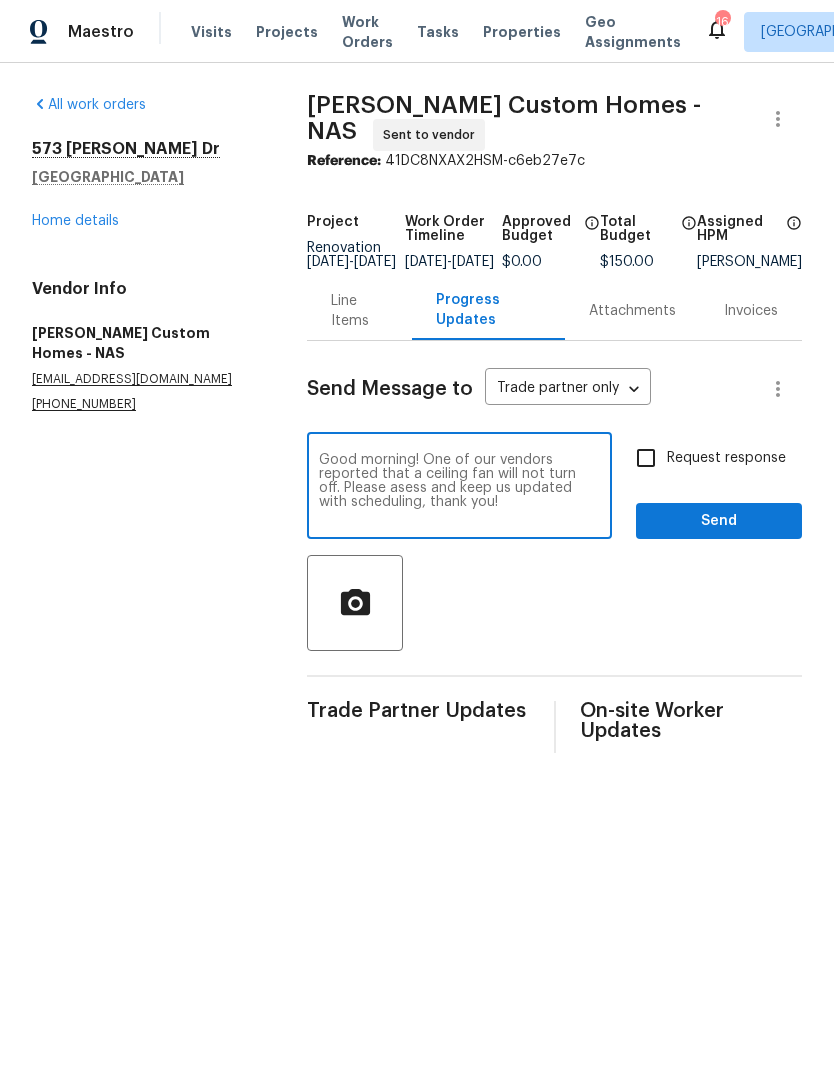 click on "Good morning! One of our vendors reported that a ceiling fan will not turn off. Please asess and keep us updated with scheduling, thank you!" at bounding box center [459, 488] 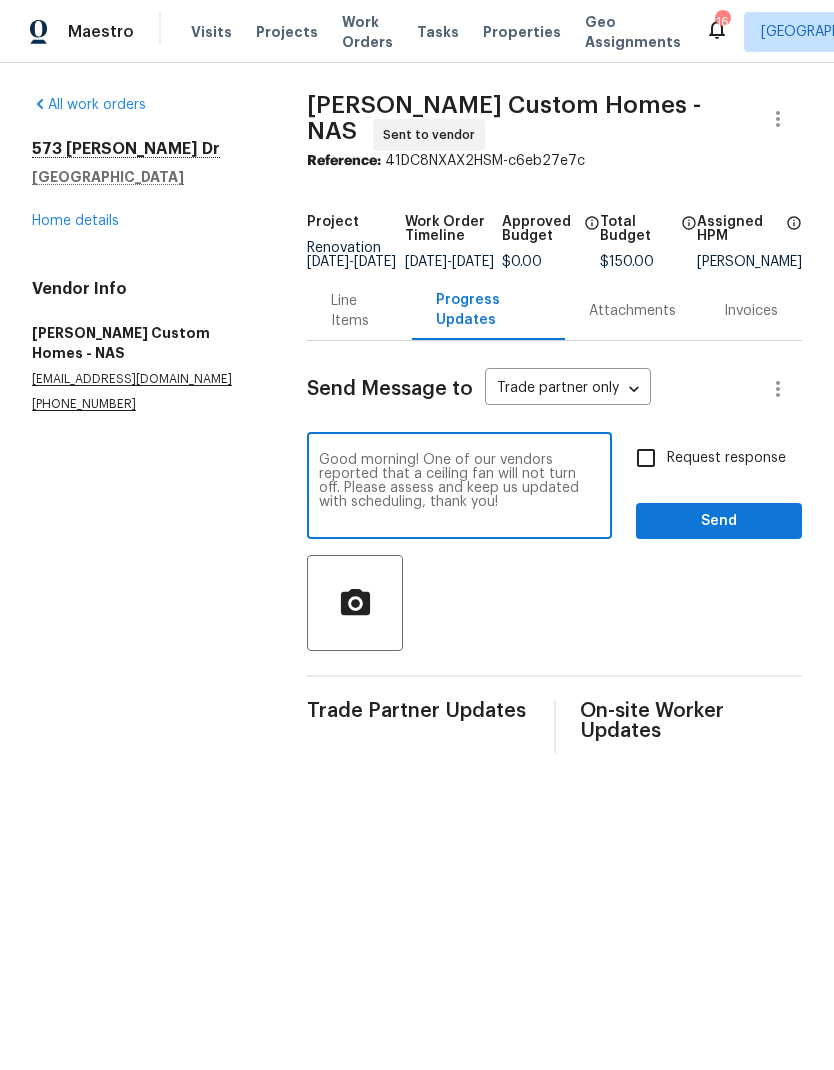 type on "Good morning! One of our vendors reported that a ceiling fan will not turn off. Please assess and keep us updated with scheduling, thank you!" 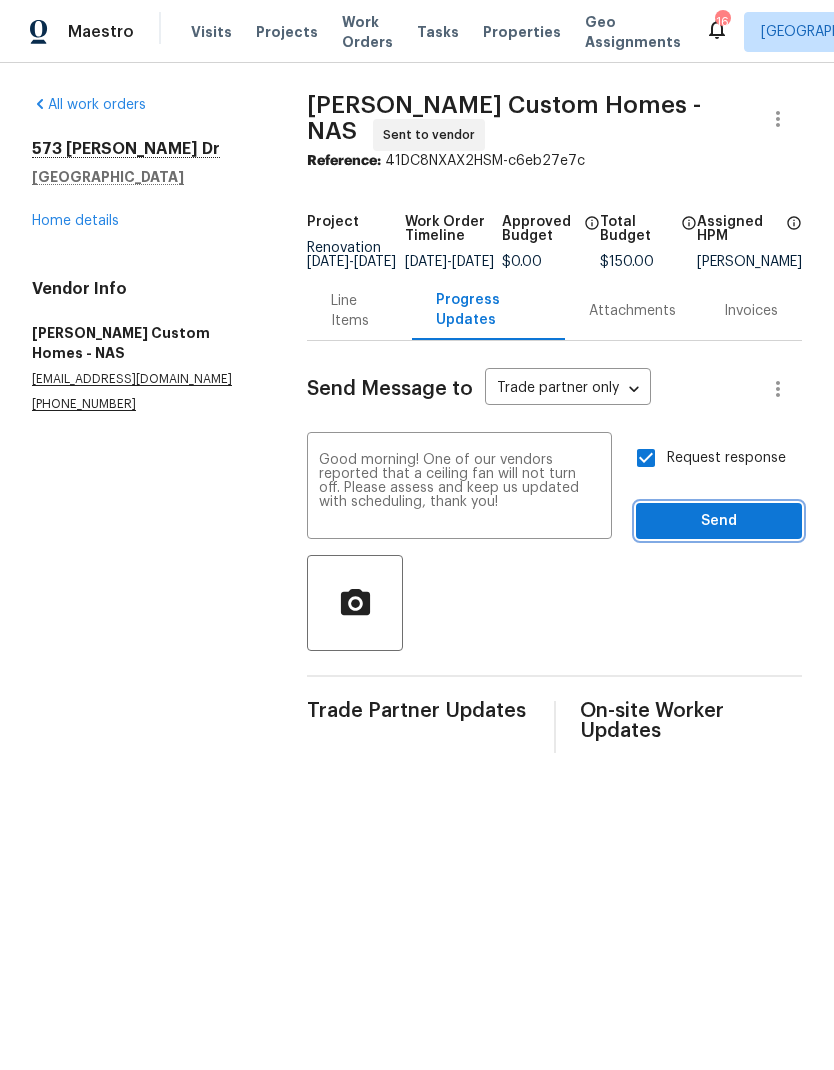 click on "Send" at bounding box center (719, 521) 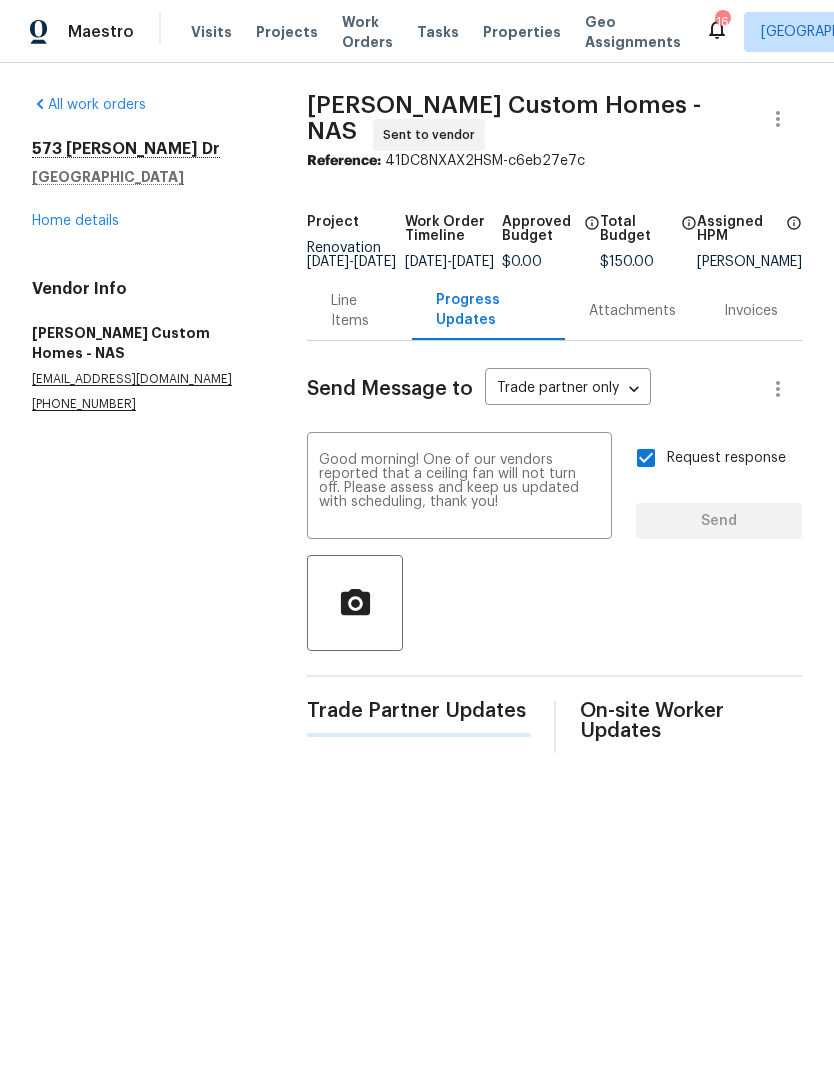 type 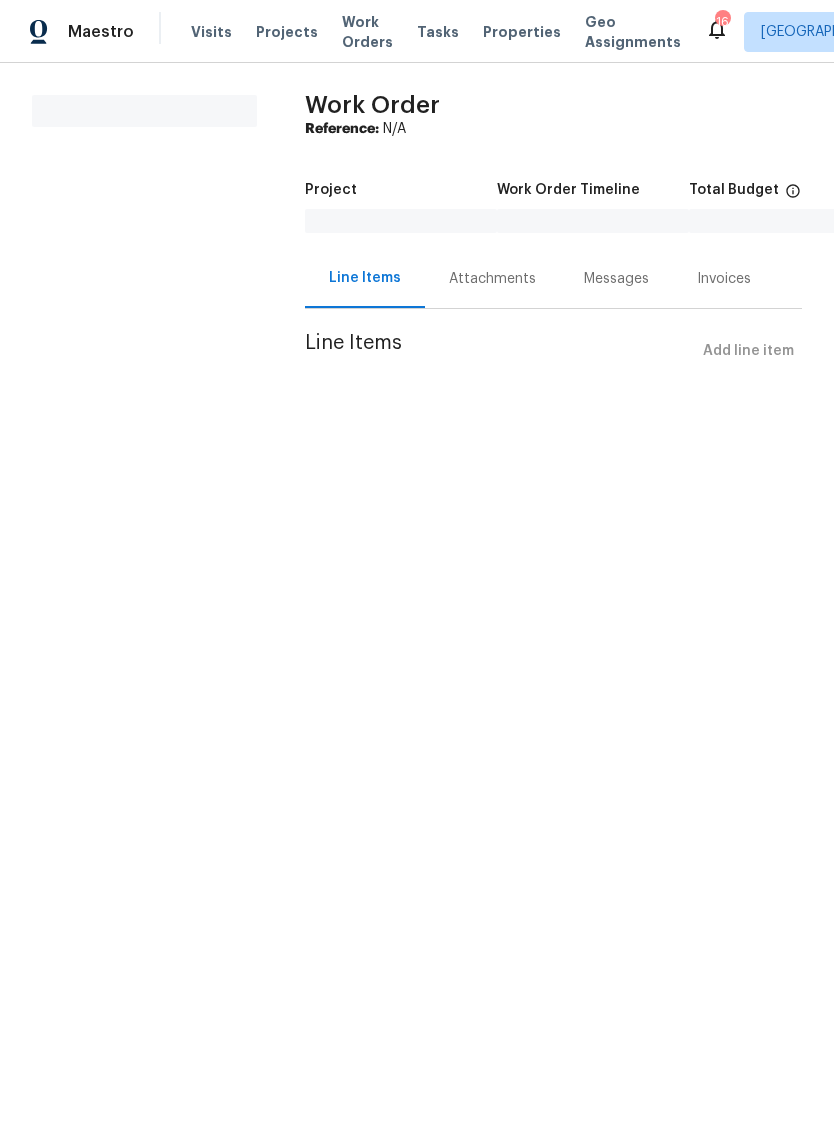 scroll, scrollTop: 0, scrollLeft: 0, axis: both 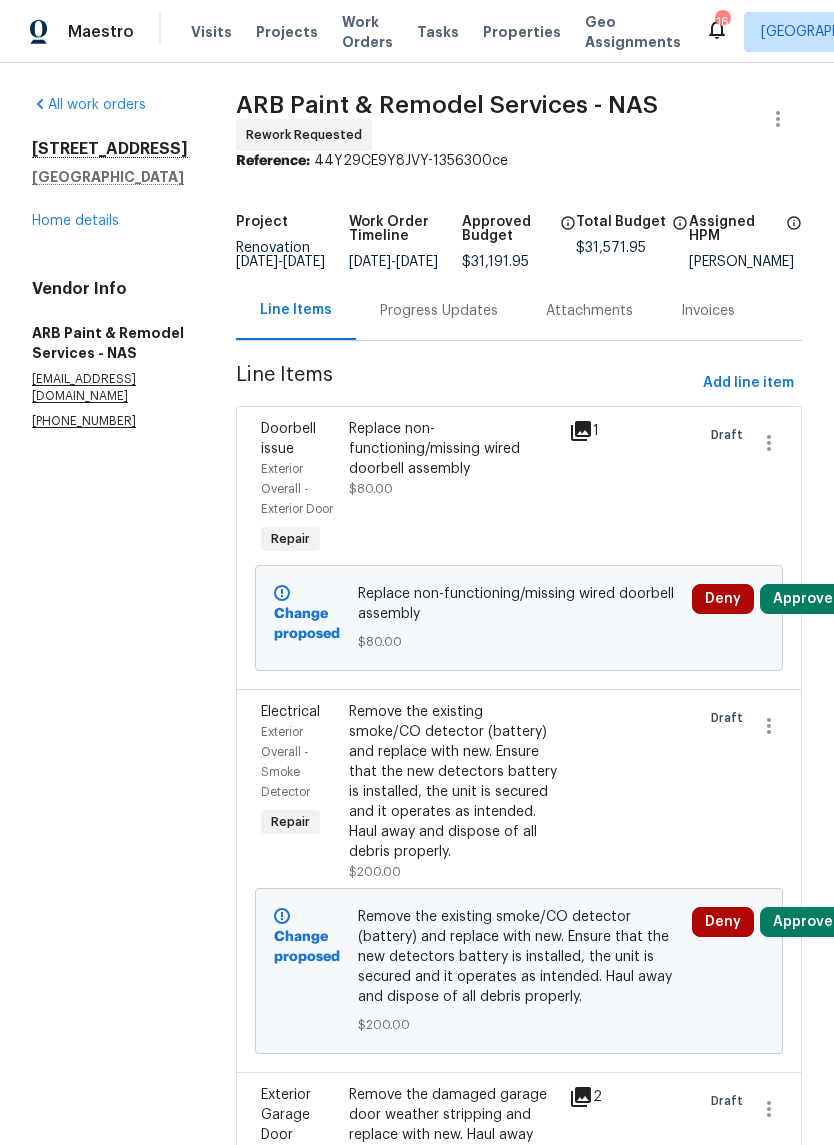 click on "[STREET_ADDRESS] Home details" at bounding box center (110, 185) 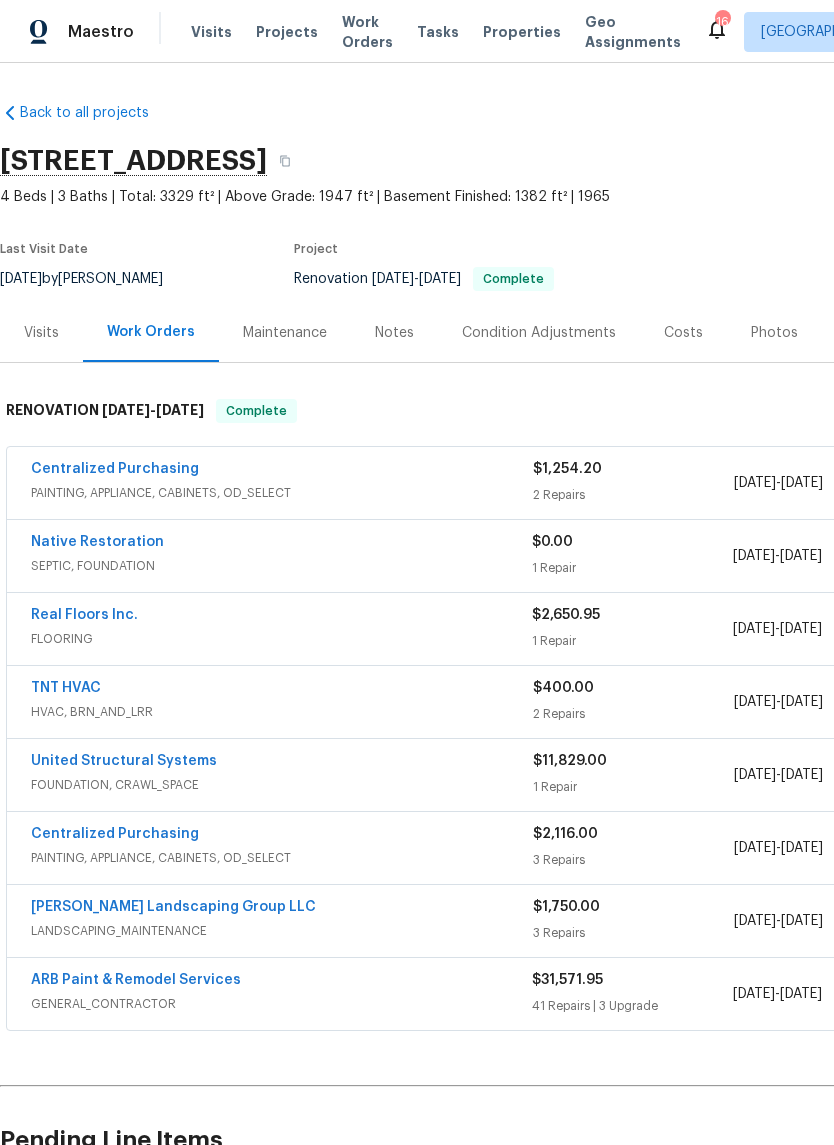 click on "Photos" at bounding box center (774, 333) 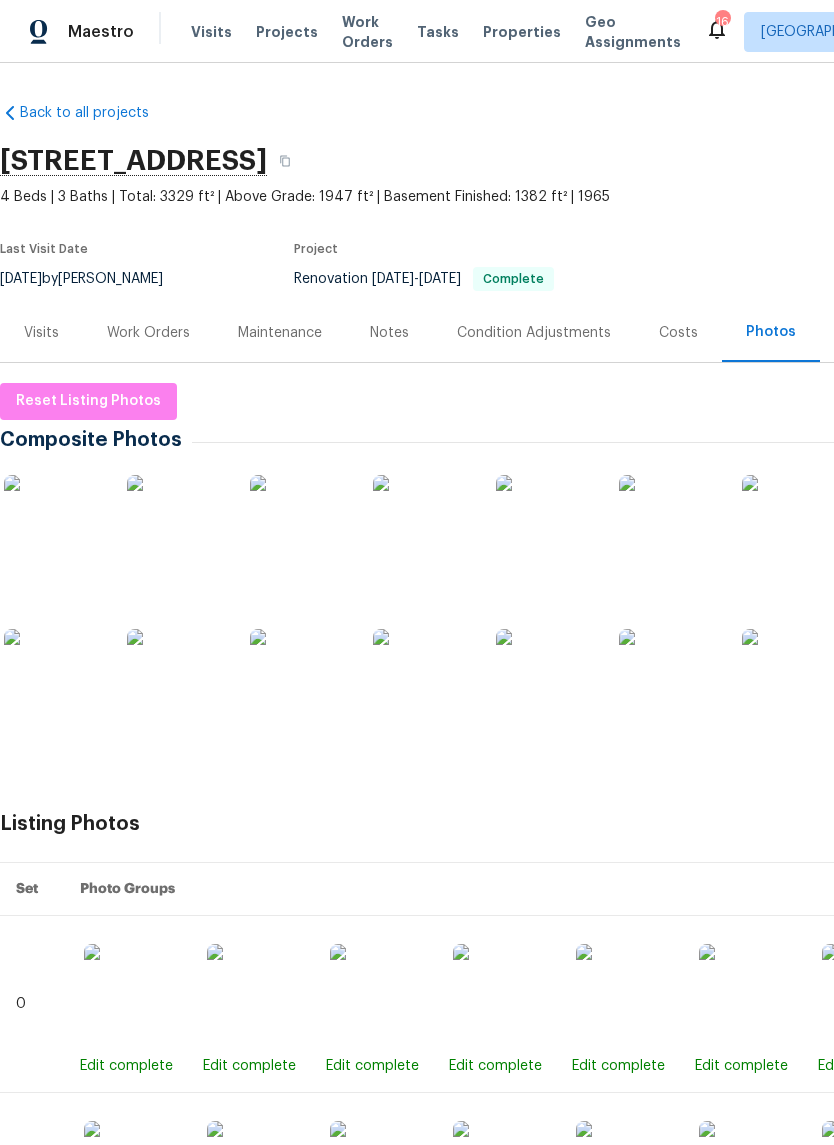 click at bounding box center [54, 525] 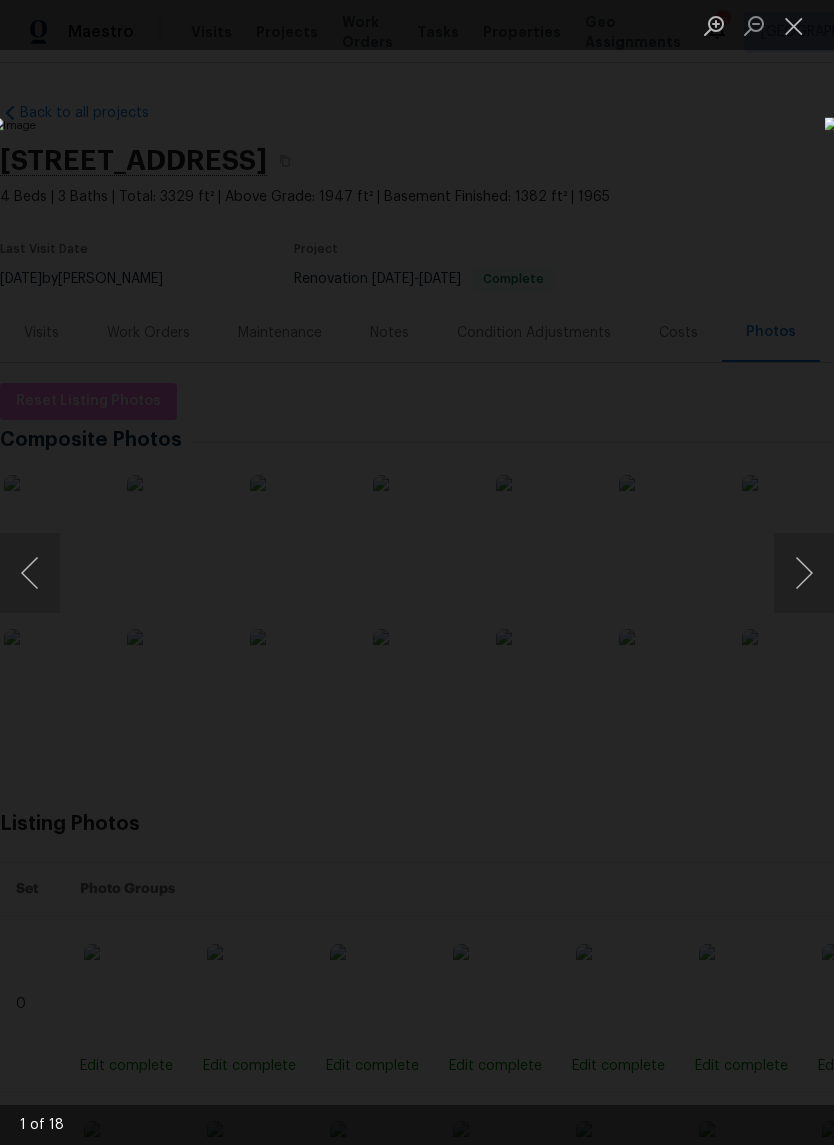 click at bounding box center (804, 573) 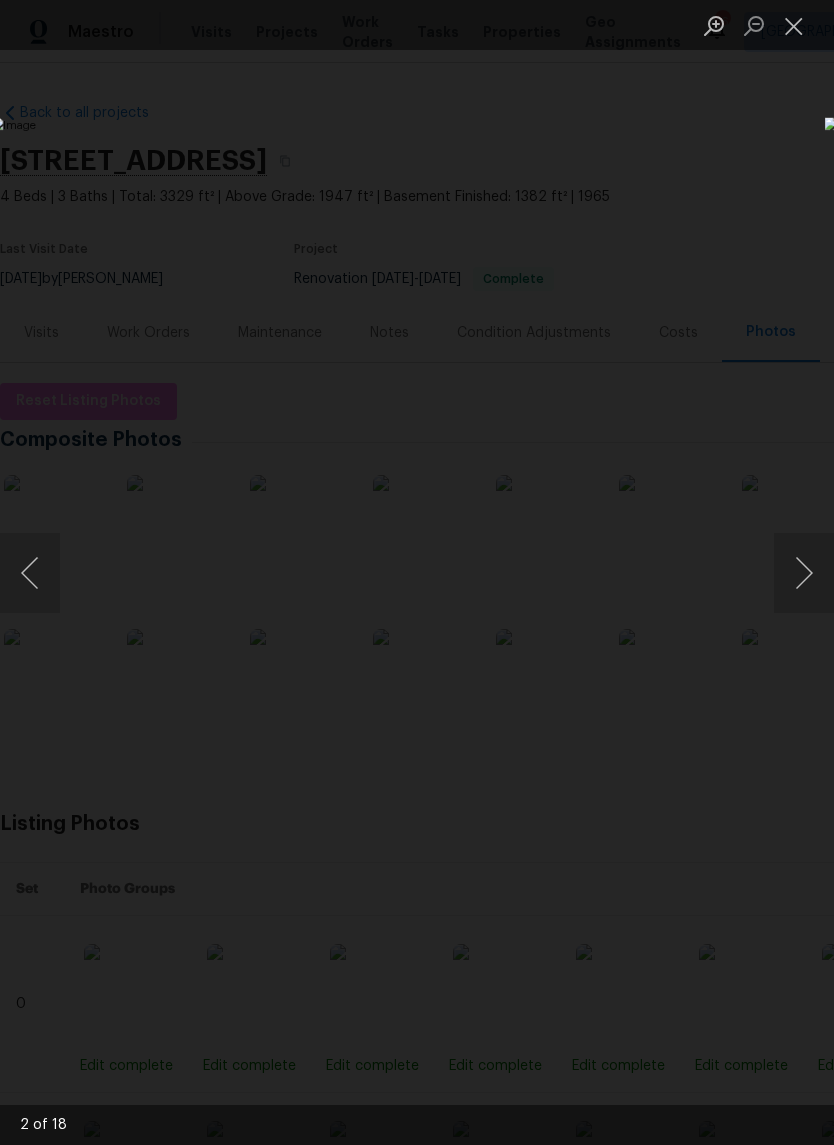 click at bounding box center (804, 573) 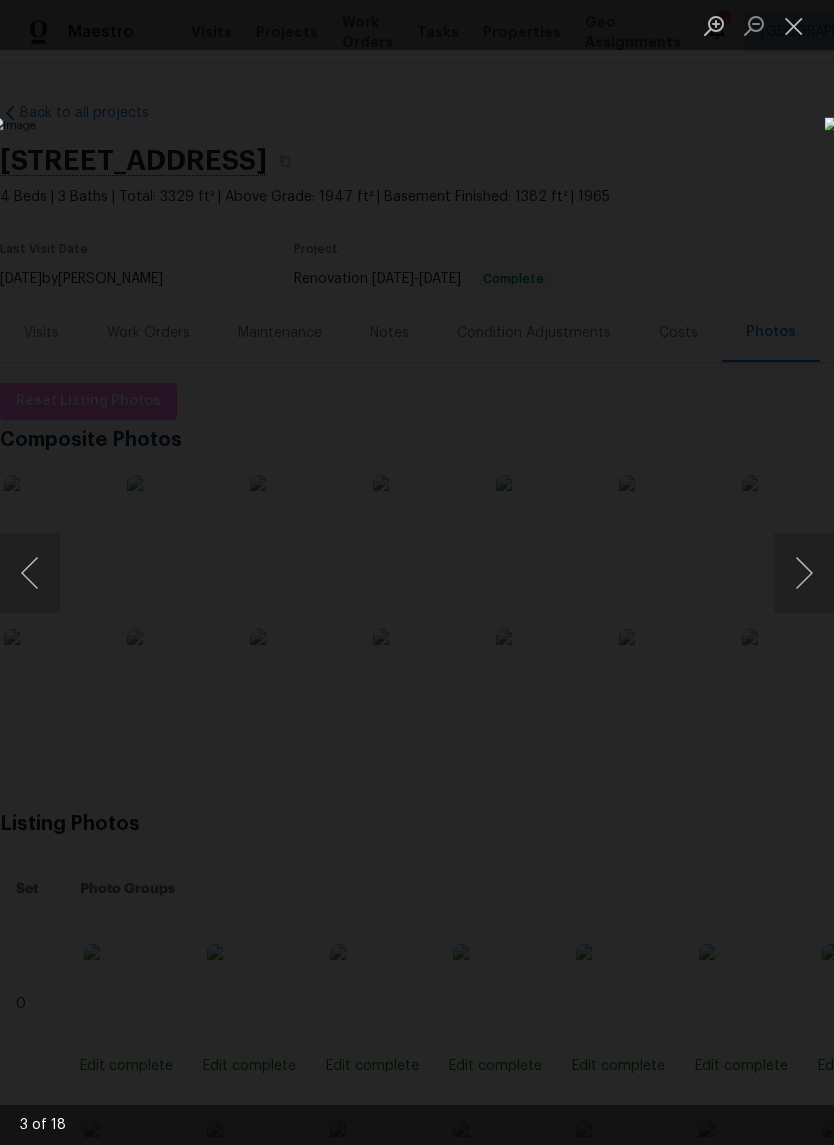 click at bounding box center [804, 573] 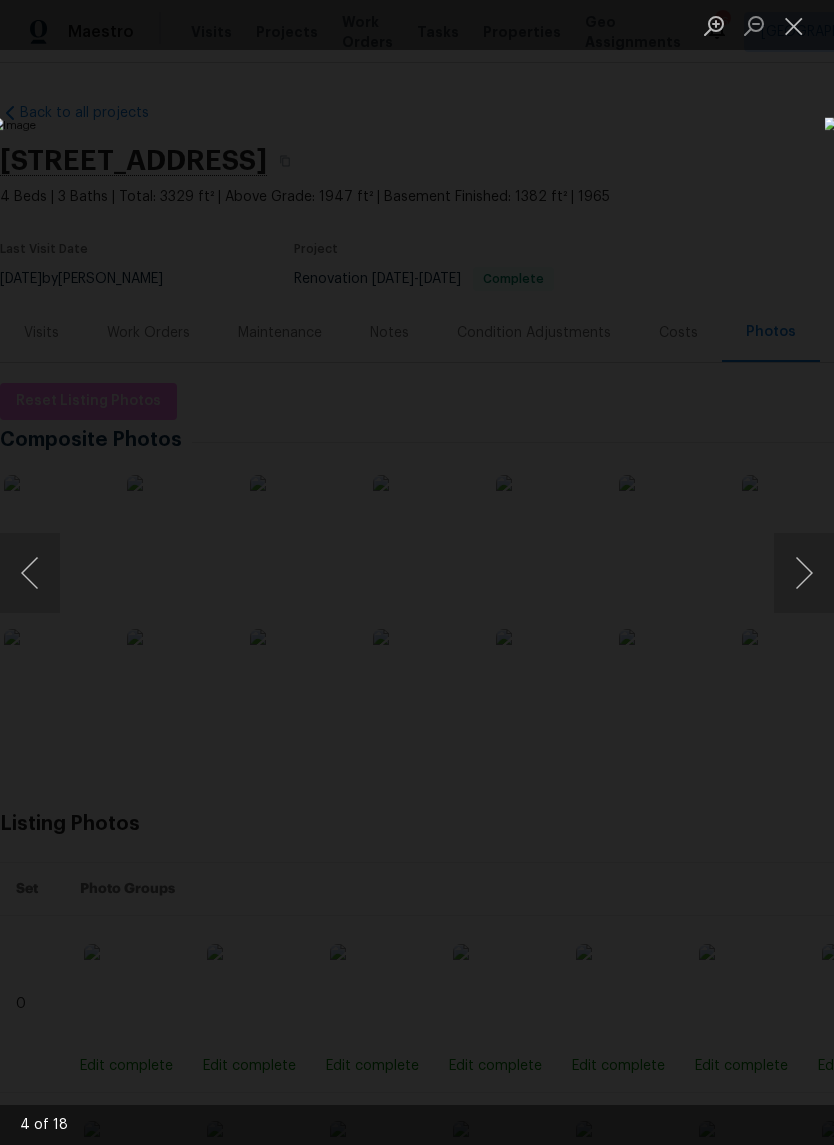 click at bounding box center (804, 573) 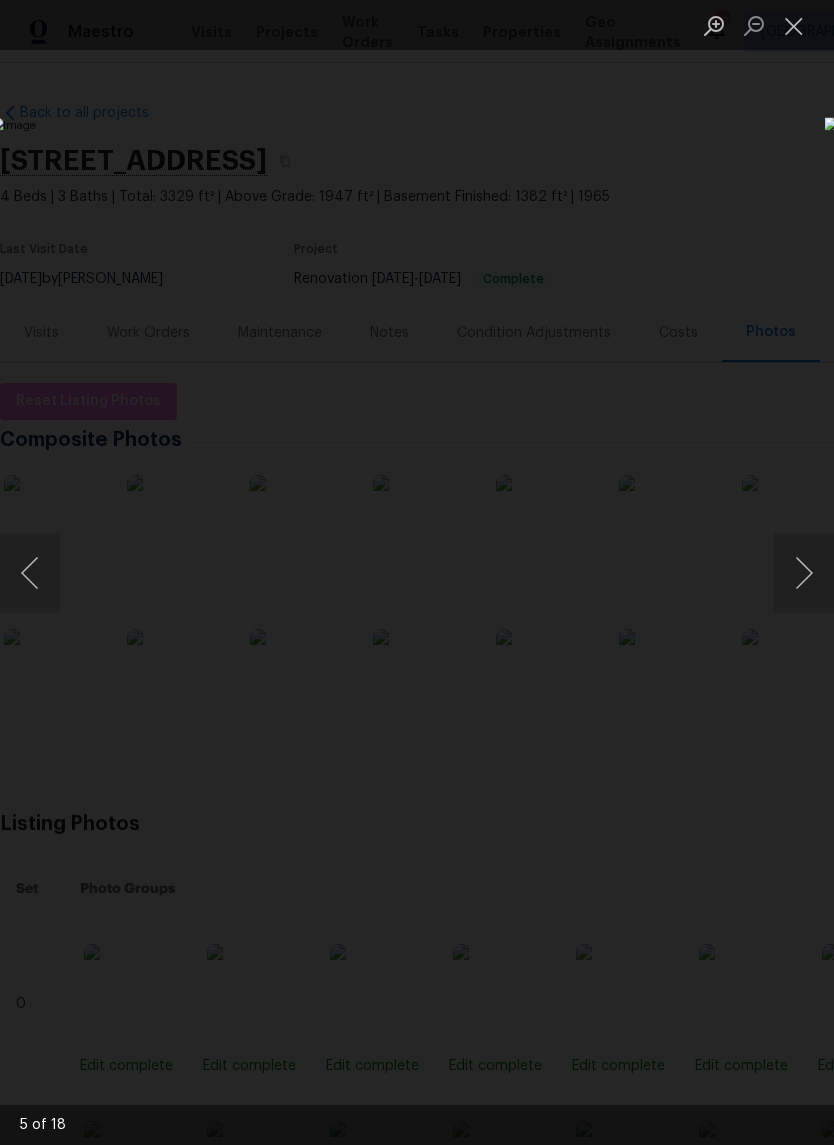 click at bounding box center [804, 573] 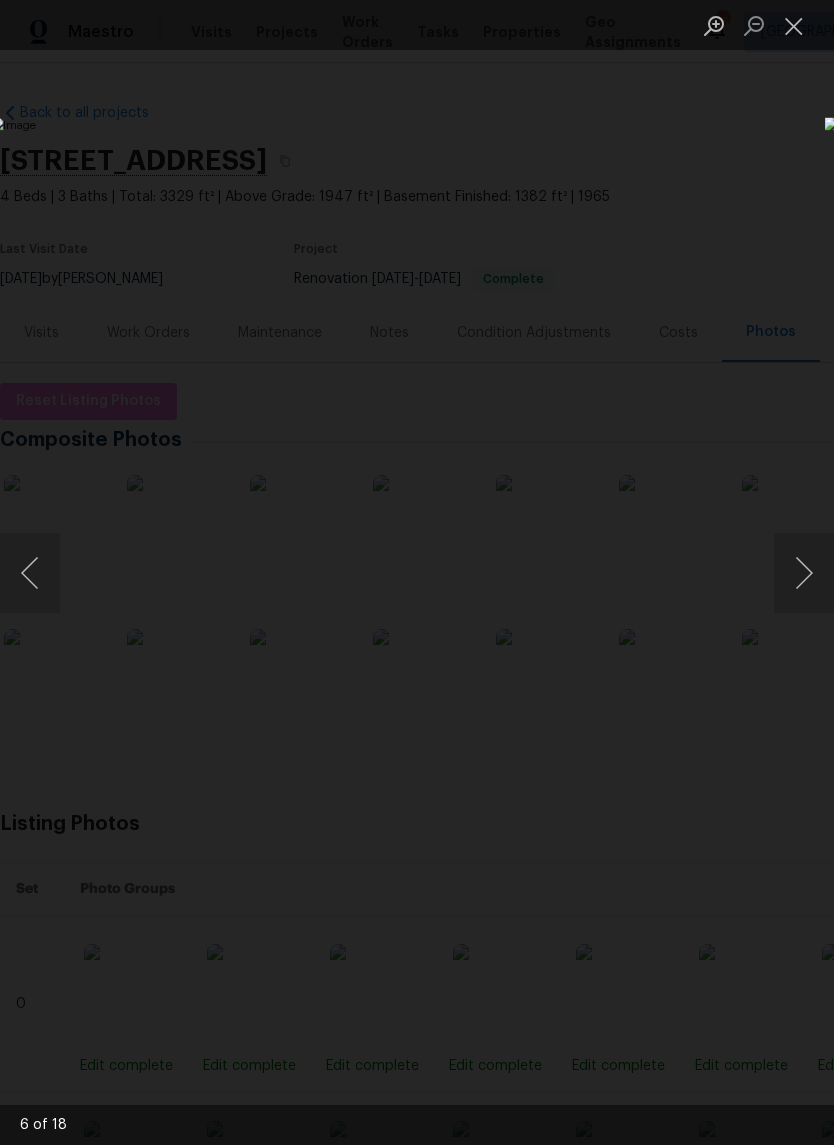 click at bounding box center (804, 573) 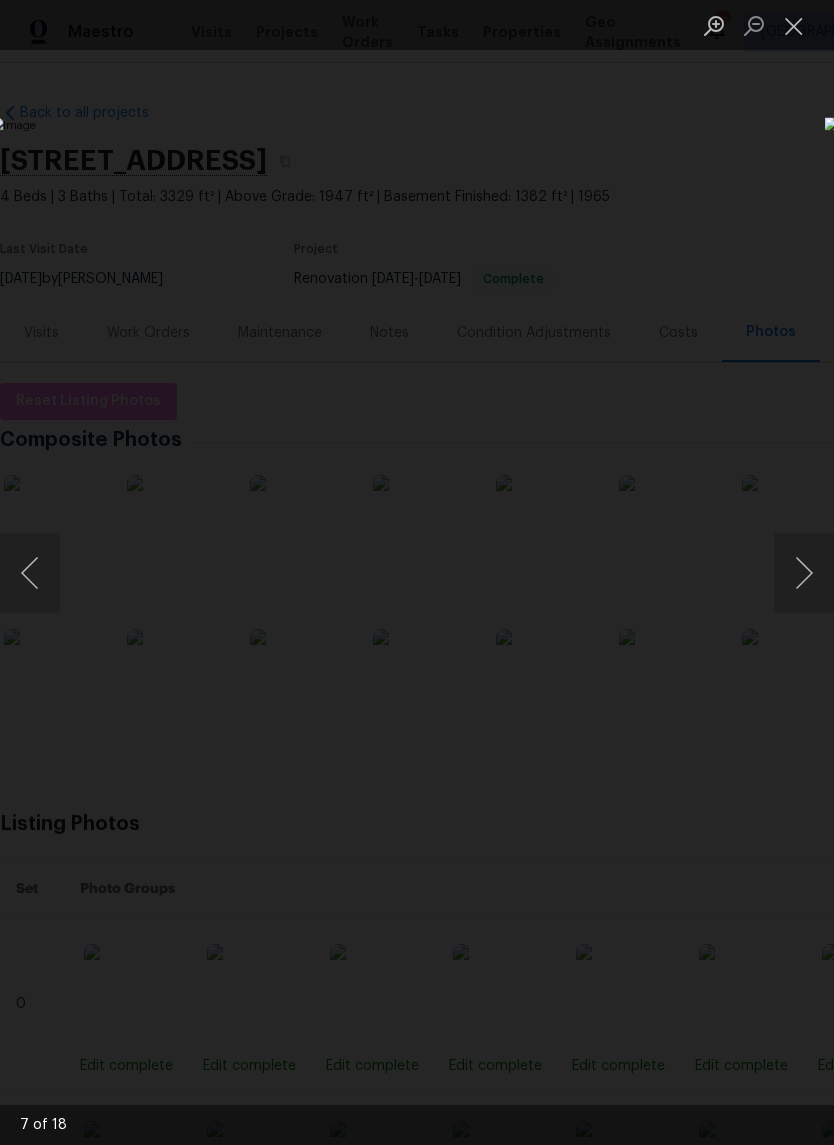 click at bounding box center (804, 573) 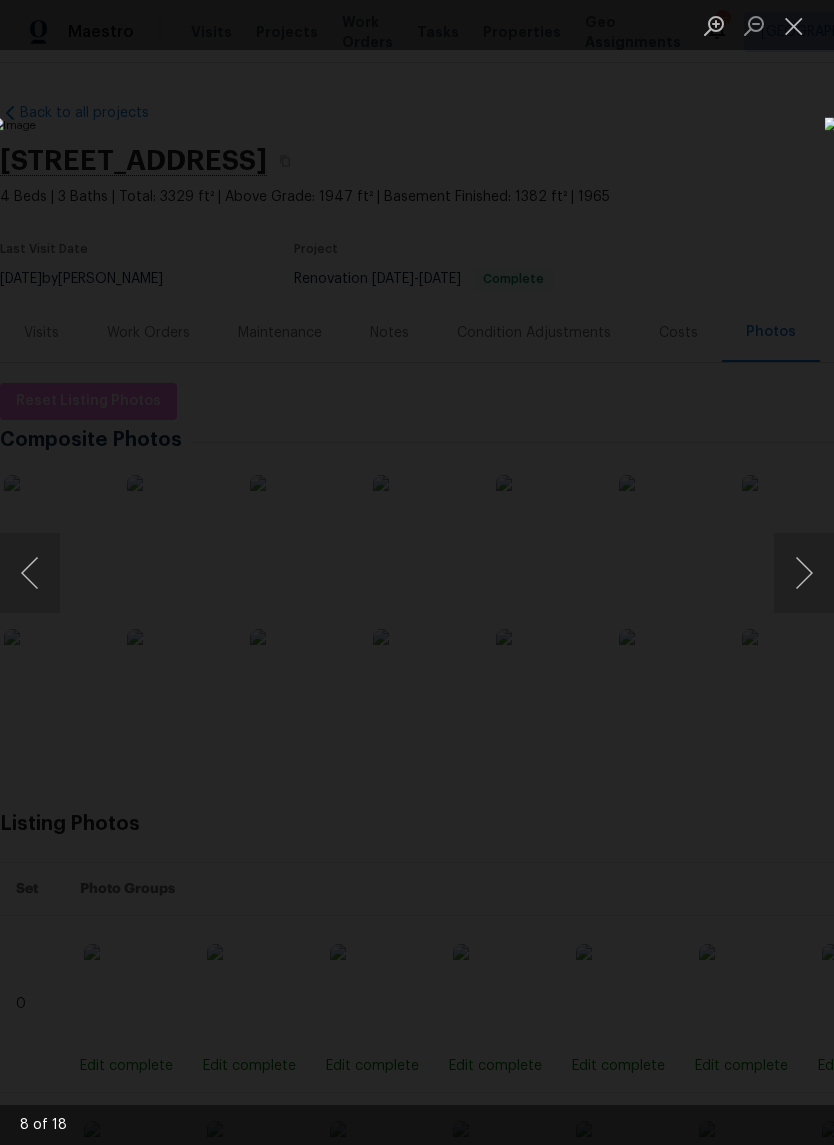 click at bounding box center [804, 573] 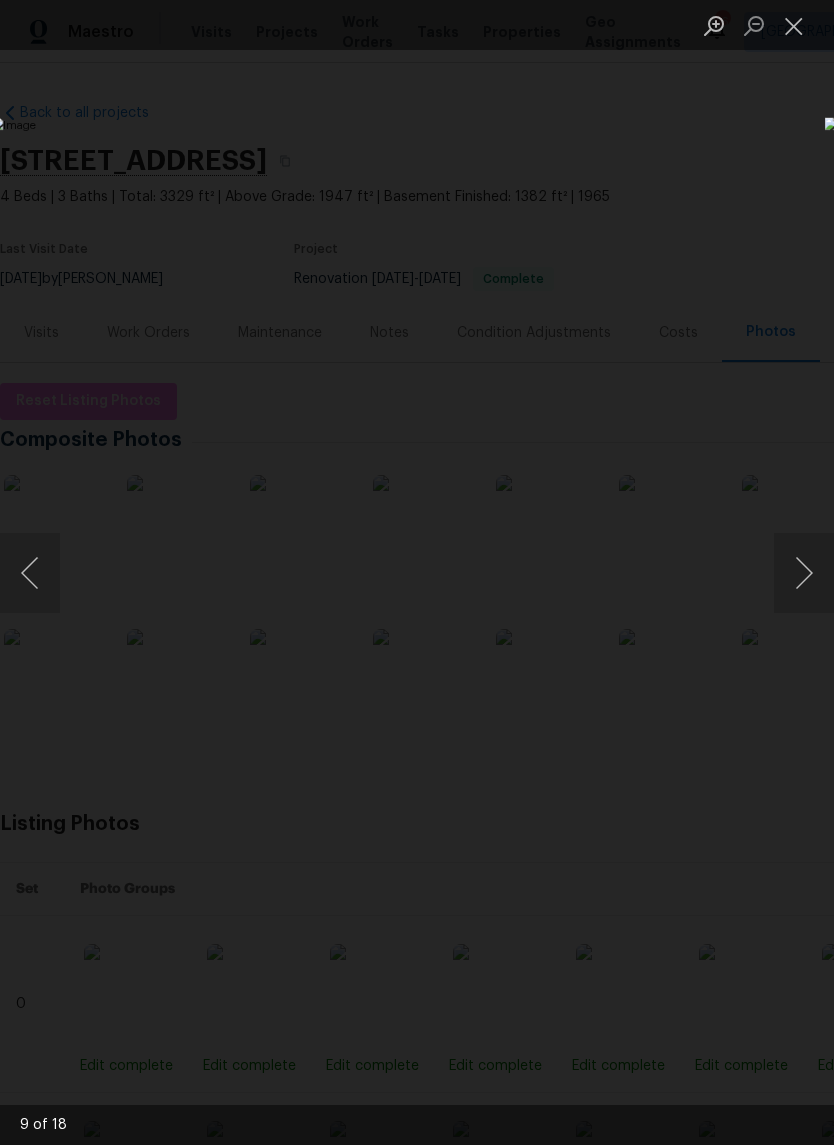 click at bounding box center (804, 573) 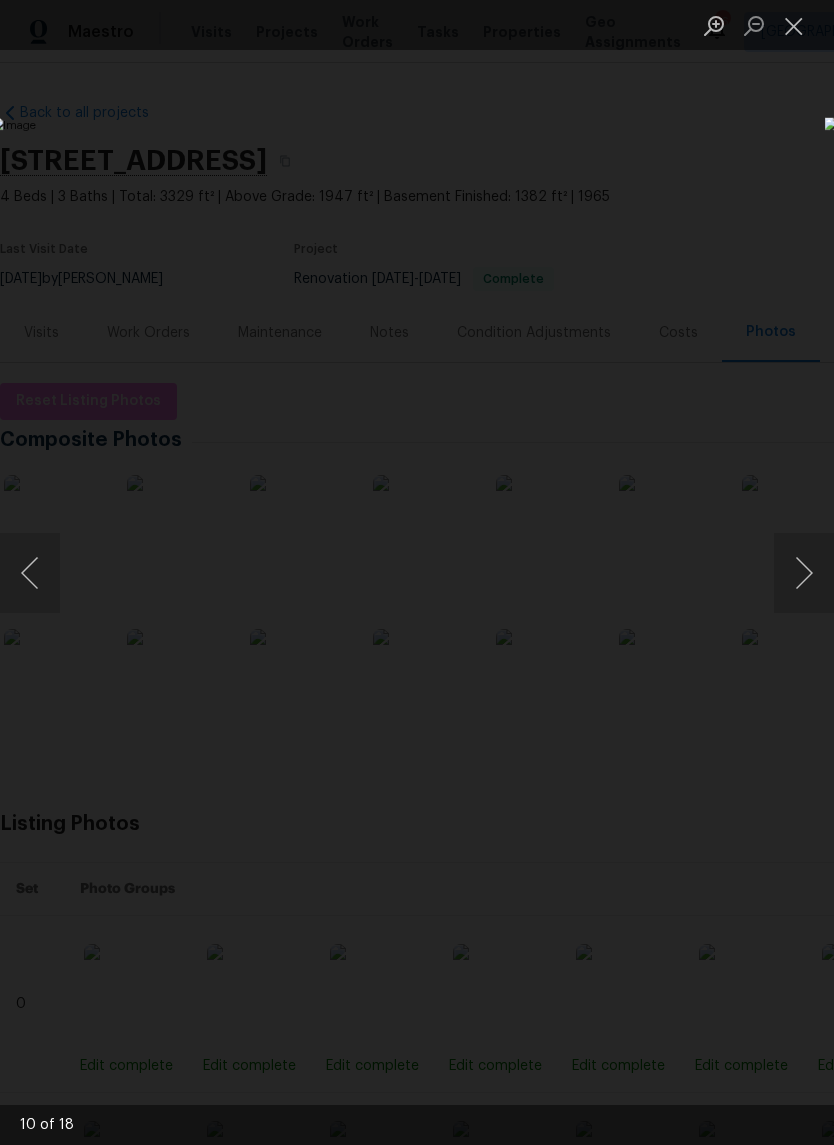 click at bounding box center [804, 573] 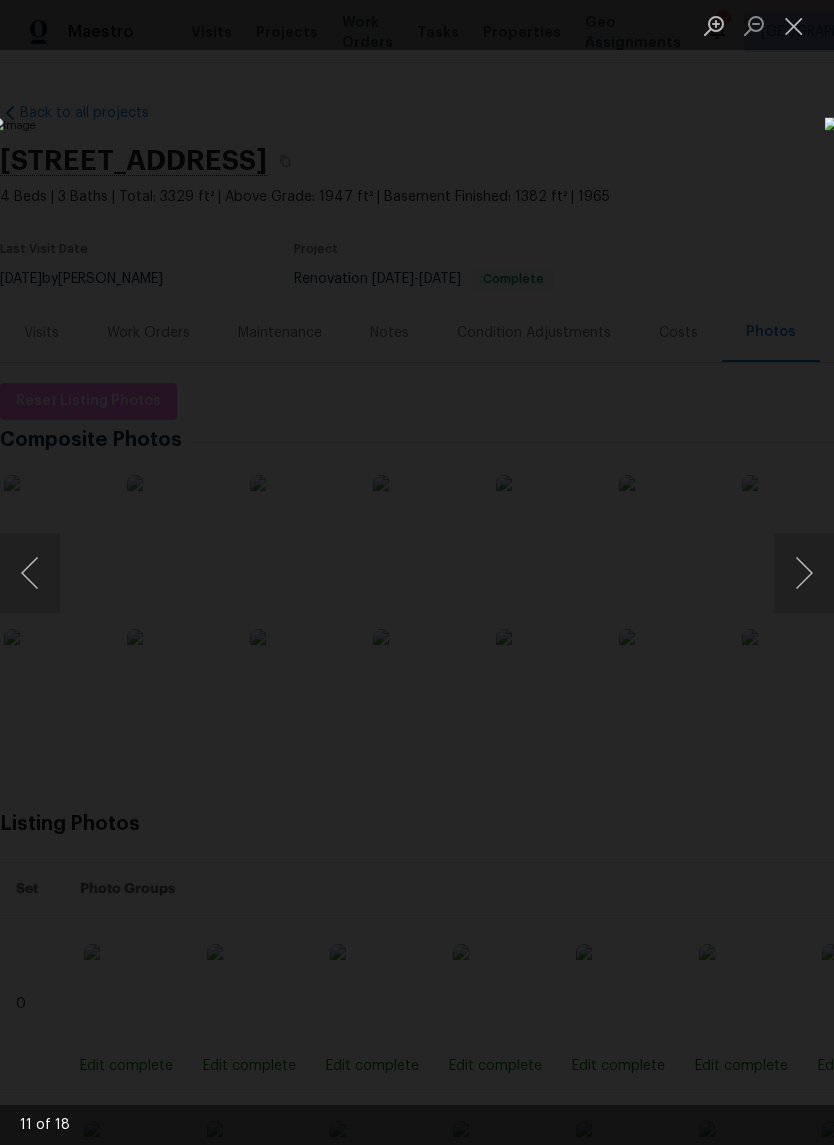 click at bounding box center (804, 573) 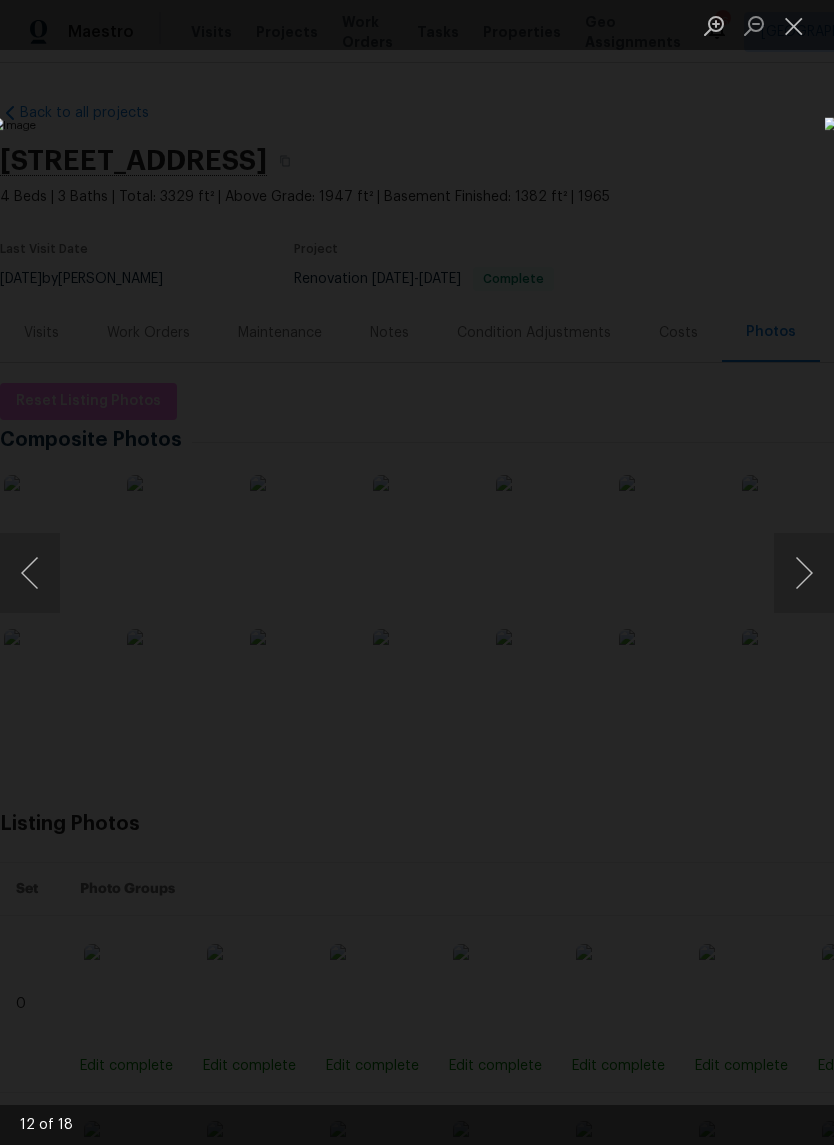 click at bounding box center (804, 573) 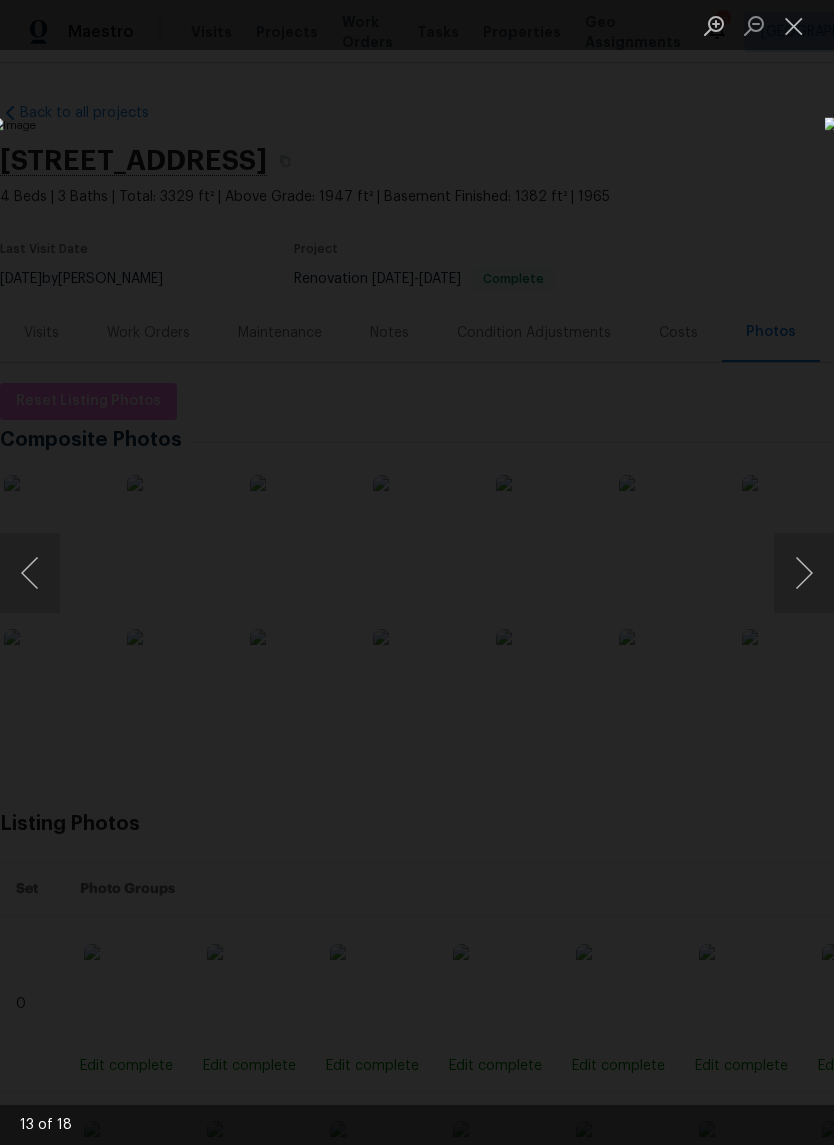 click at bounding box center (804, 573) 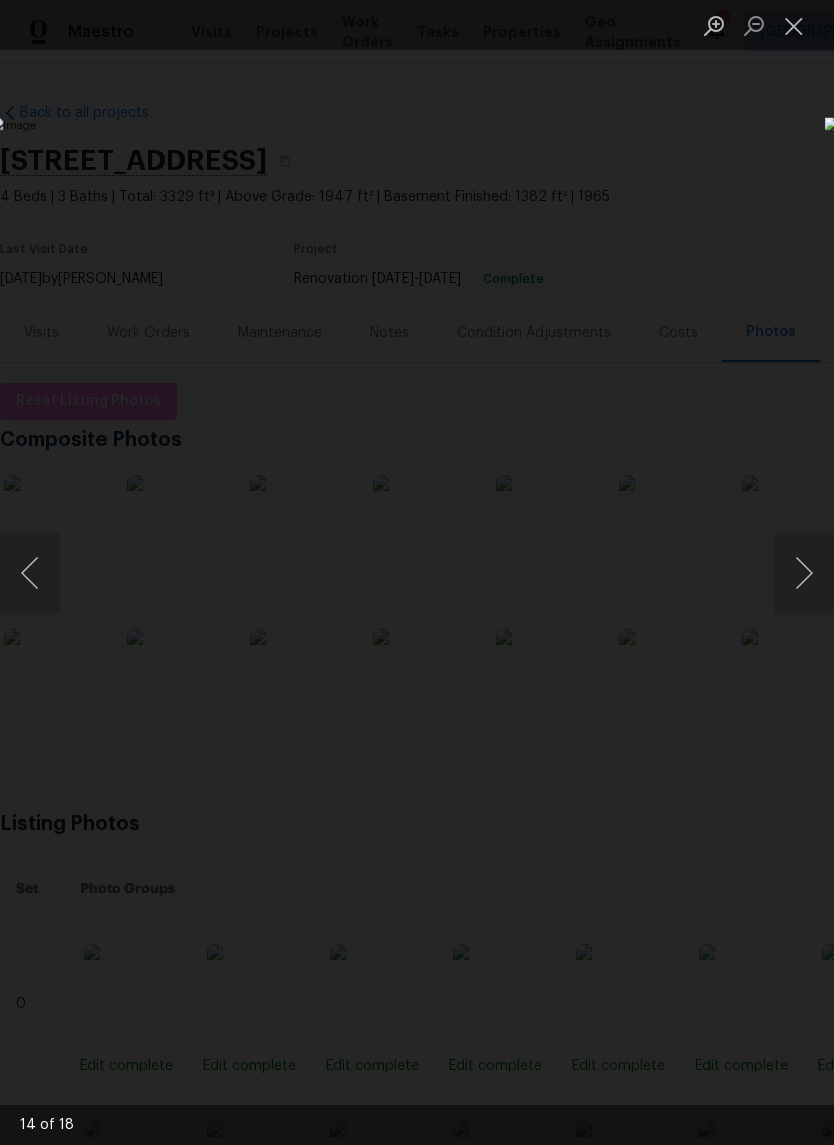 click at bounding box center [804, 573] 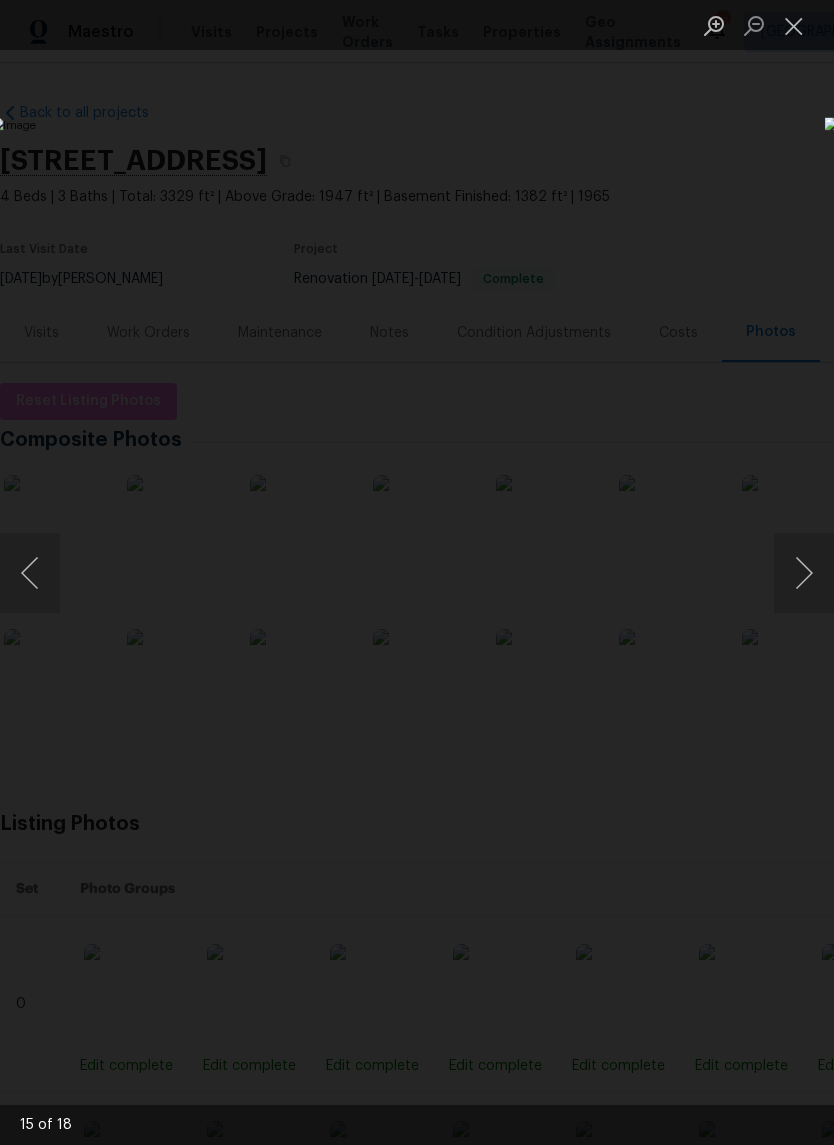 click at bounding box center [804, 573] 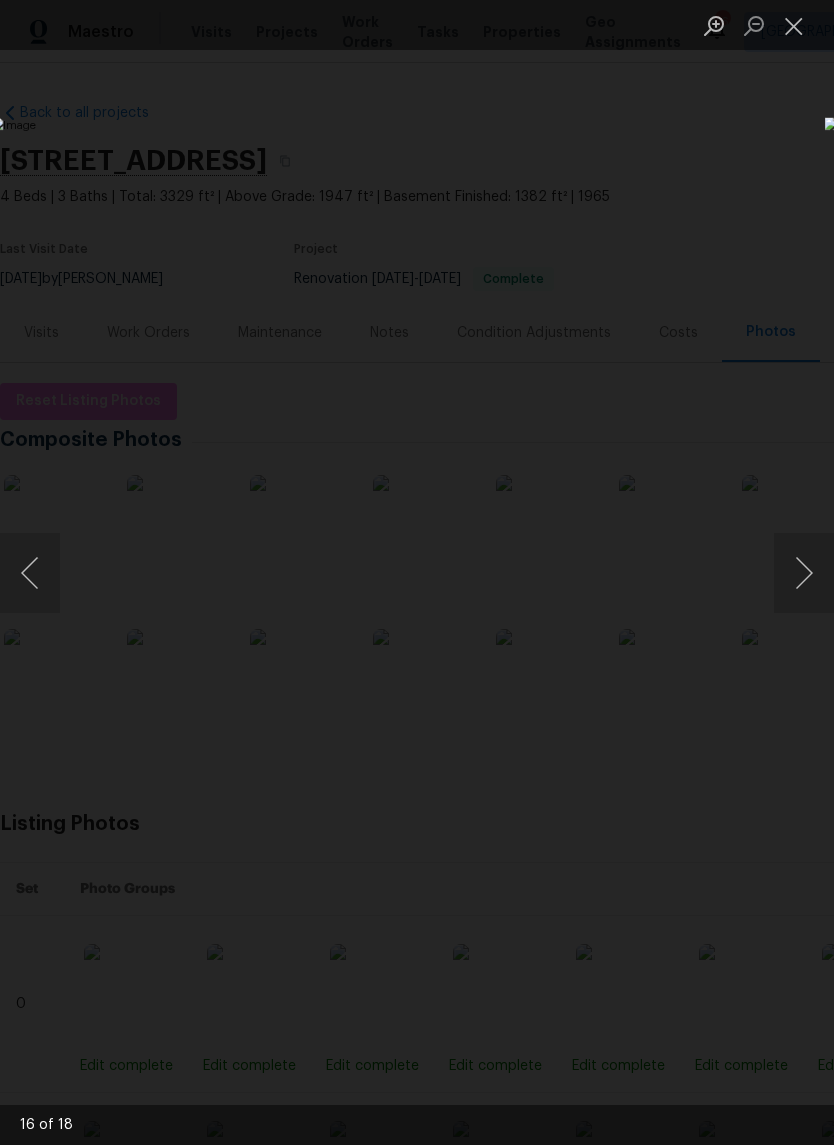 click at bounding box center (804, 573) 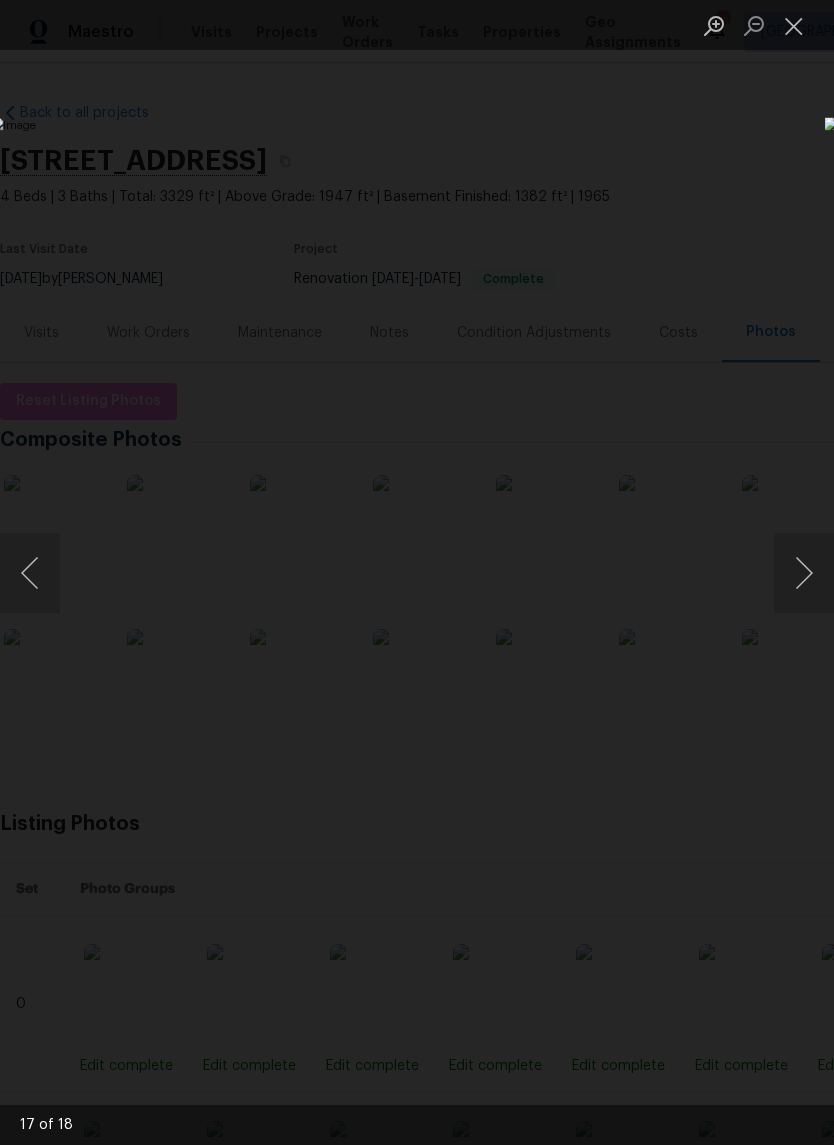 click at bounding box center [804, 573] 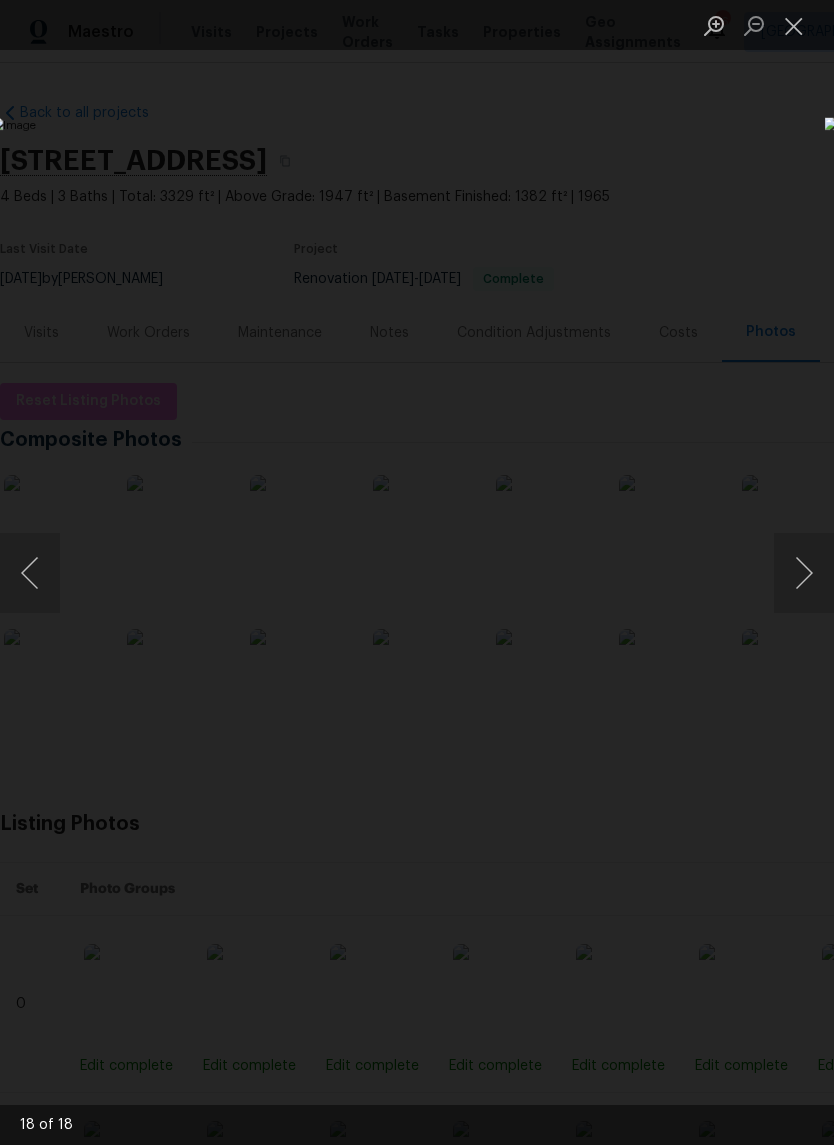 click at bounding box center [804, 573] 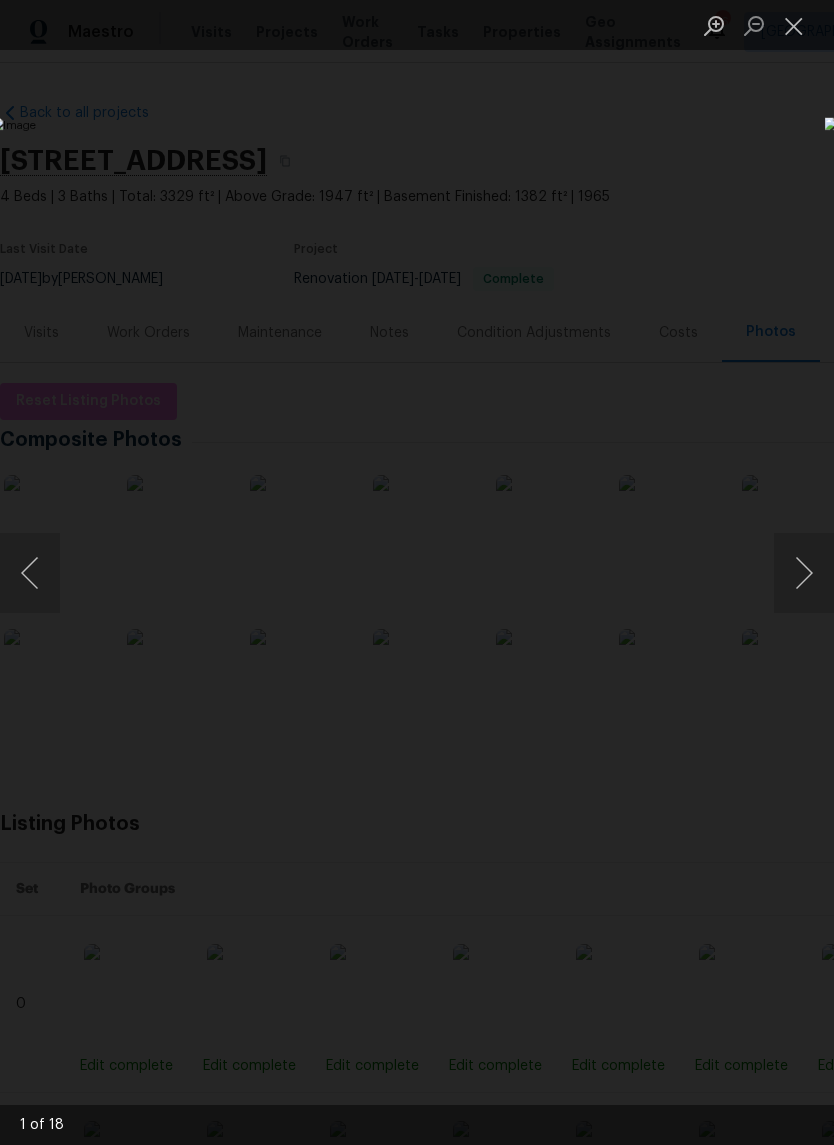 click at bounding box center [804, 573] 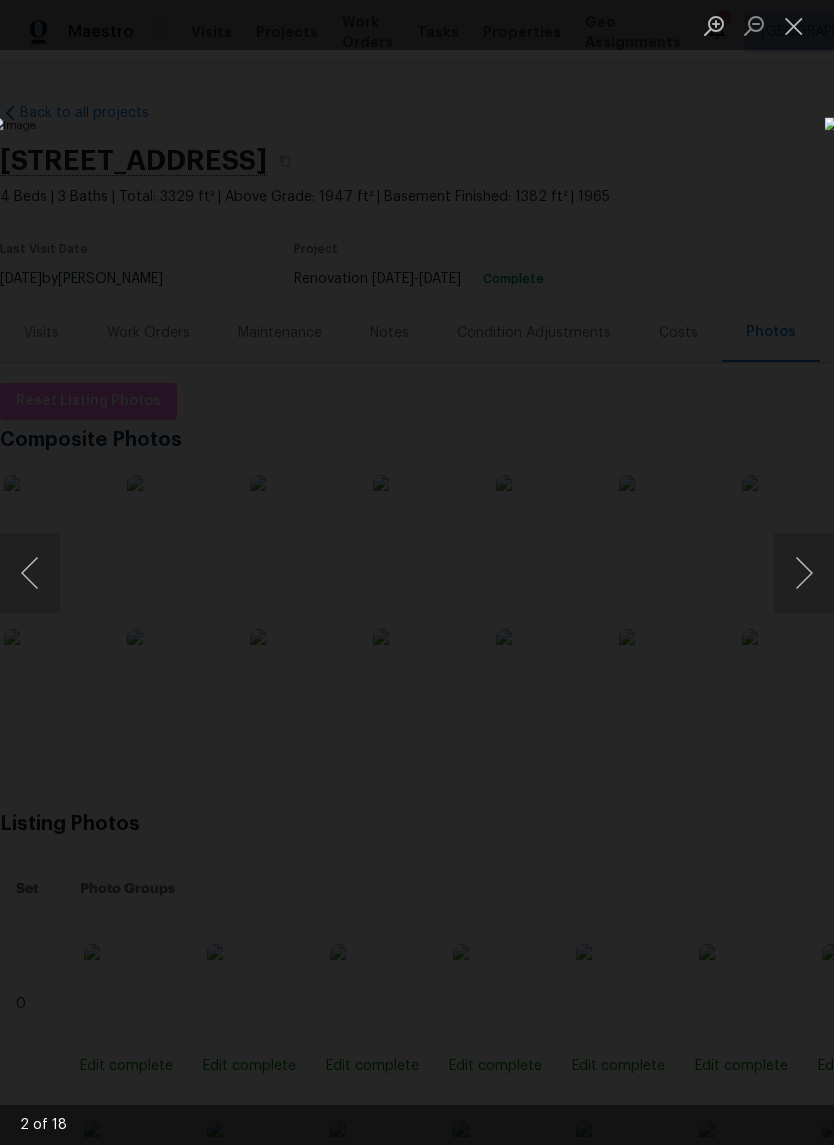 click at bounding box center (794, 25) 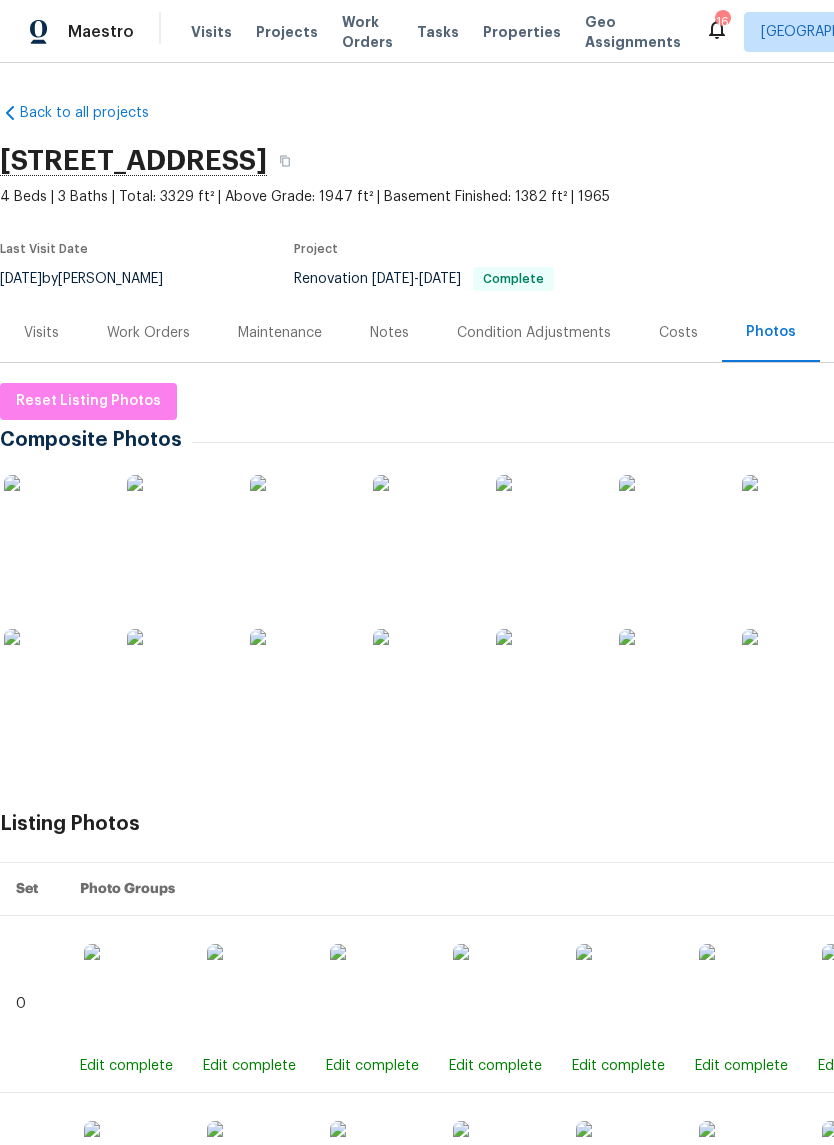 click on "Costs" at bounding box center [678, 332] 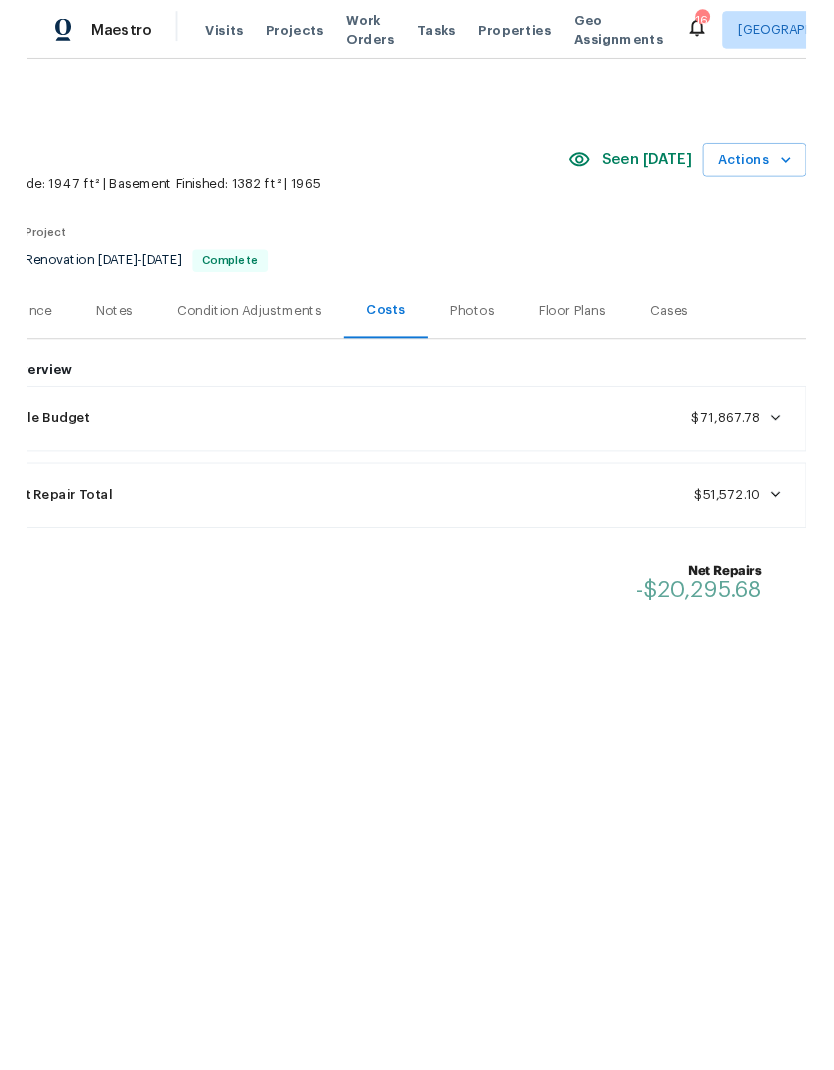 scroll, scrollTop: 0, scrollLeft: 296, axis: horizontal 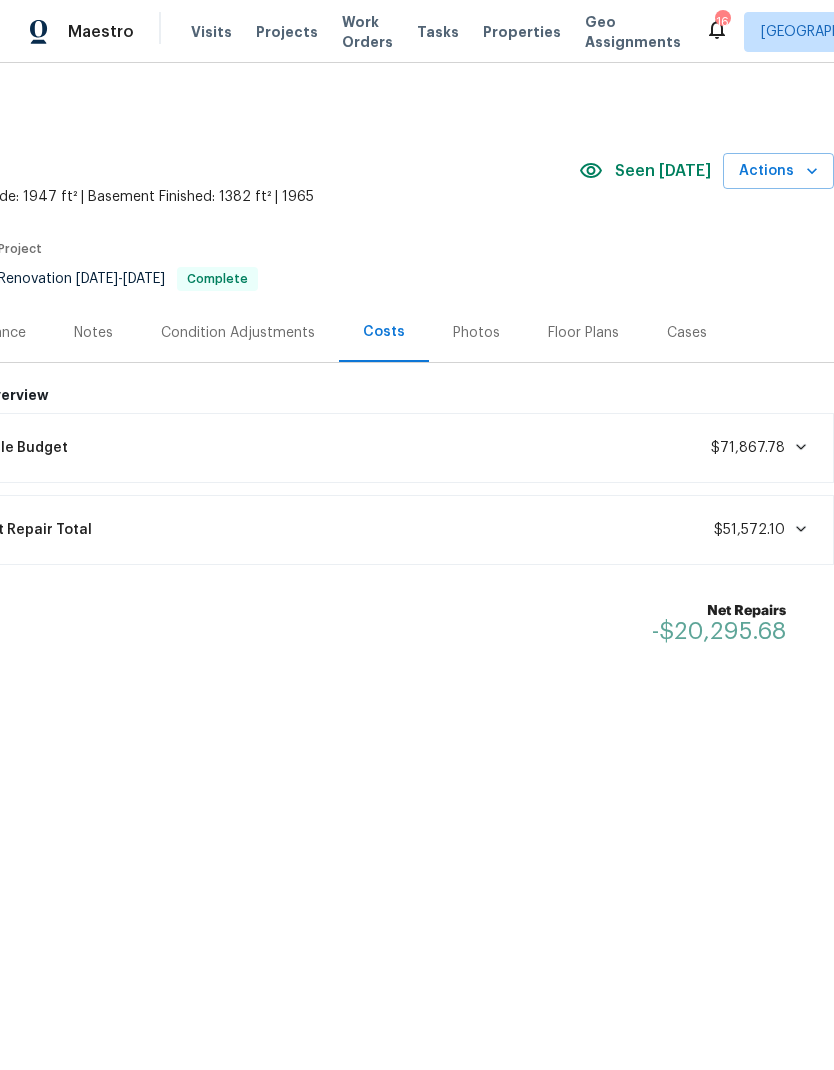 click on "Visits" at bounding box center (211, 32) 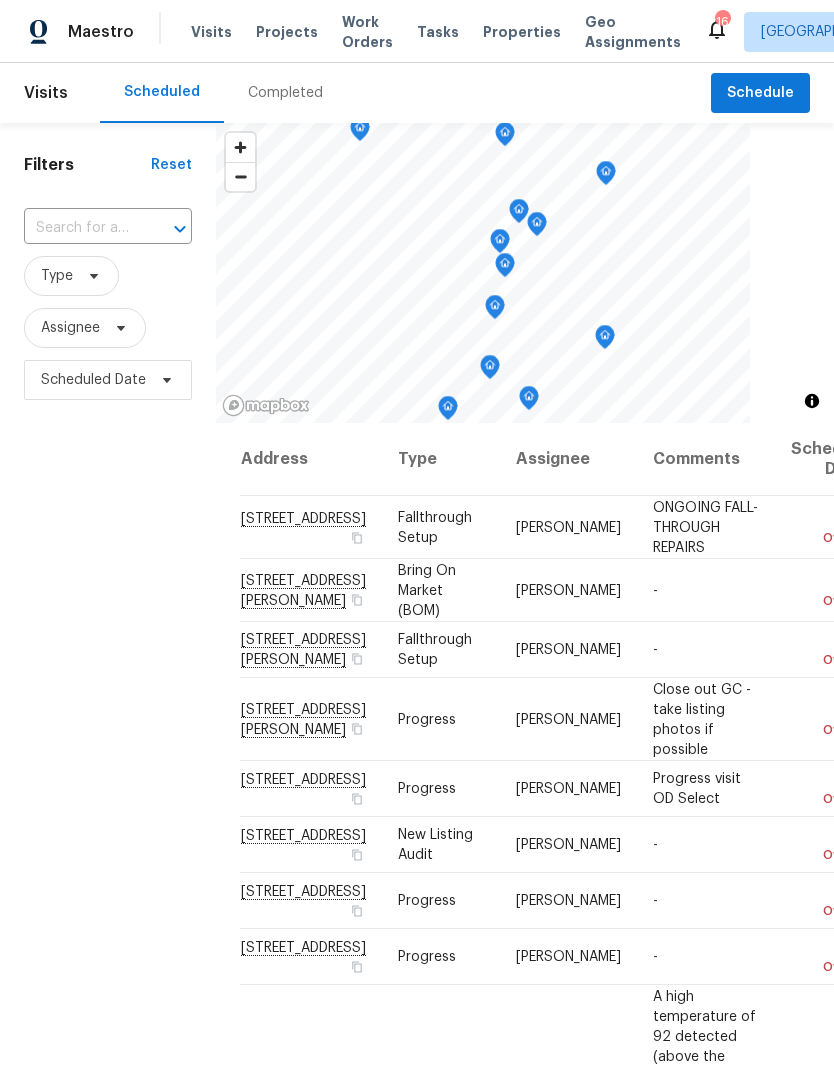 click at bounding box center [80, 228] 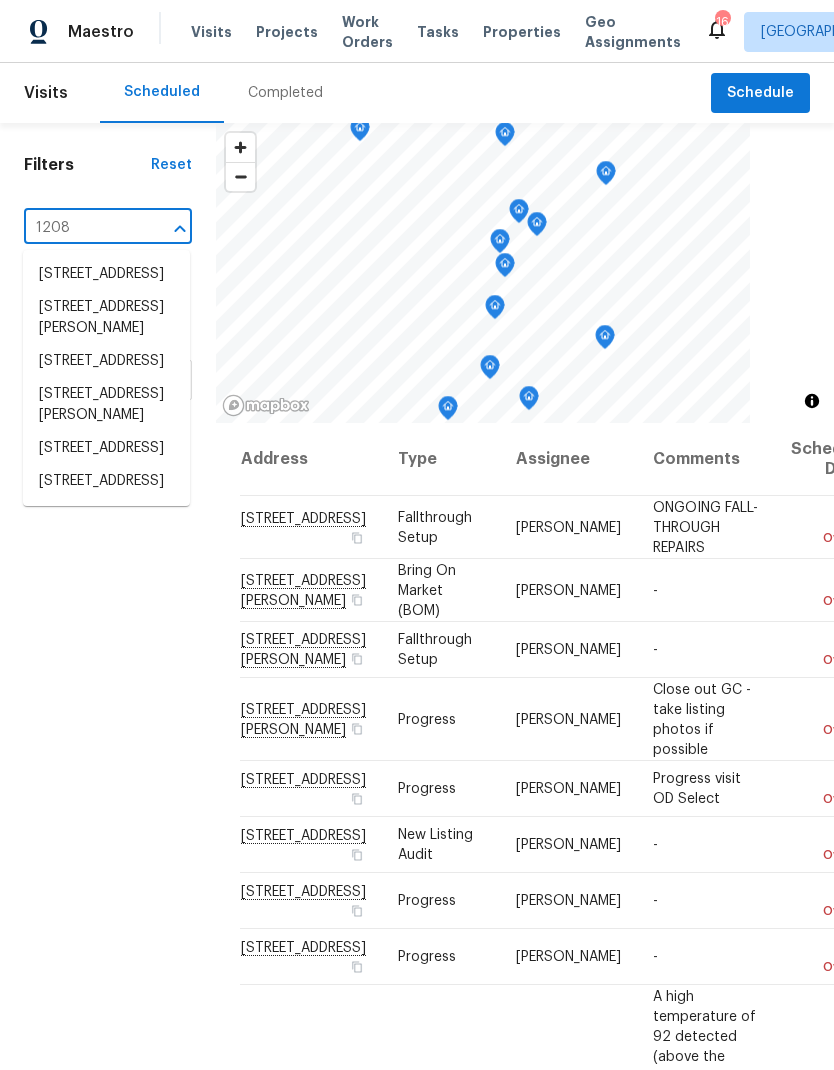 type on "1208 l" 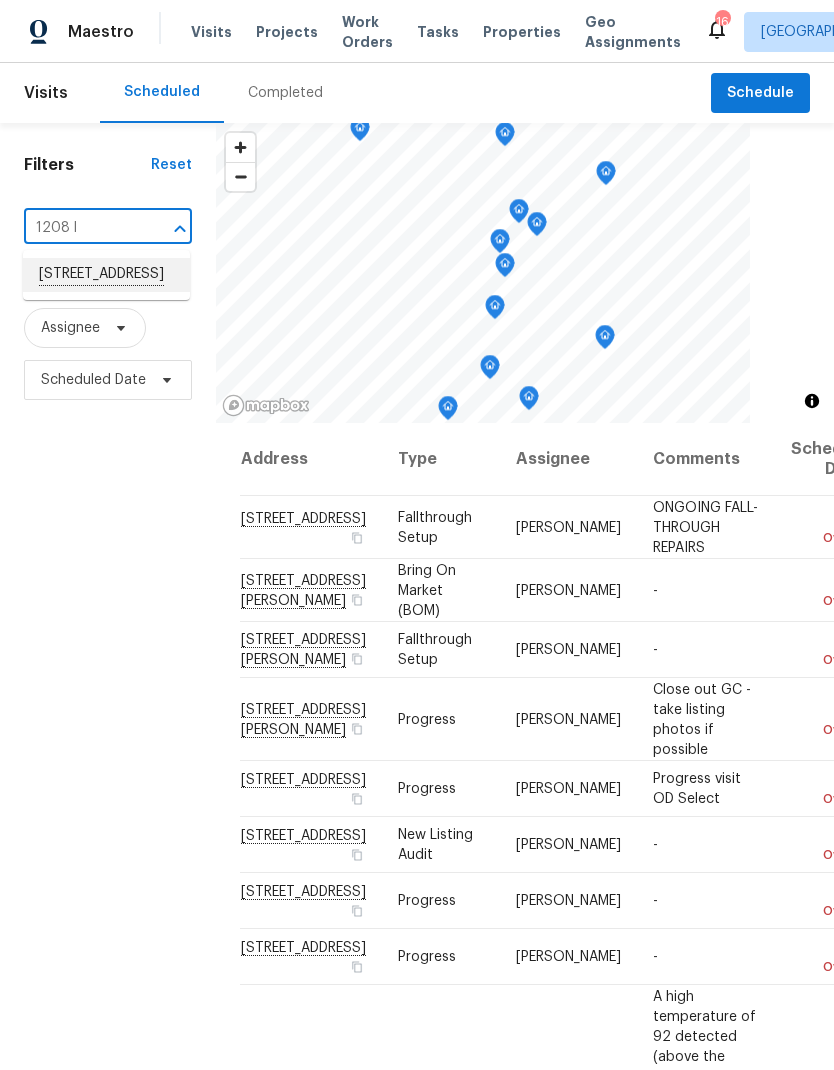 click on "[STREET_ADDRESS]" at bounding box center [106, 275] 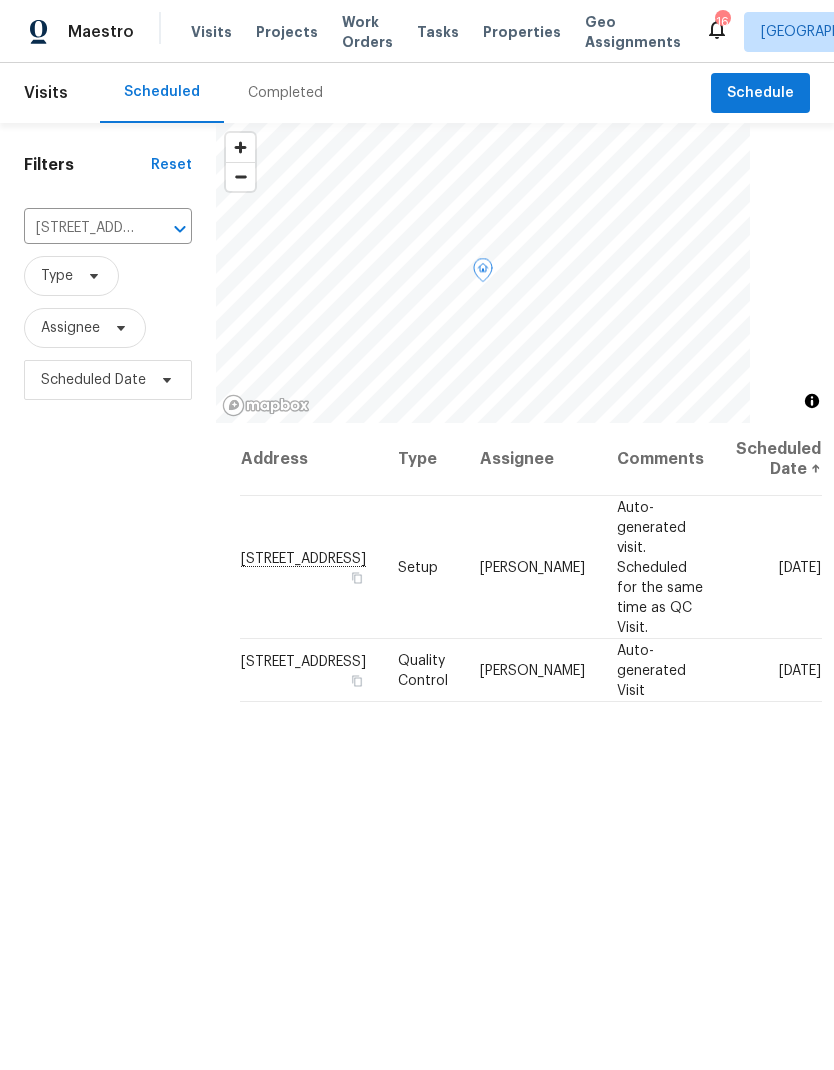 click 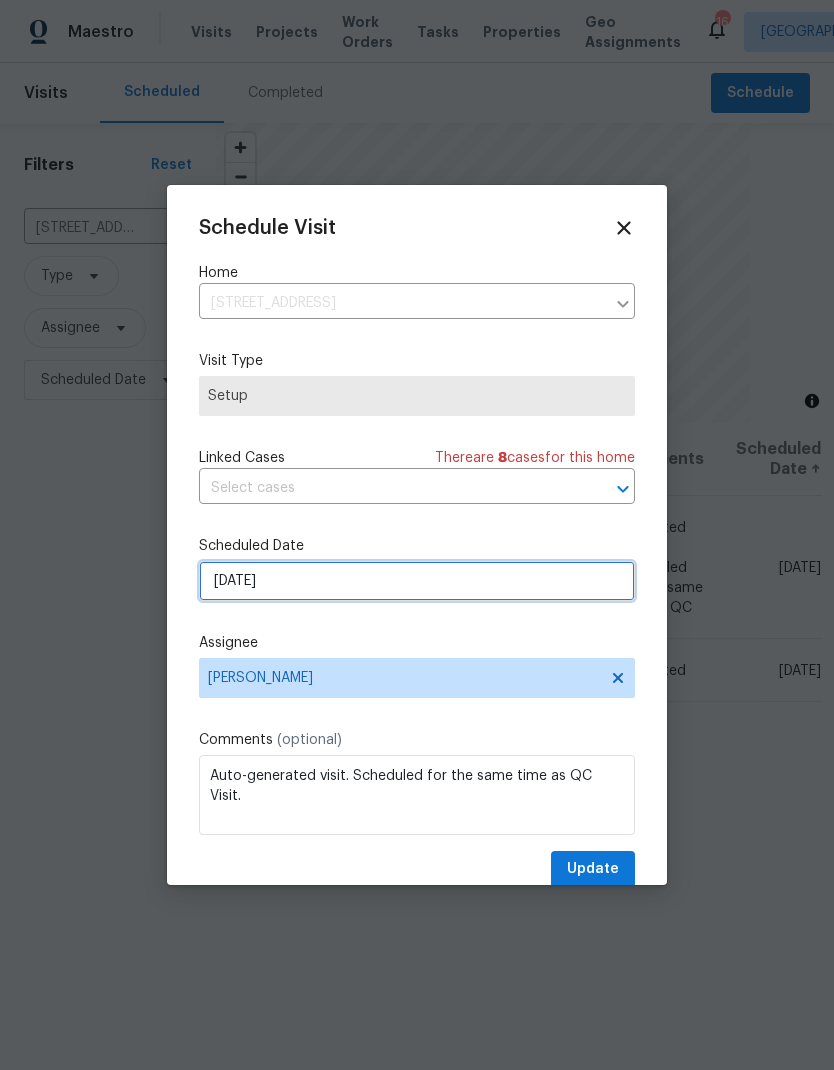 click on "[DATE]" at bounding box center (417, 581) 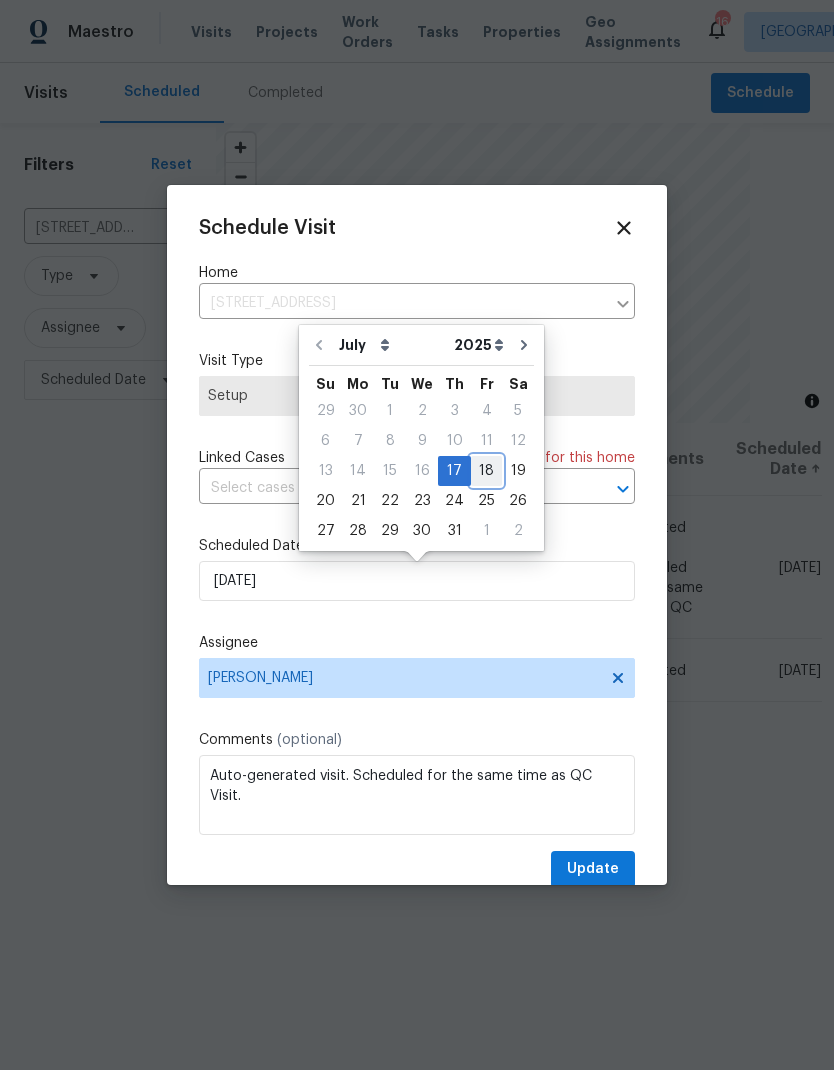 click on "18" at bounding box center [486, 471] 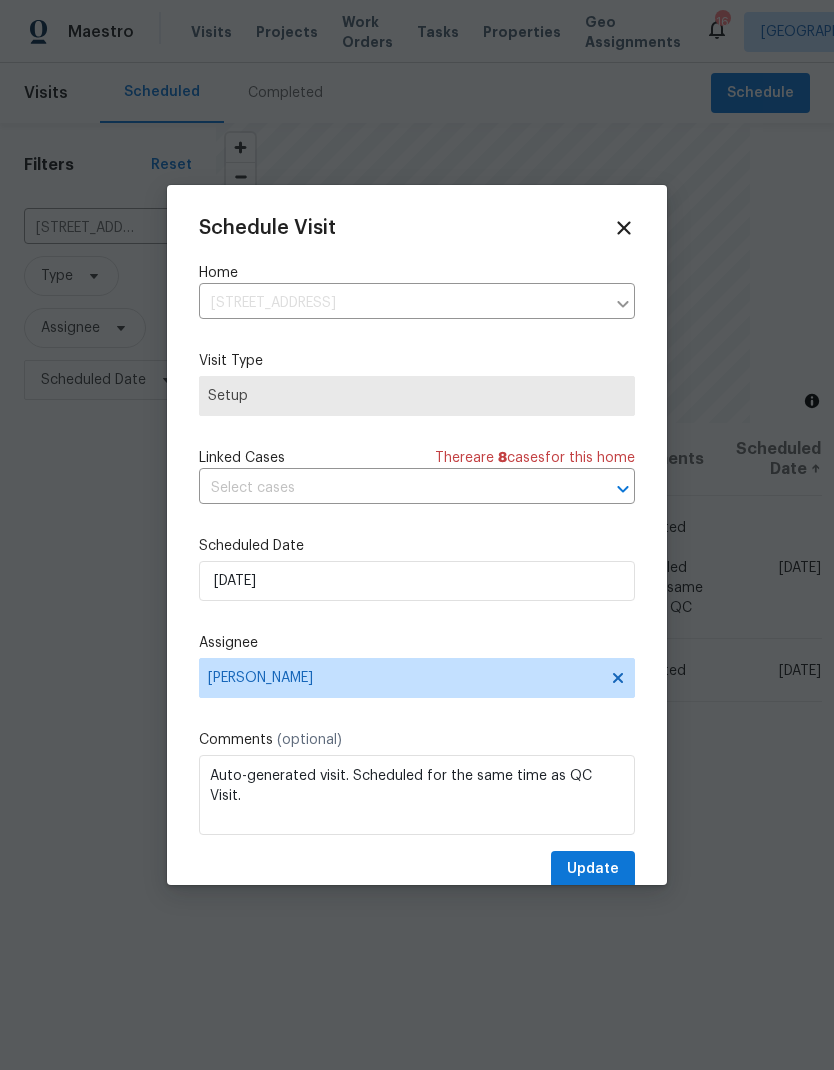 click on "Update" at bounding box center [593, 869] 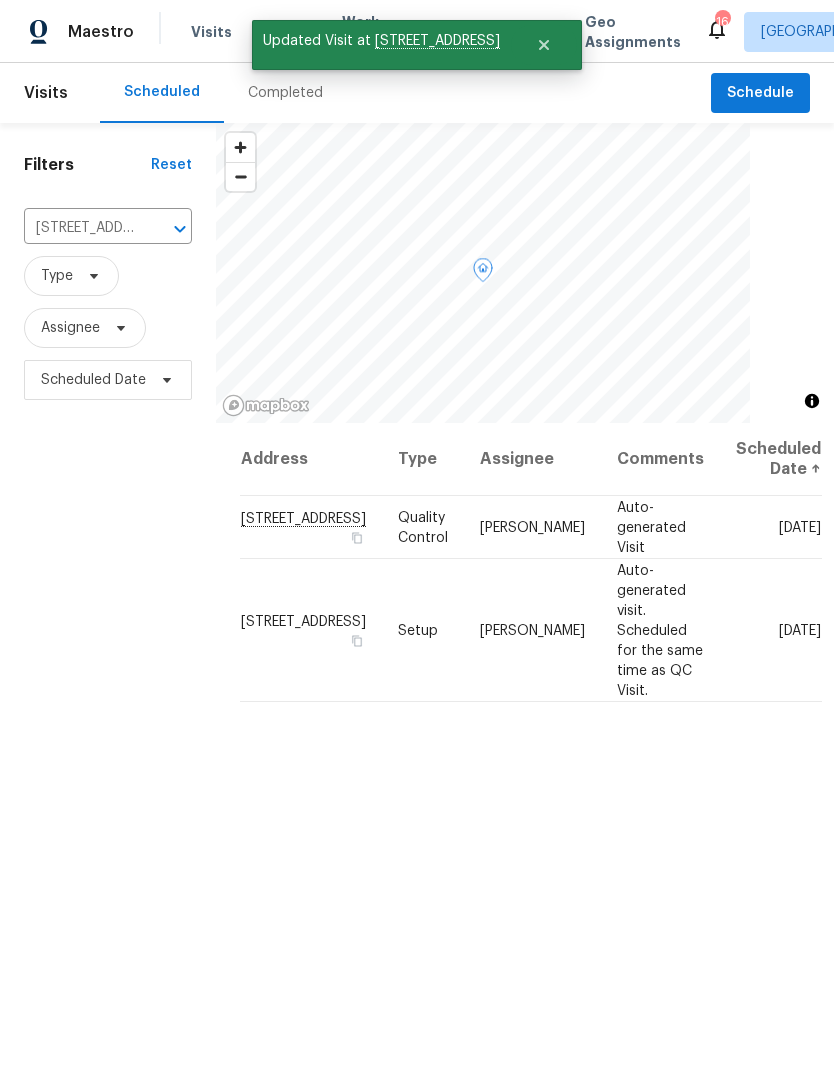 click 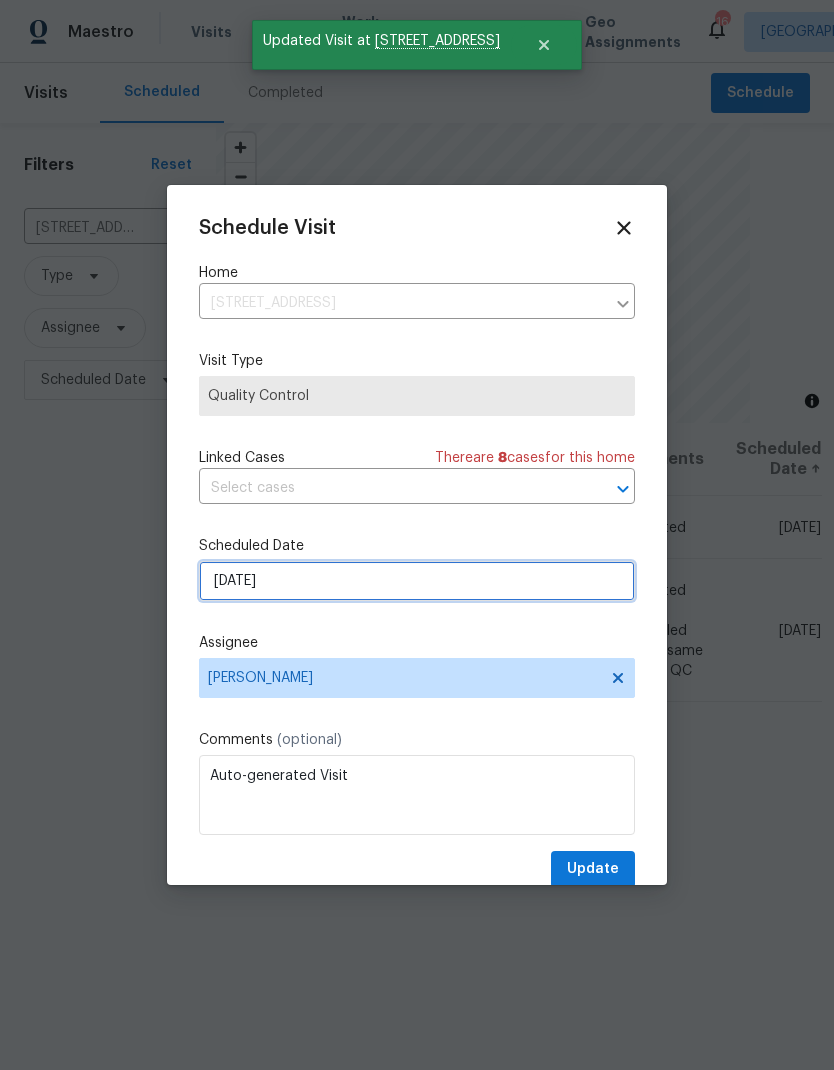 click on "[DATE]" at bounding box center [417, 581] 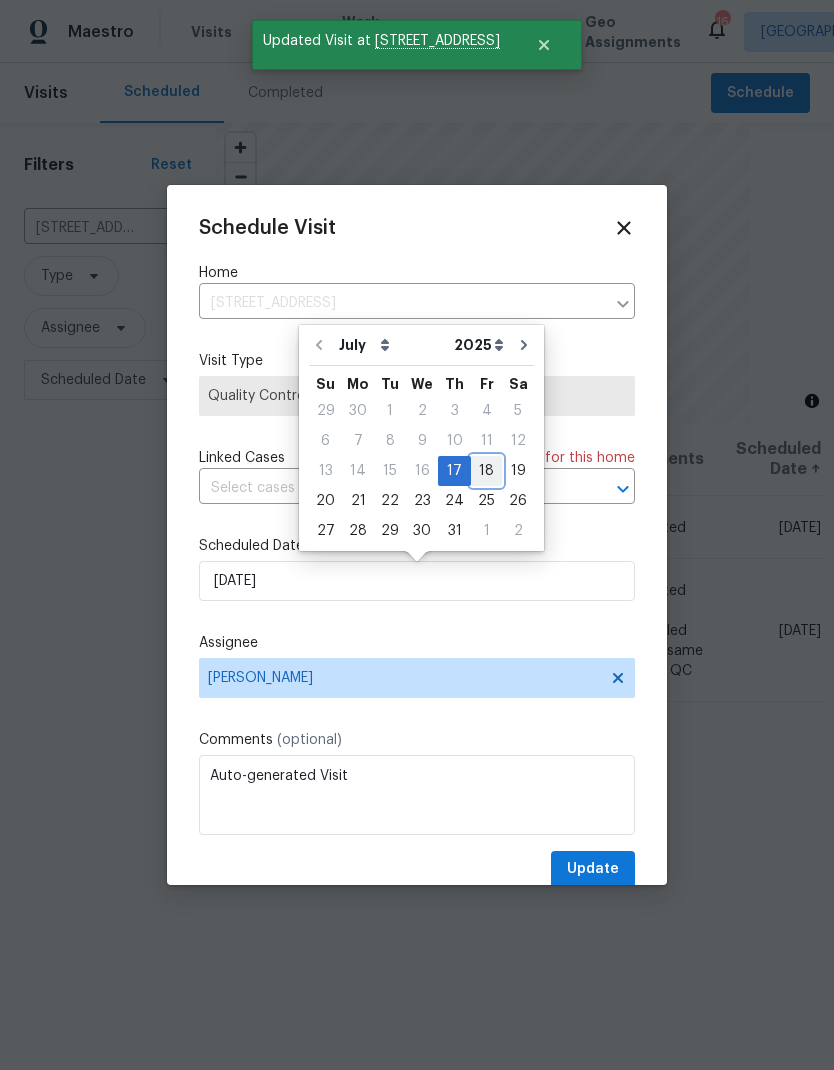 click on "18" at bounding box center [486, 471] 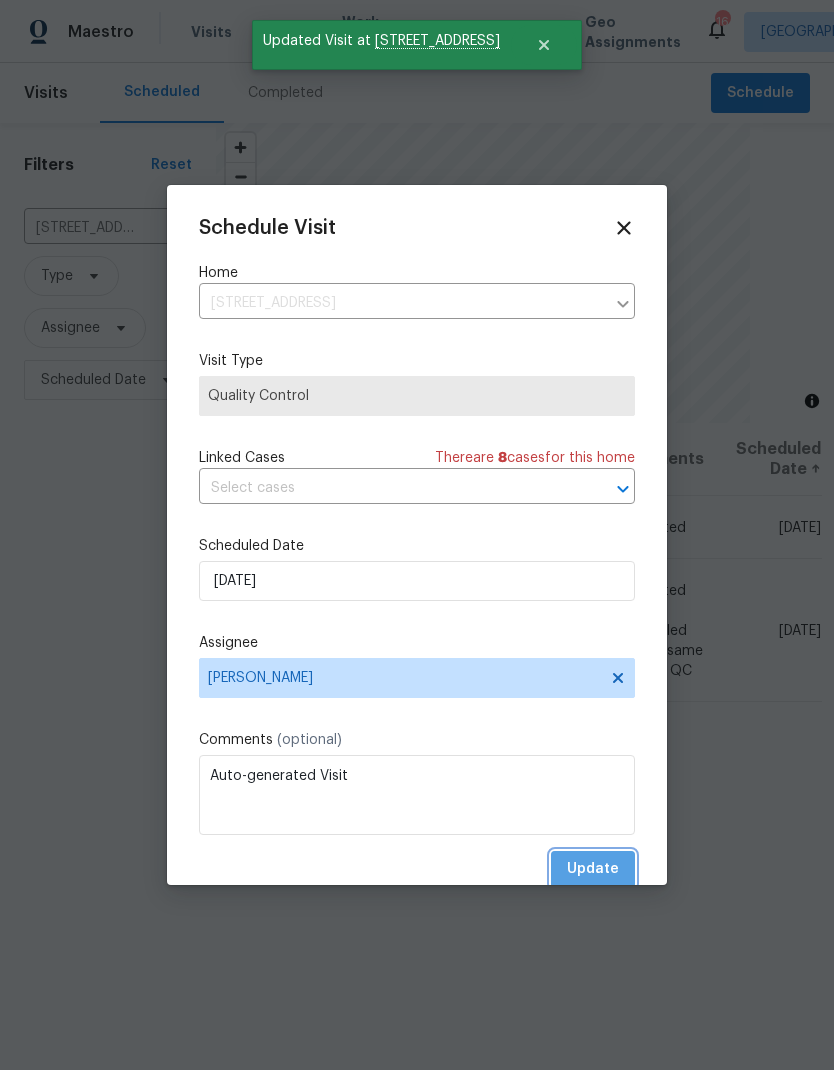 click on "Update" at bounding box center (593, 869) 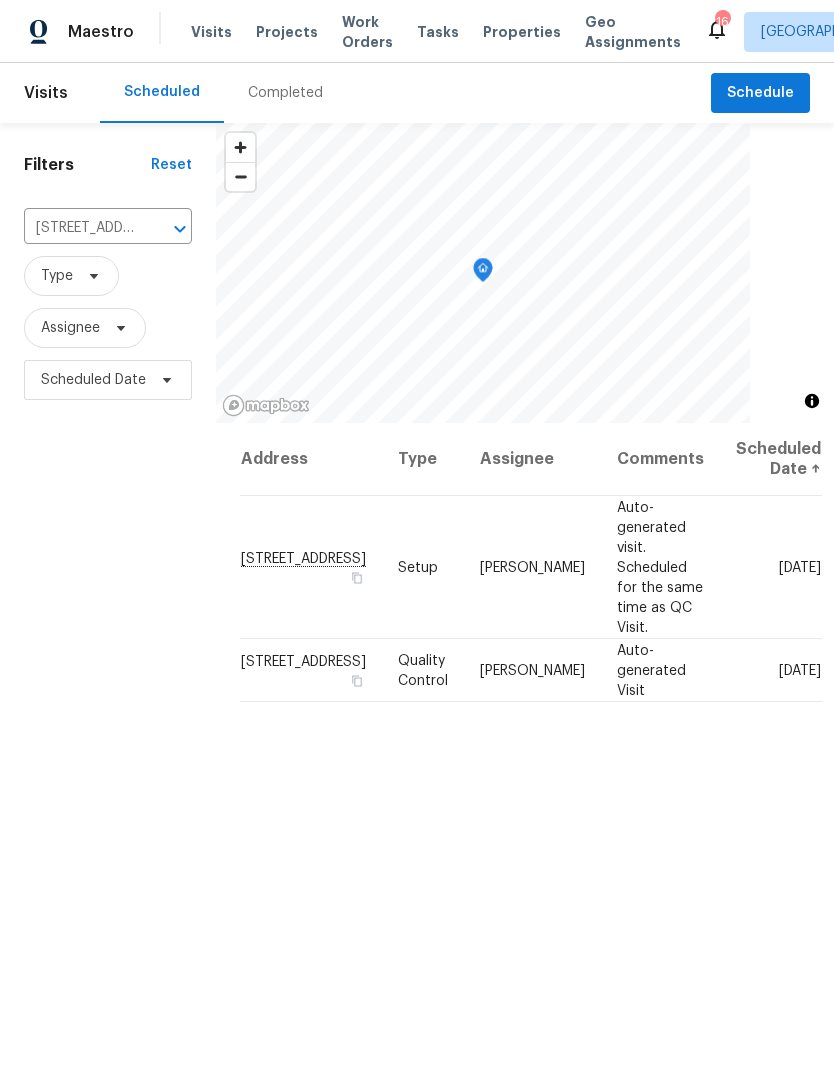 click 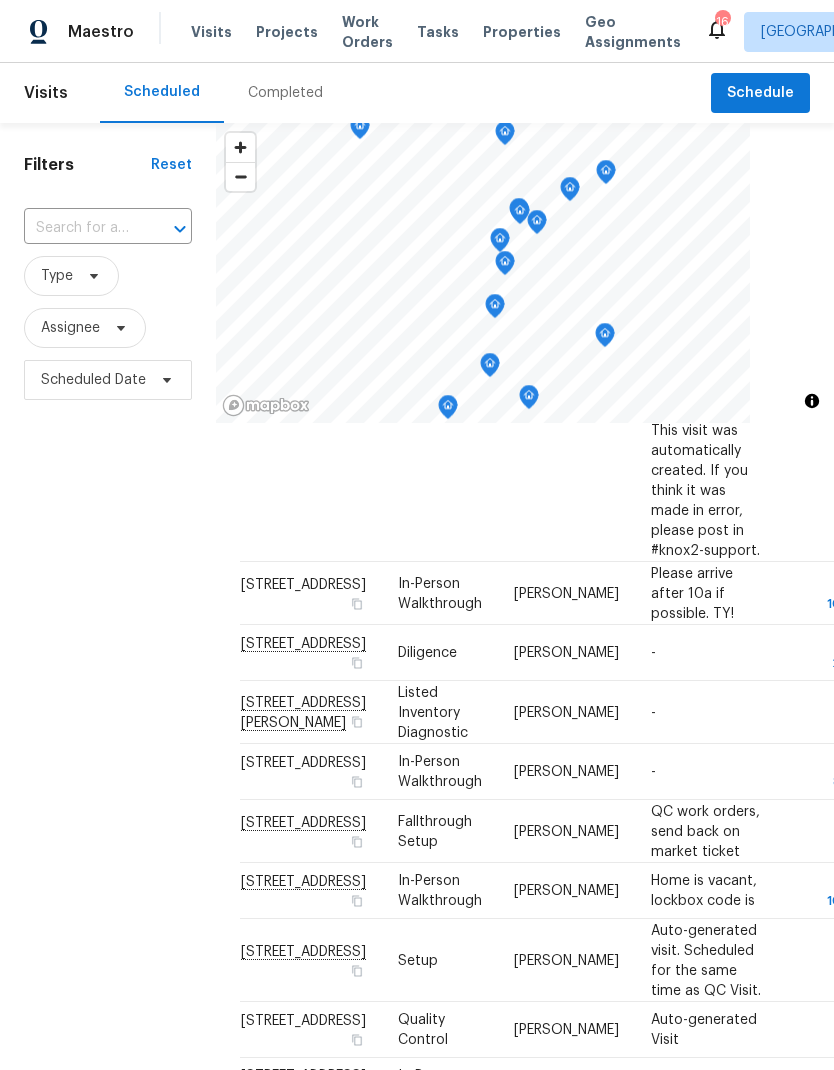 scroll, scrollTop: 1106, scrollLeft: 0, axis: vertical 